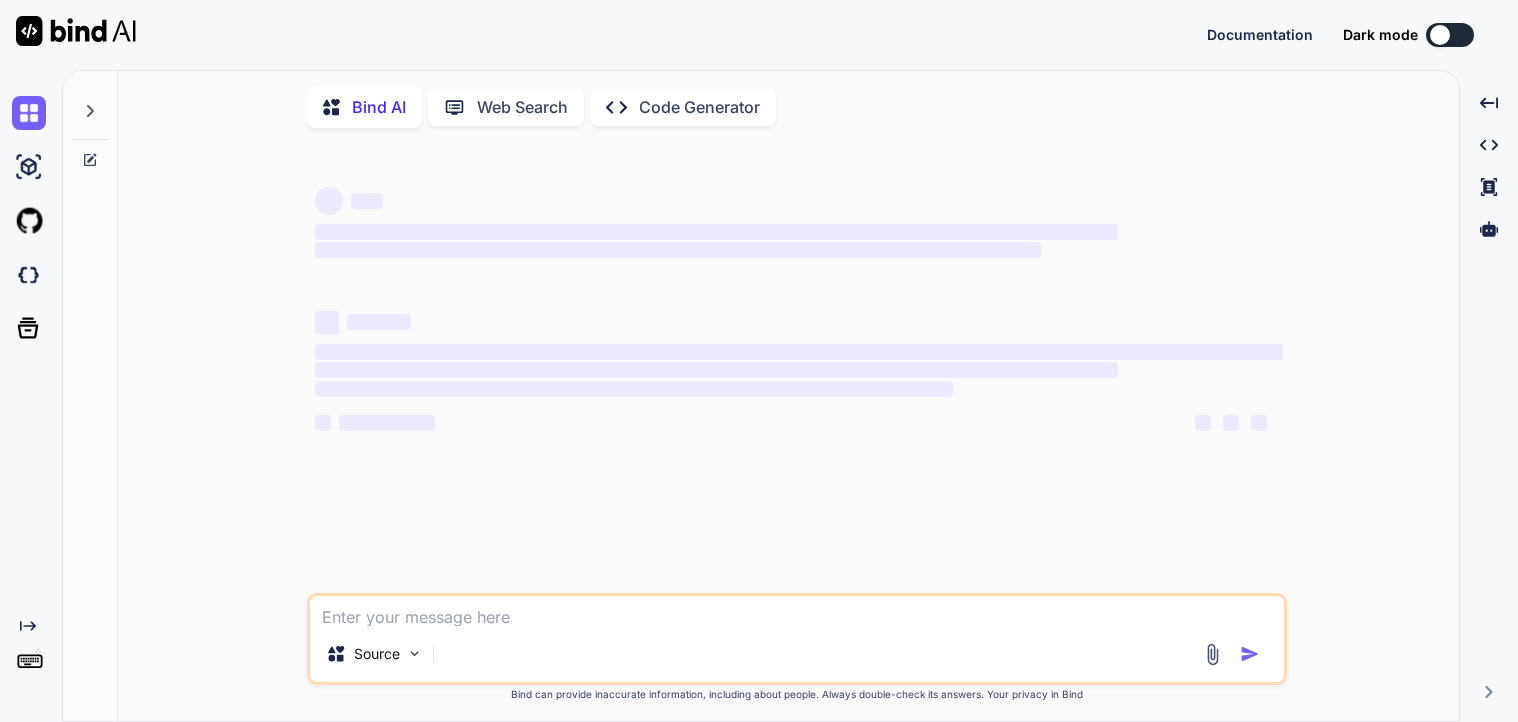 scroll, scrollTop: 0, scrollLeft: 0, axis: both 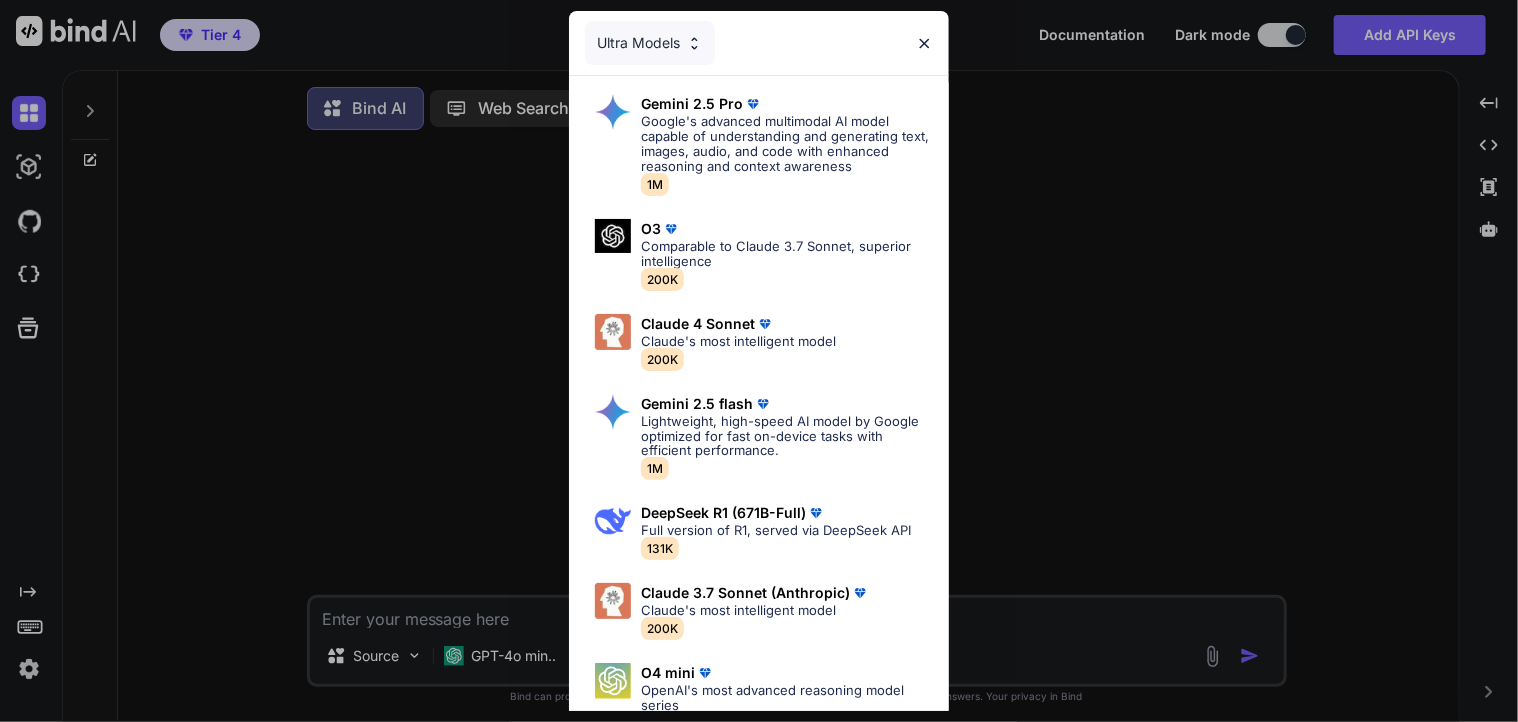 type on "x" 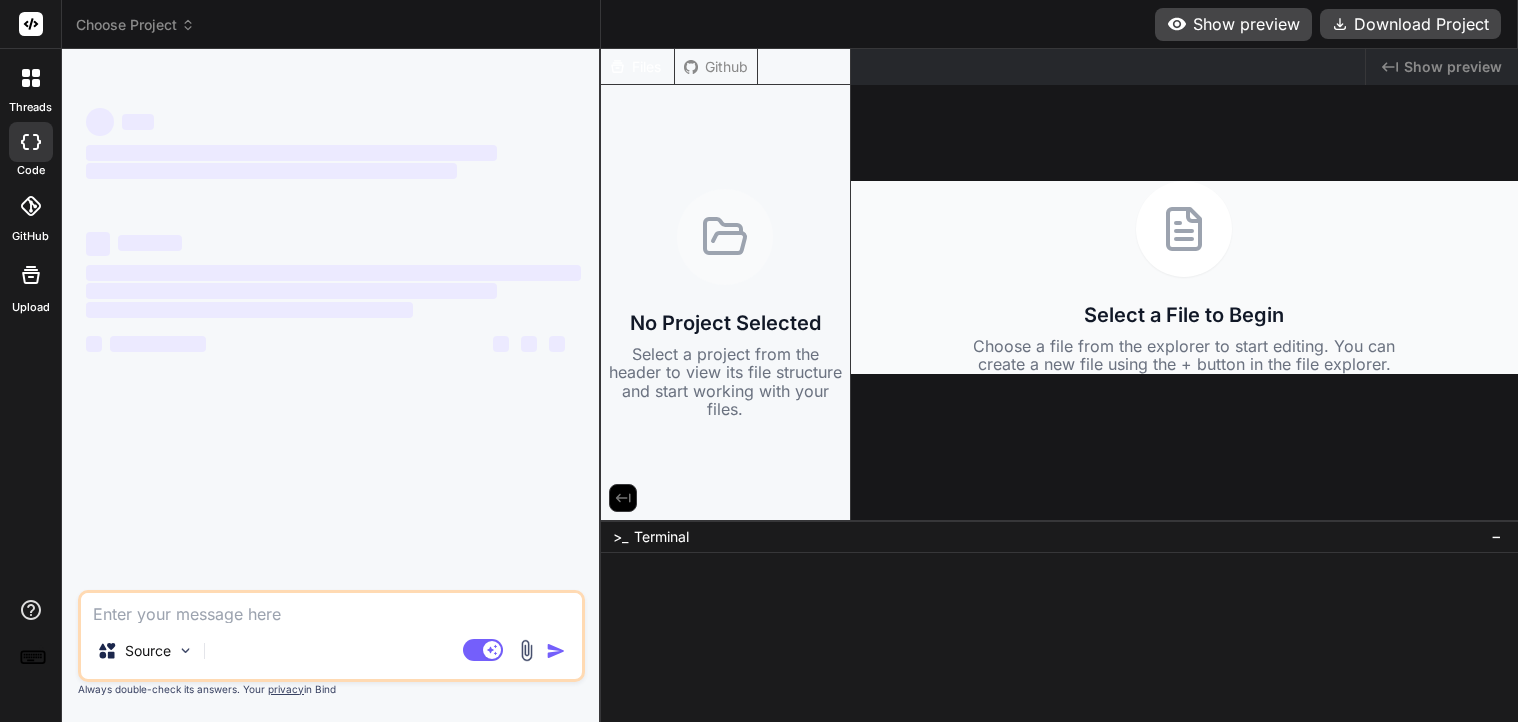 scroll, scrollTop: 0, scrollLeft: 0, axis: both 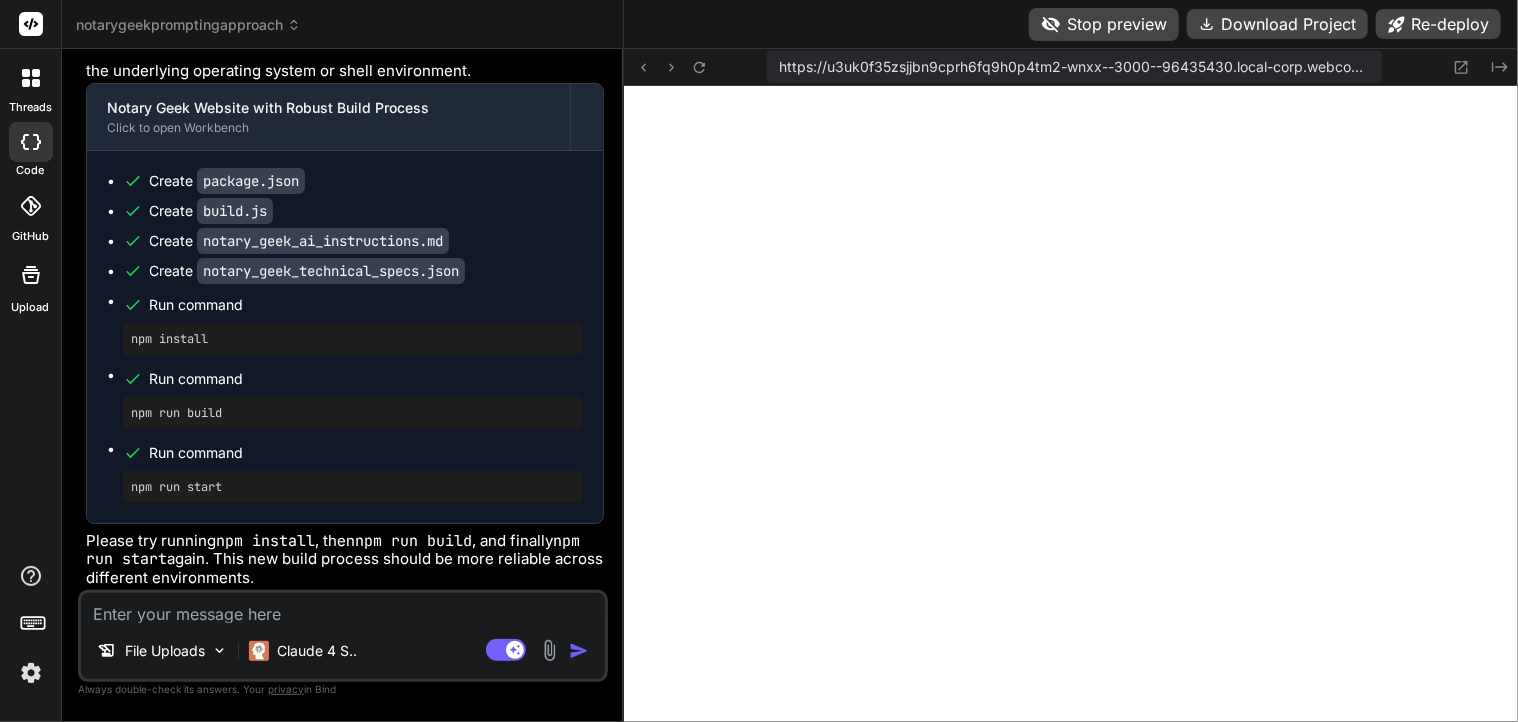 click on "Stop preview" at bounding box center [1104, 24] 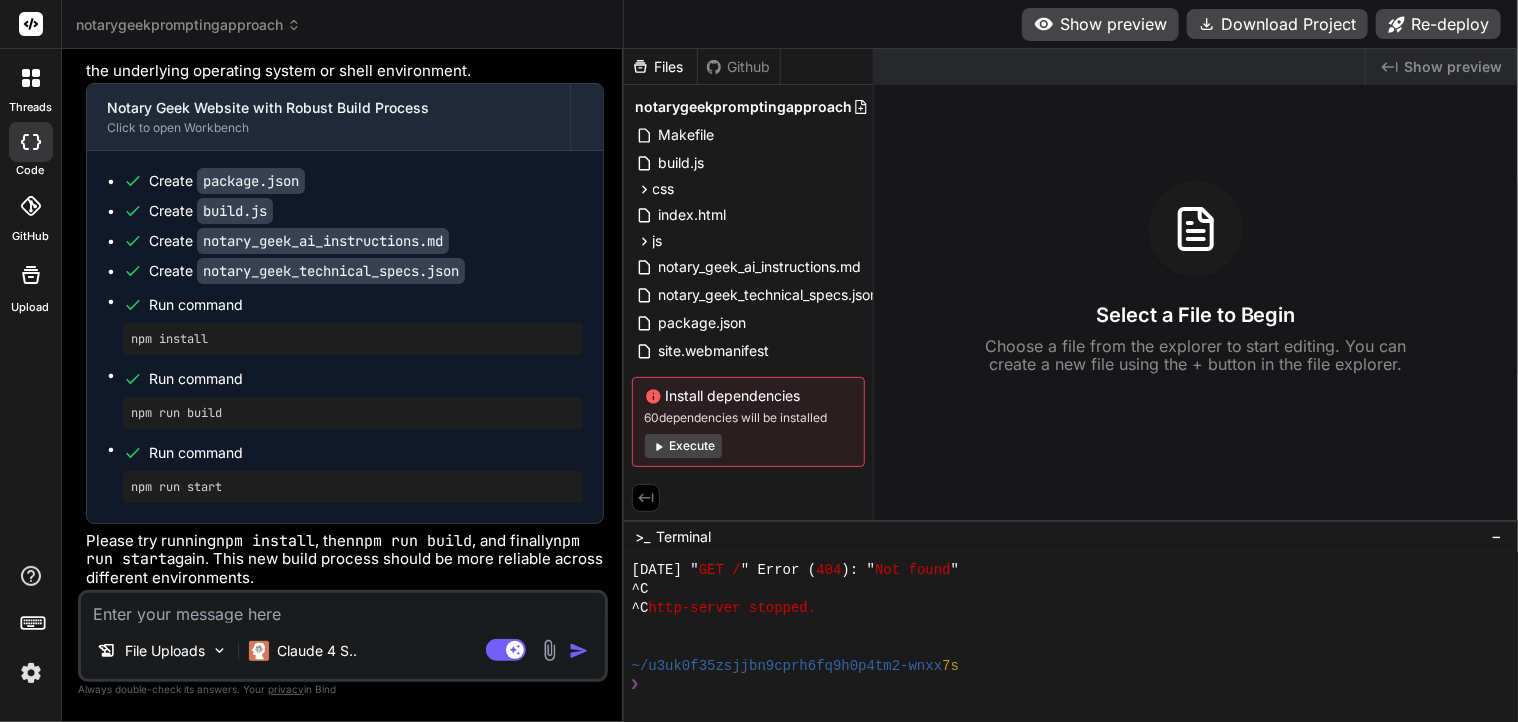 scroll, scrollTop: 3851, scrollLeft: 0, axis: vertical 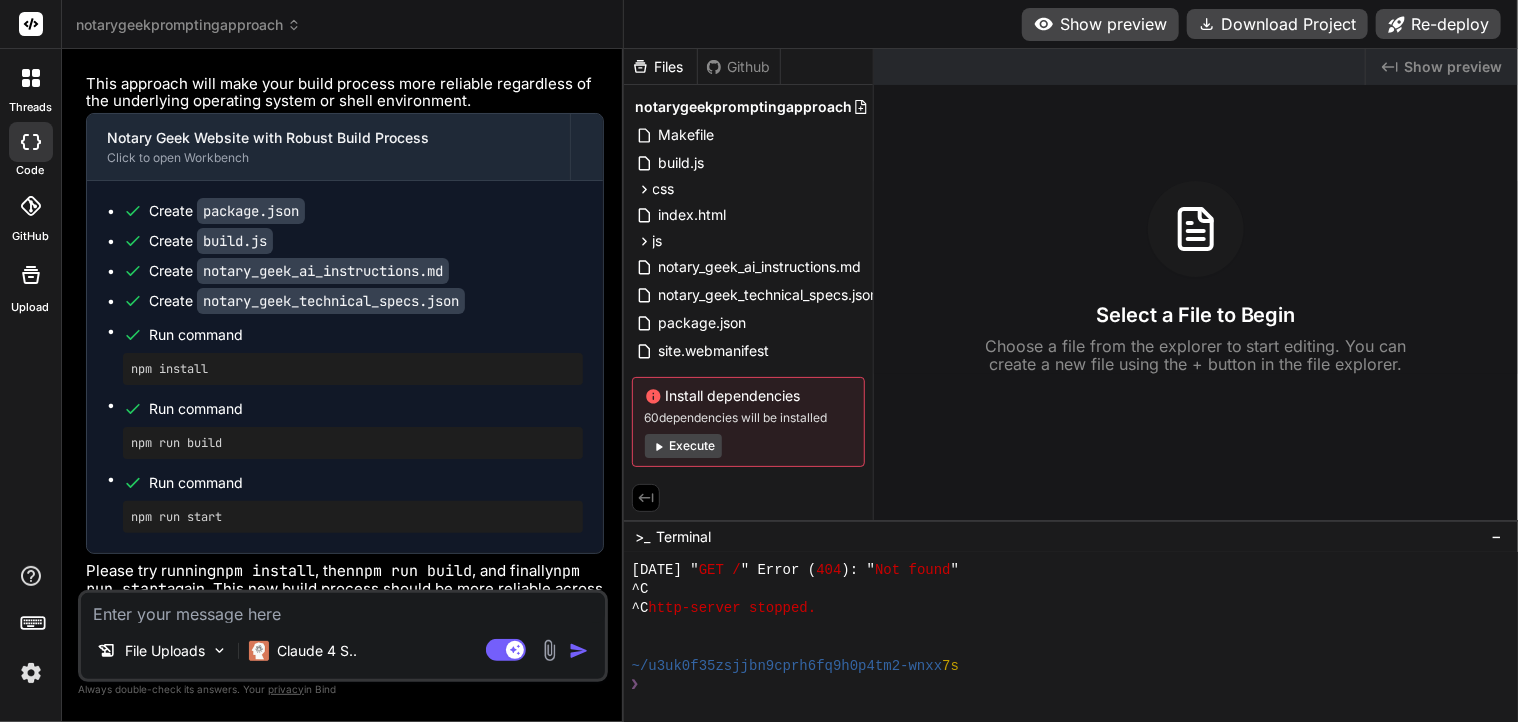 click on "File Uploads   Claude 4 S.. Agent Mode. When this toggle is activated, AI automatically makes decisions, reasons, creates files, and runs terminal commands. Almost full autopilot." at bounding box center [343, 636] 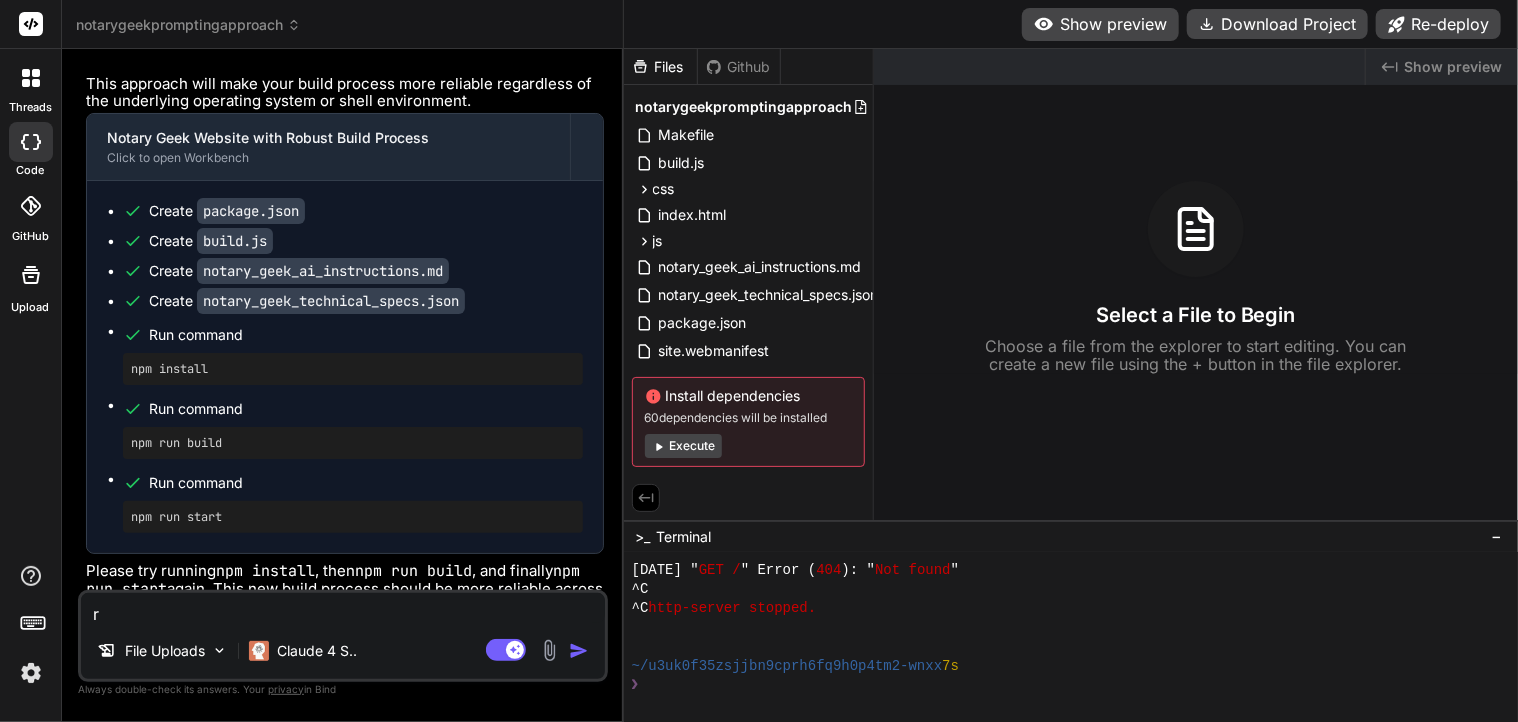 type on "re" 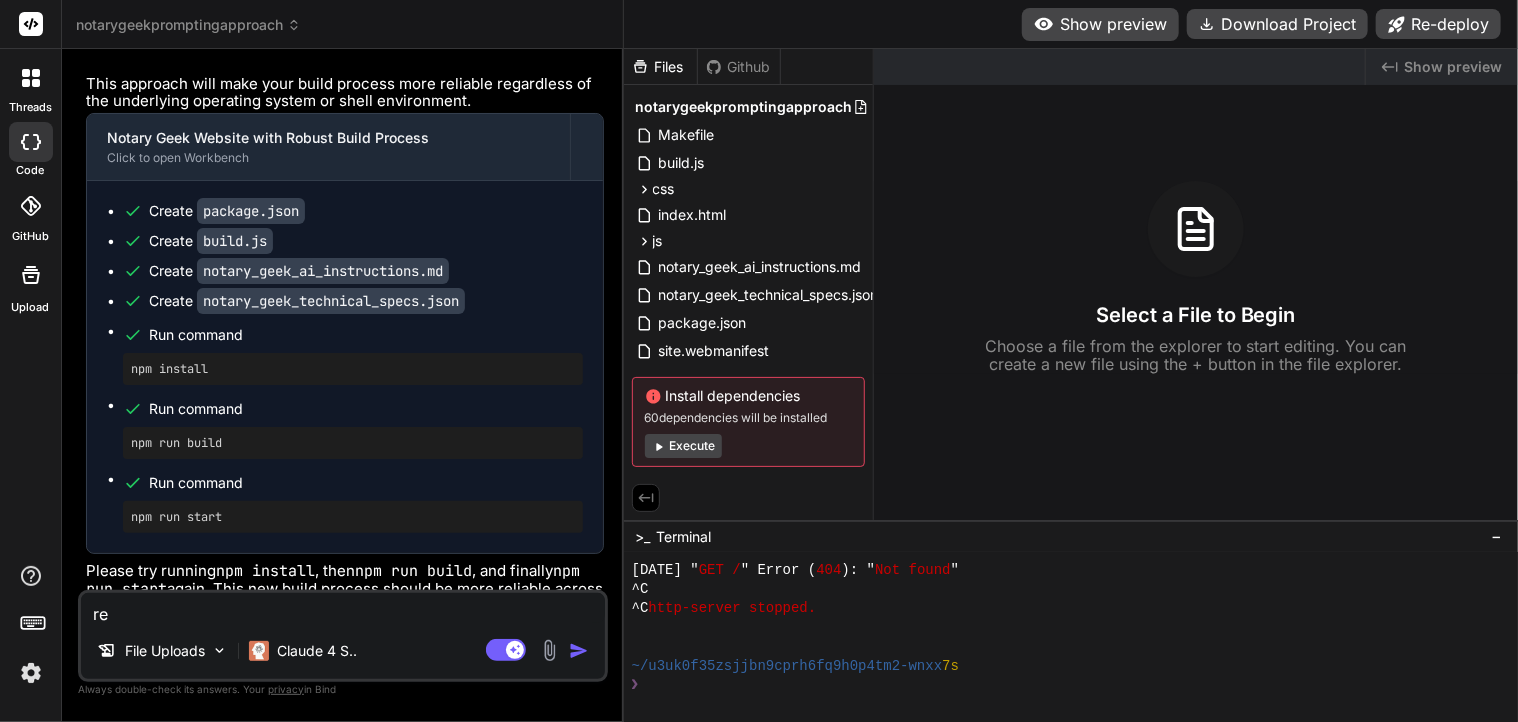 type on "rev" 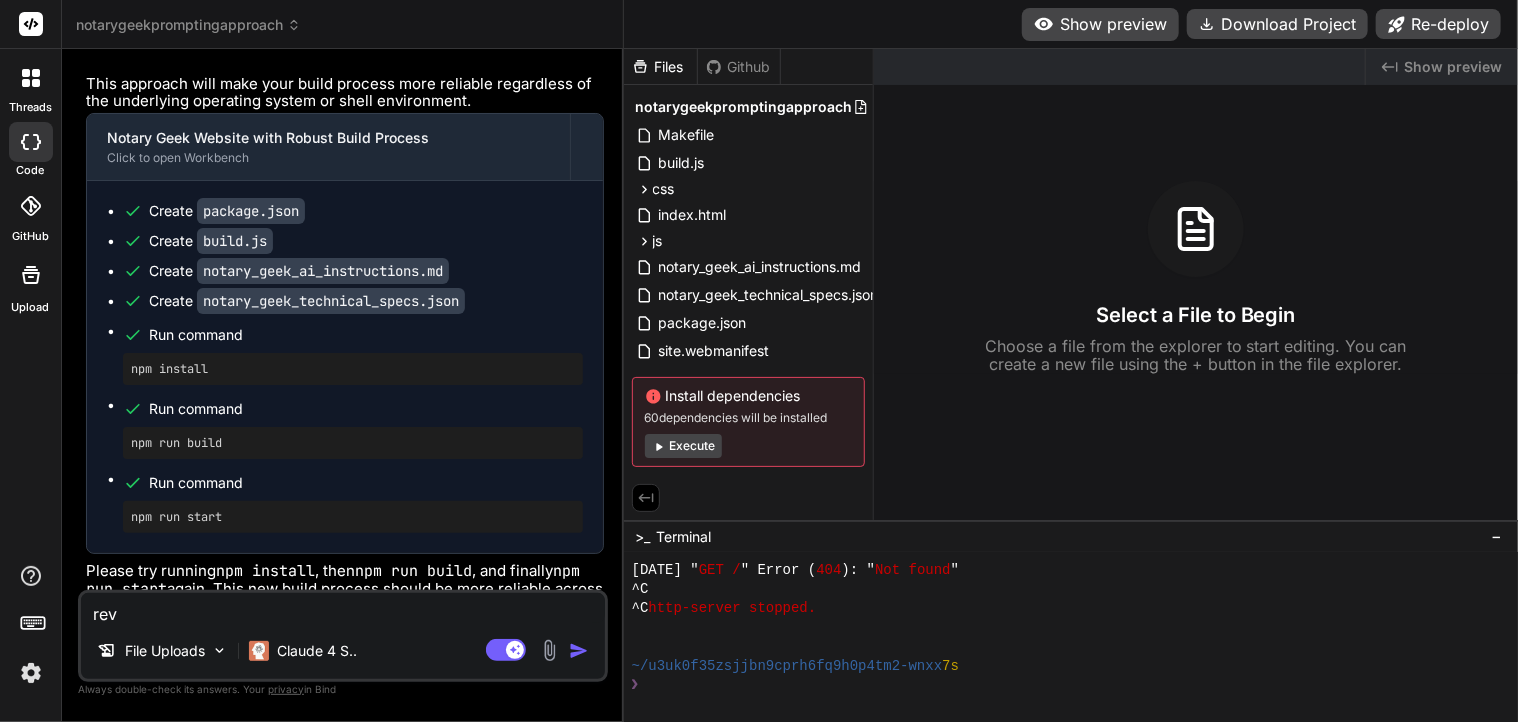 type on "reve" 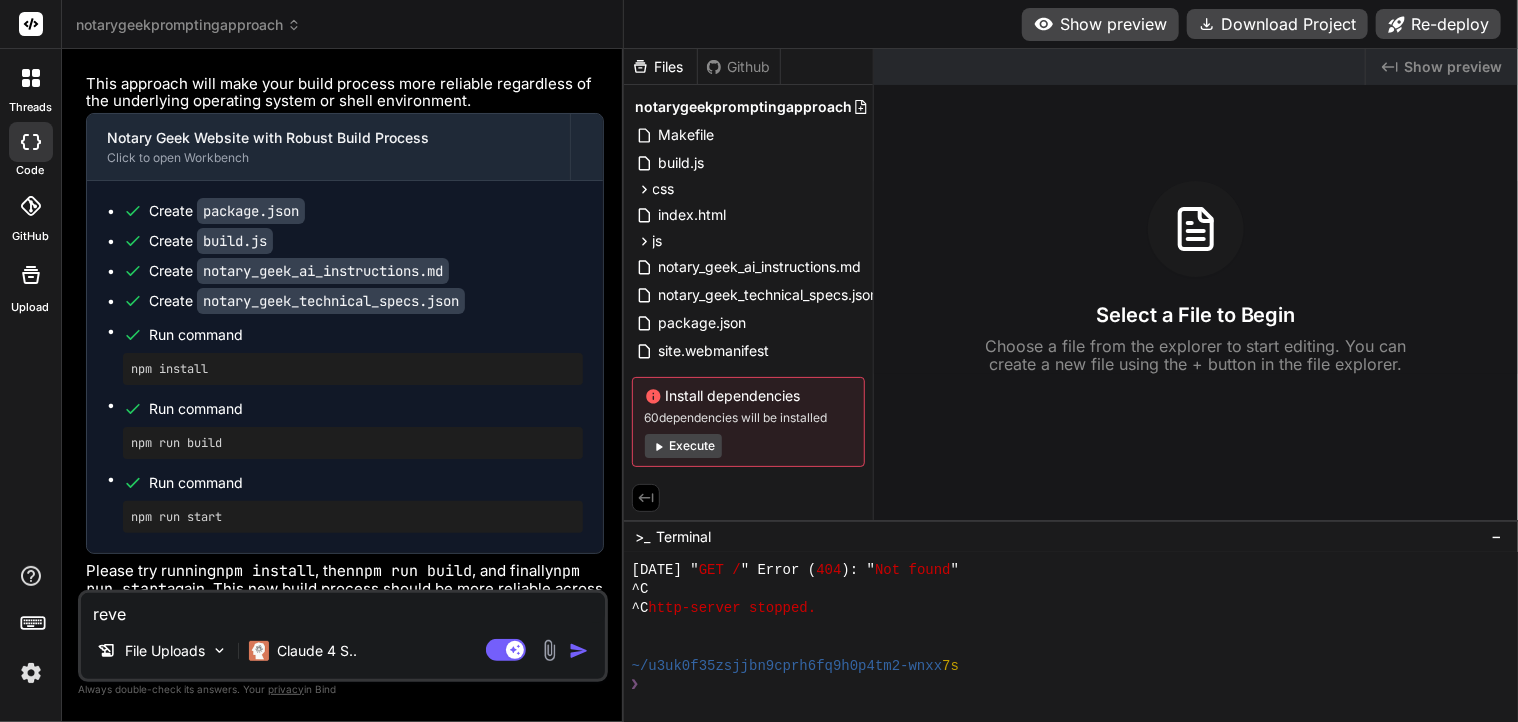type on "revet" 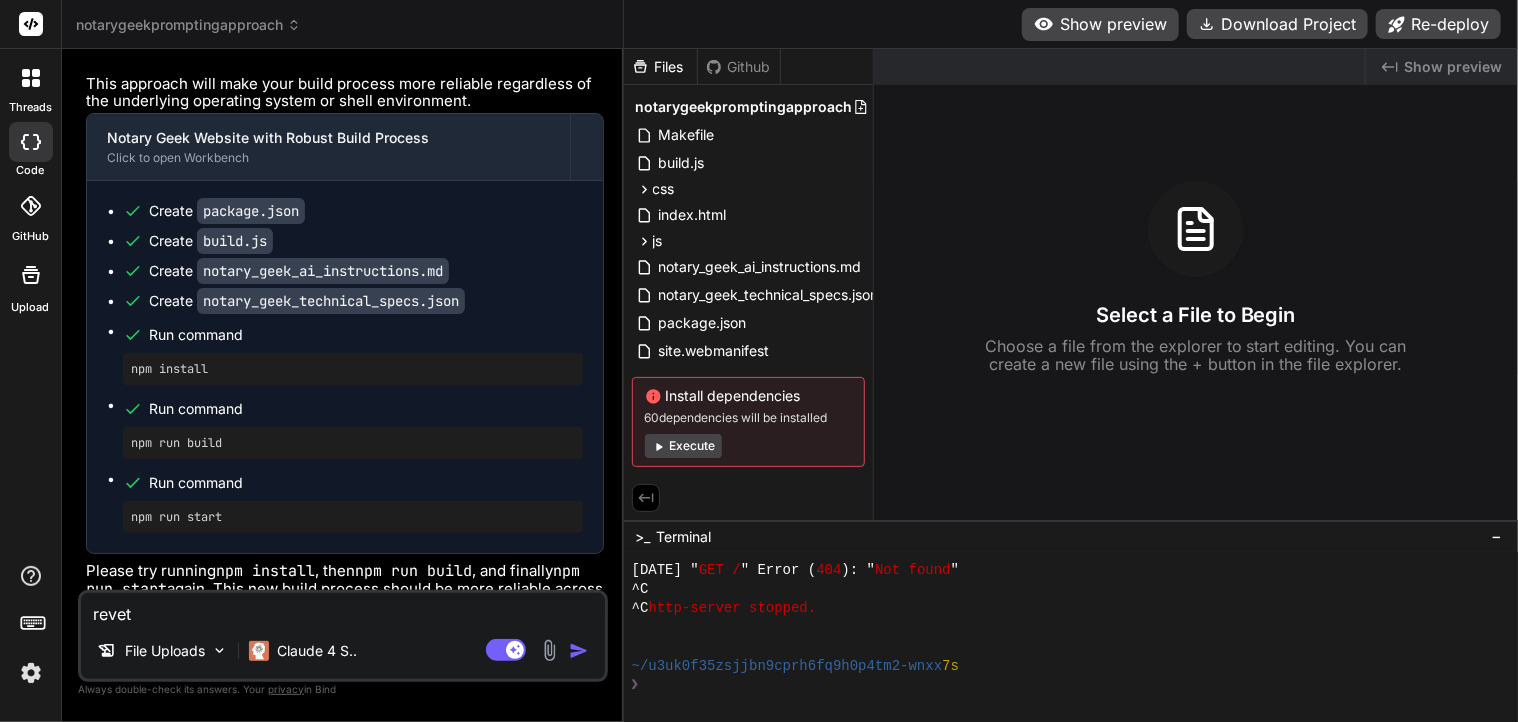 type on "reve" 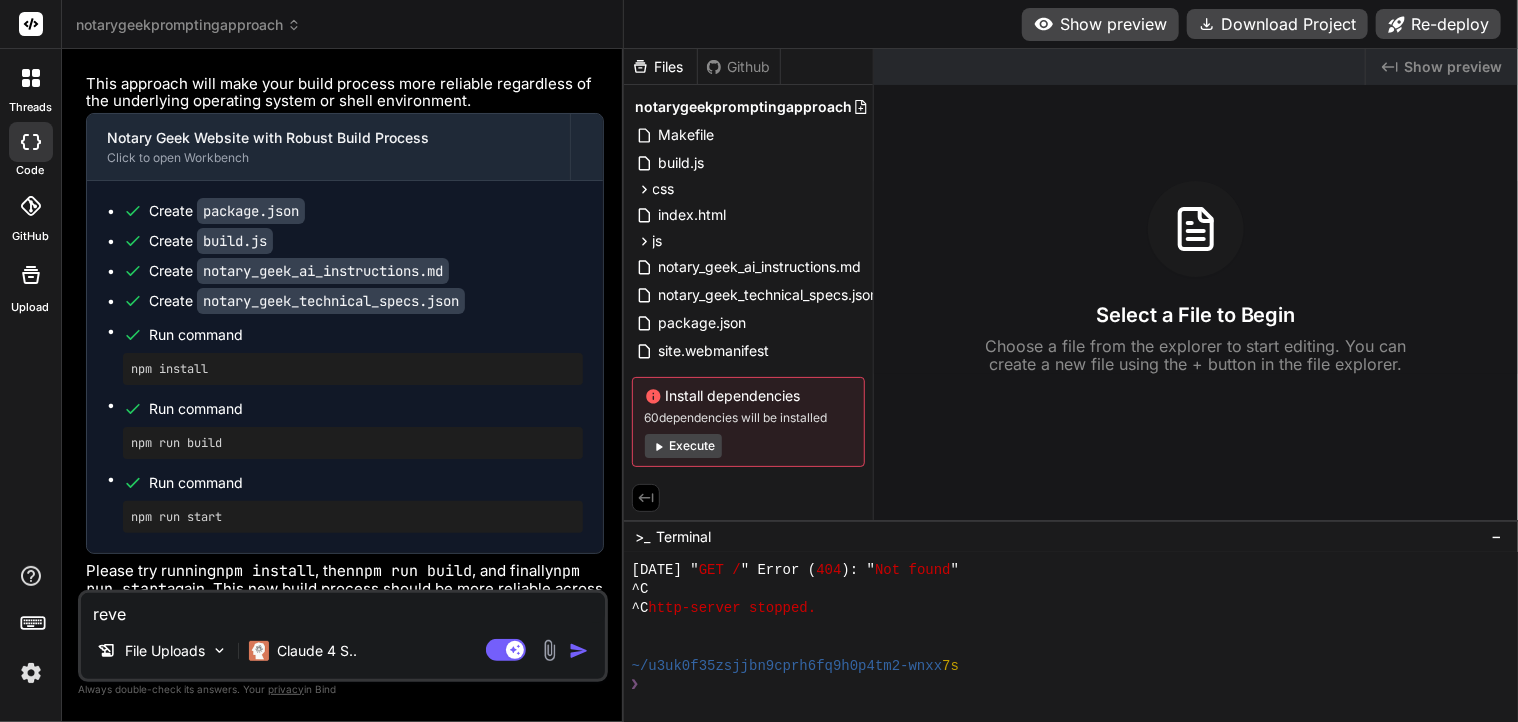 type on "x" 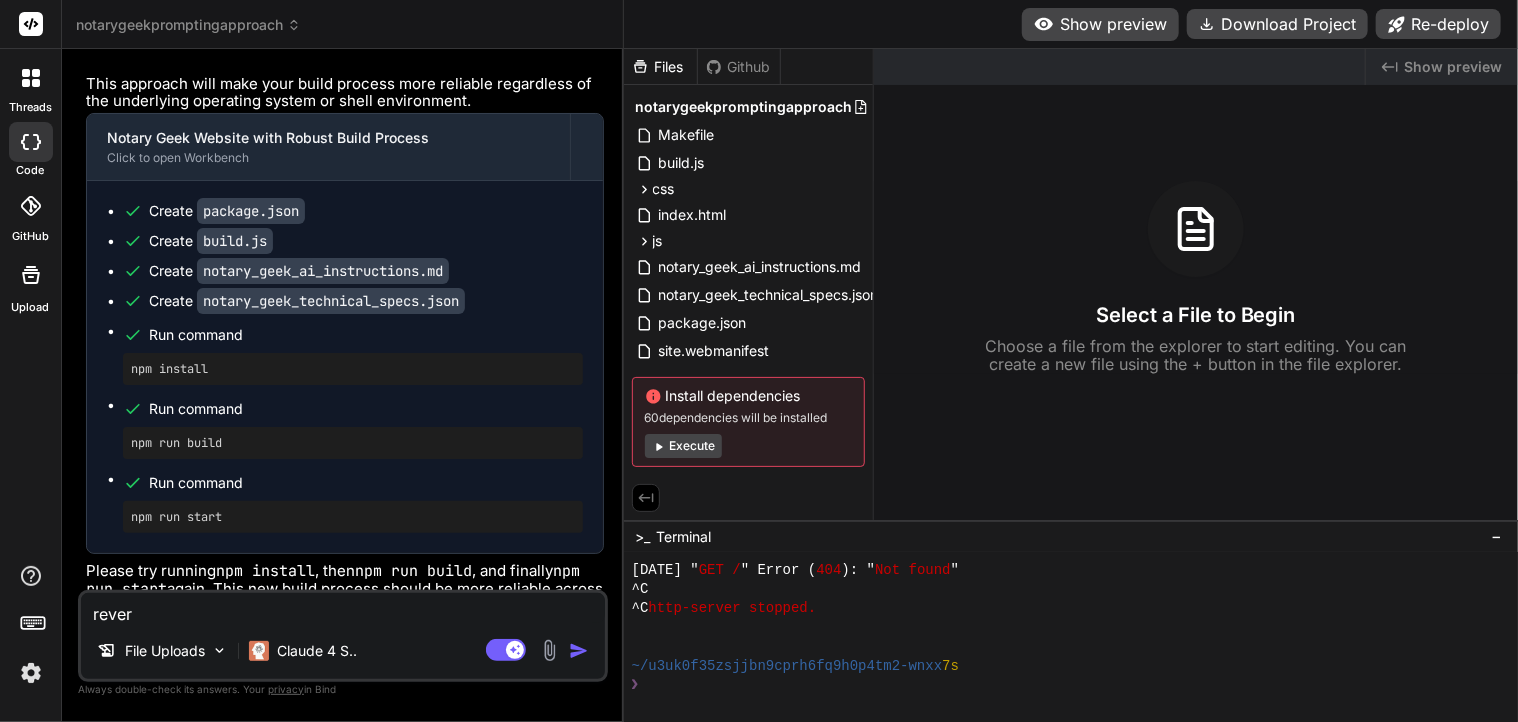 type on "revert" 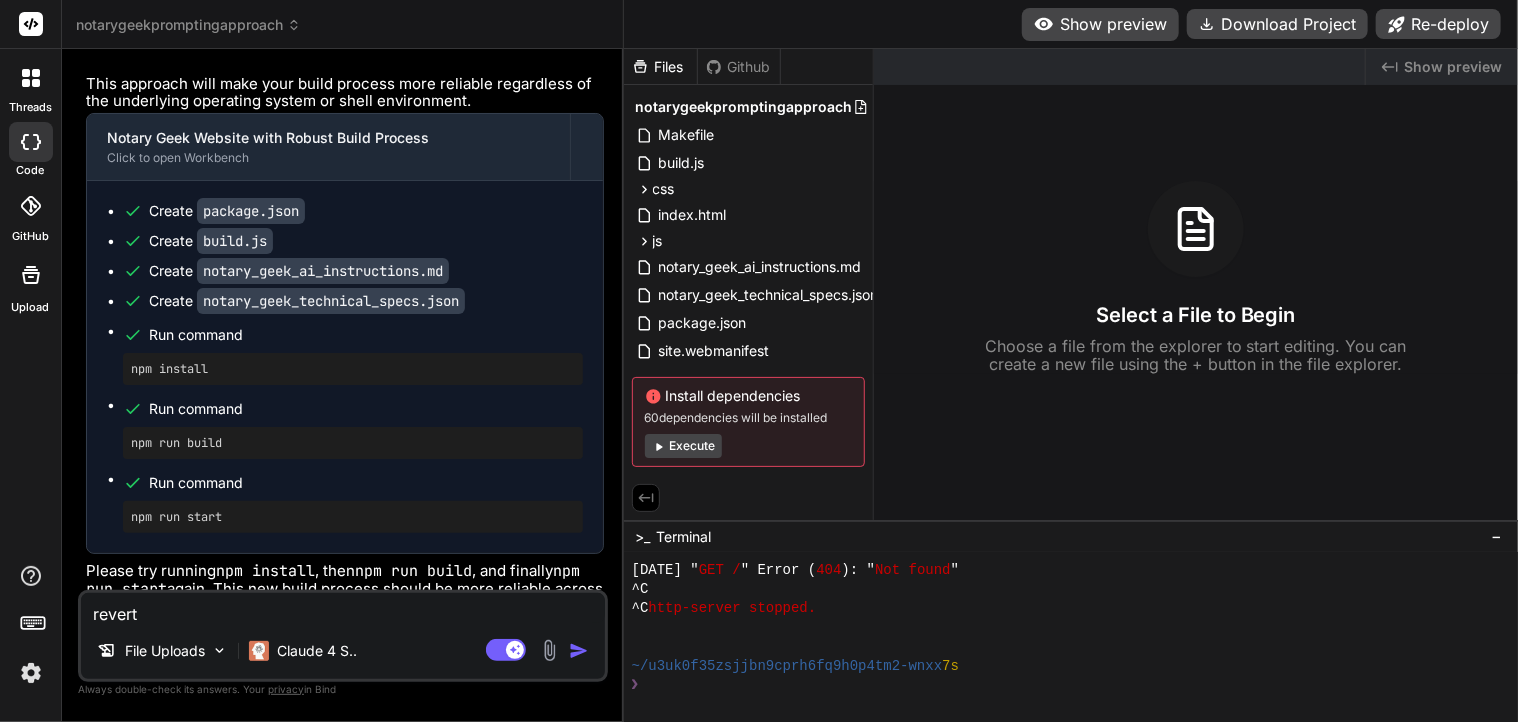 type on "revert" 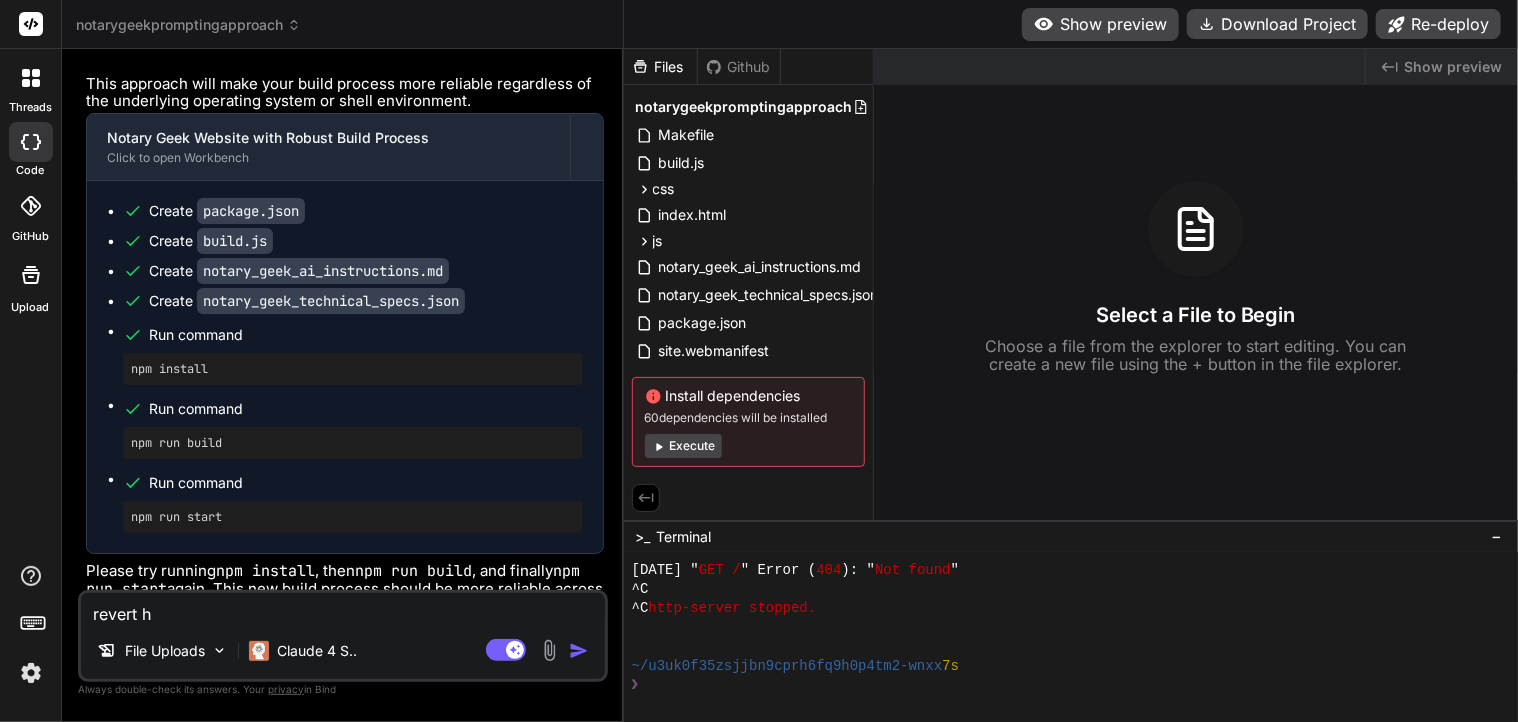 type on "revert ha" 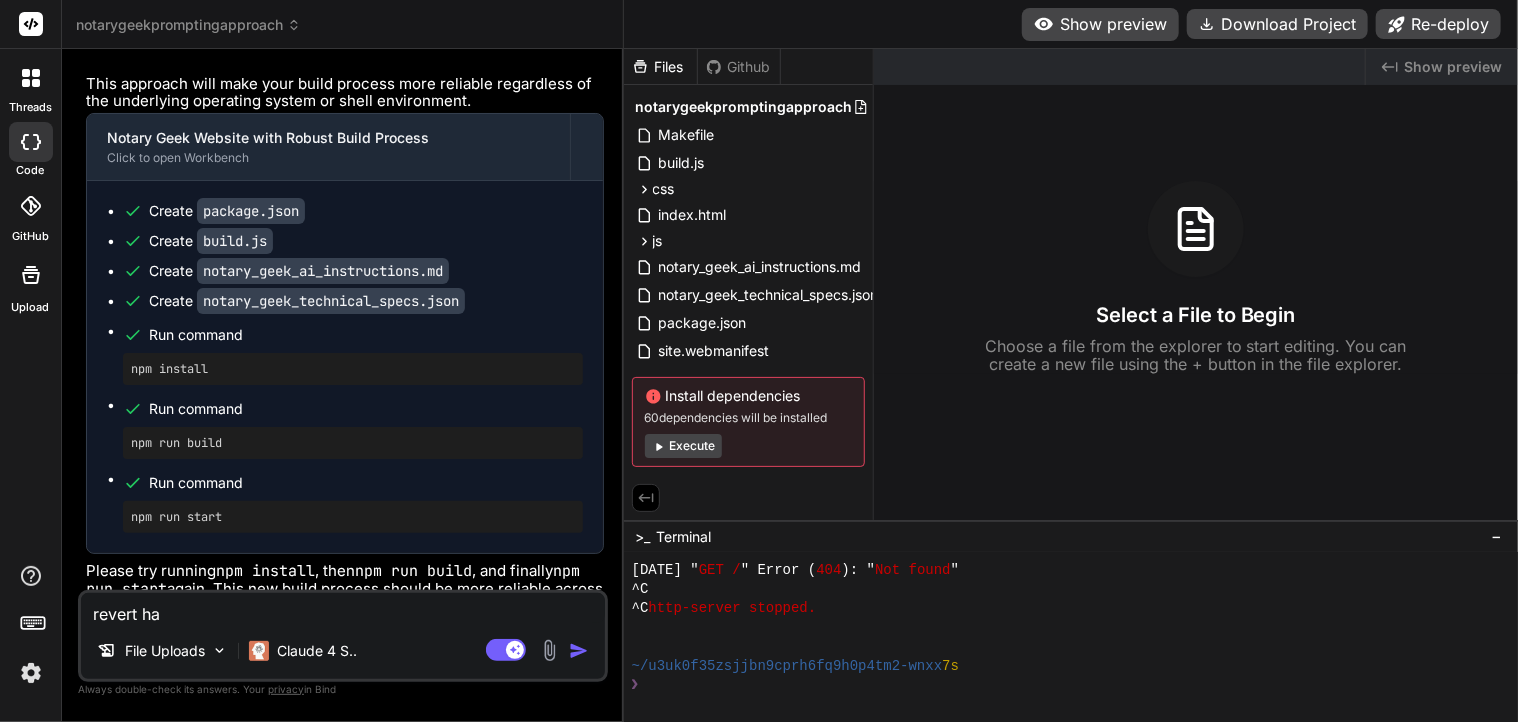 type on "revert hat" 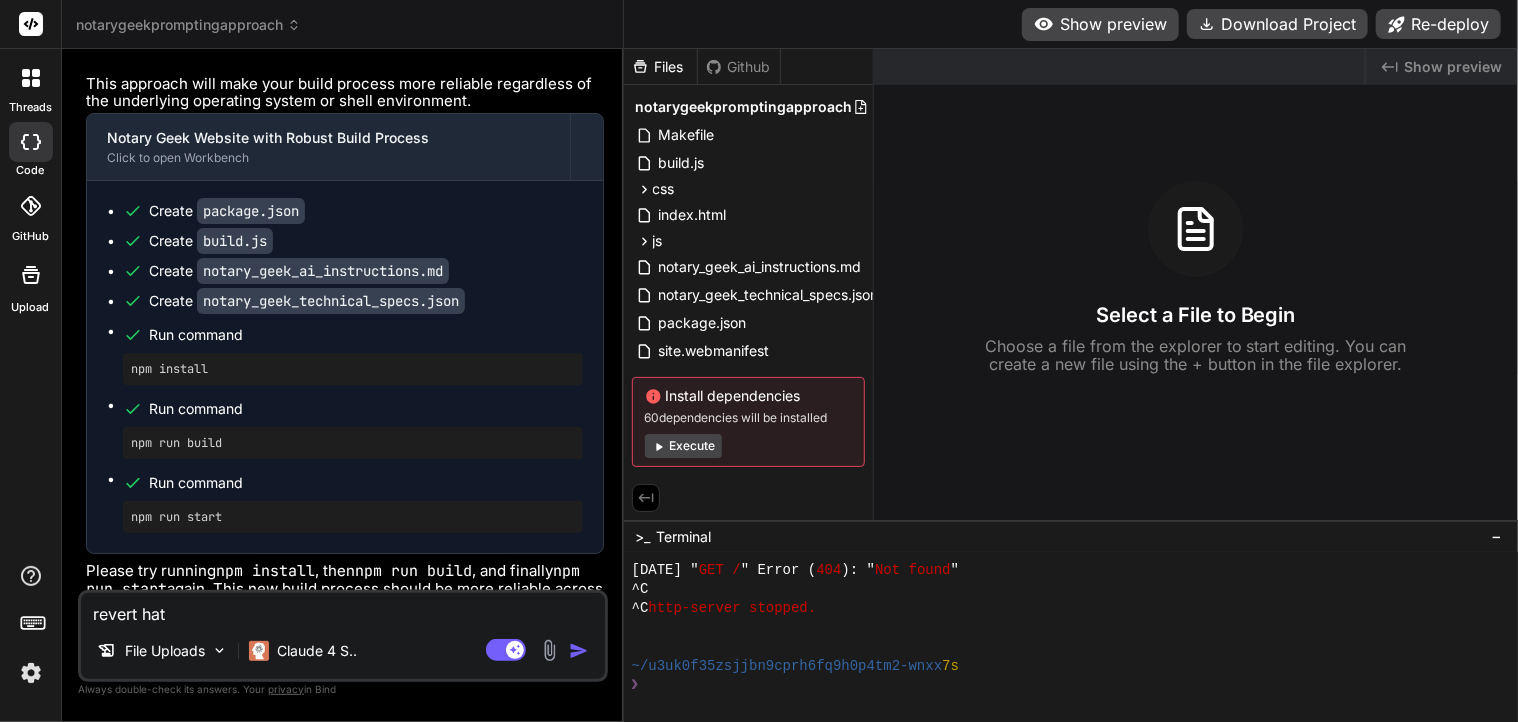type on "revert ha" 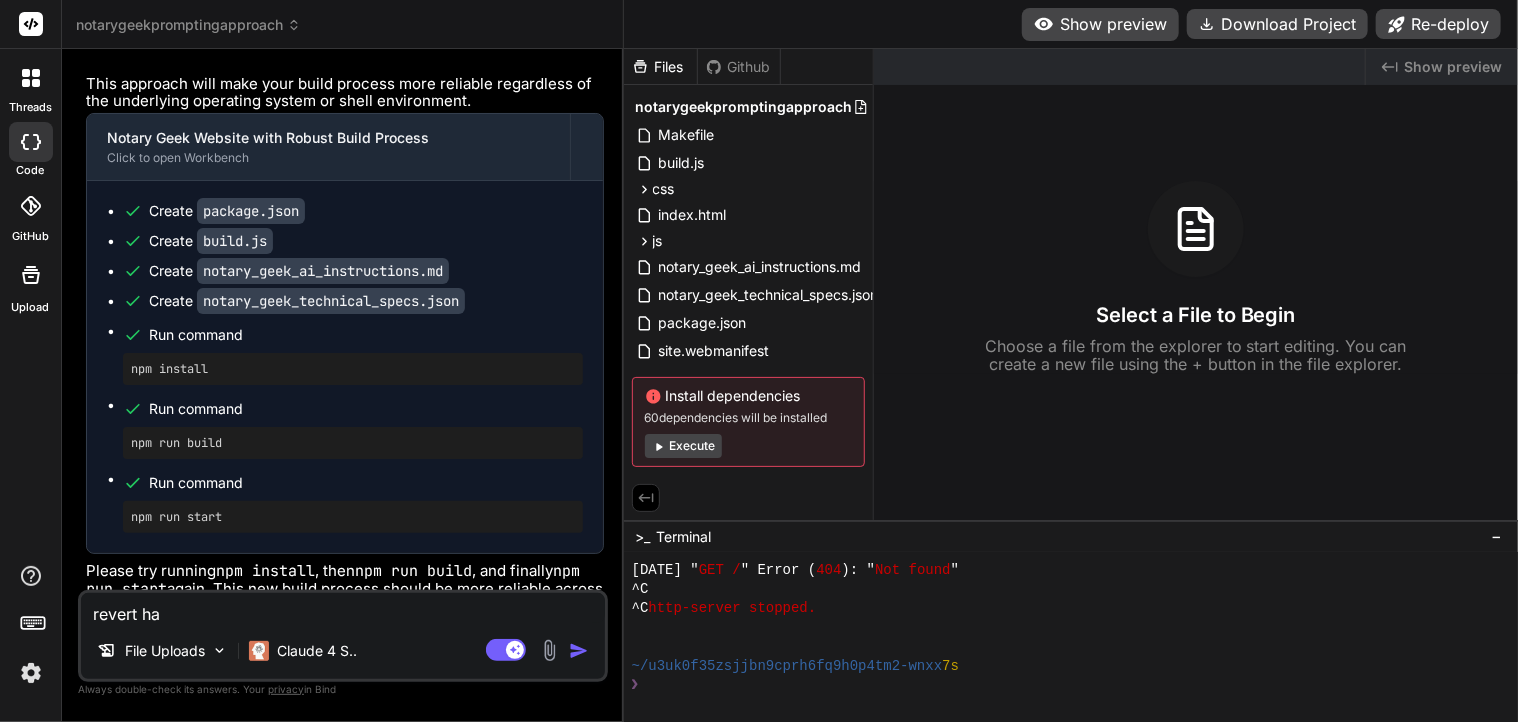 type on "revert h" 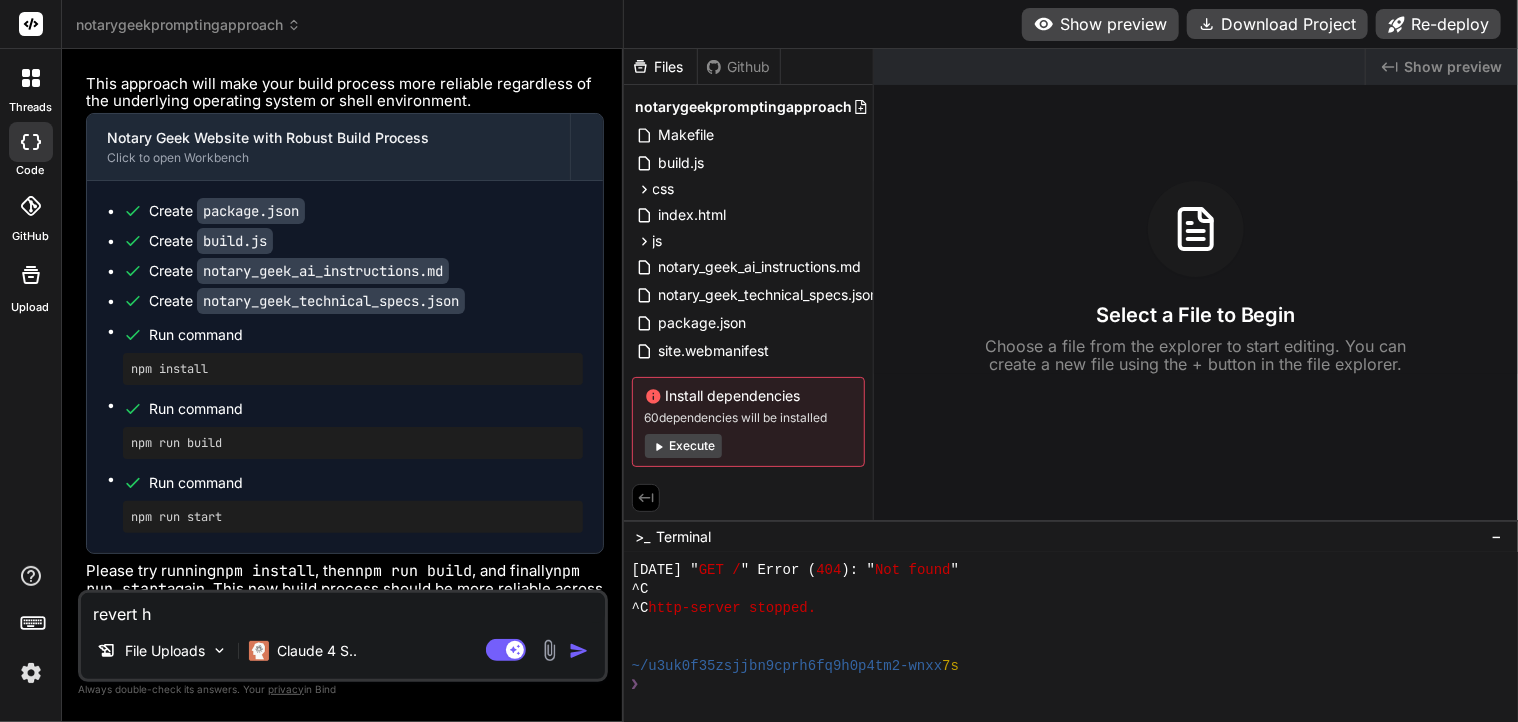 type on "revert" 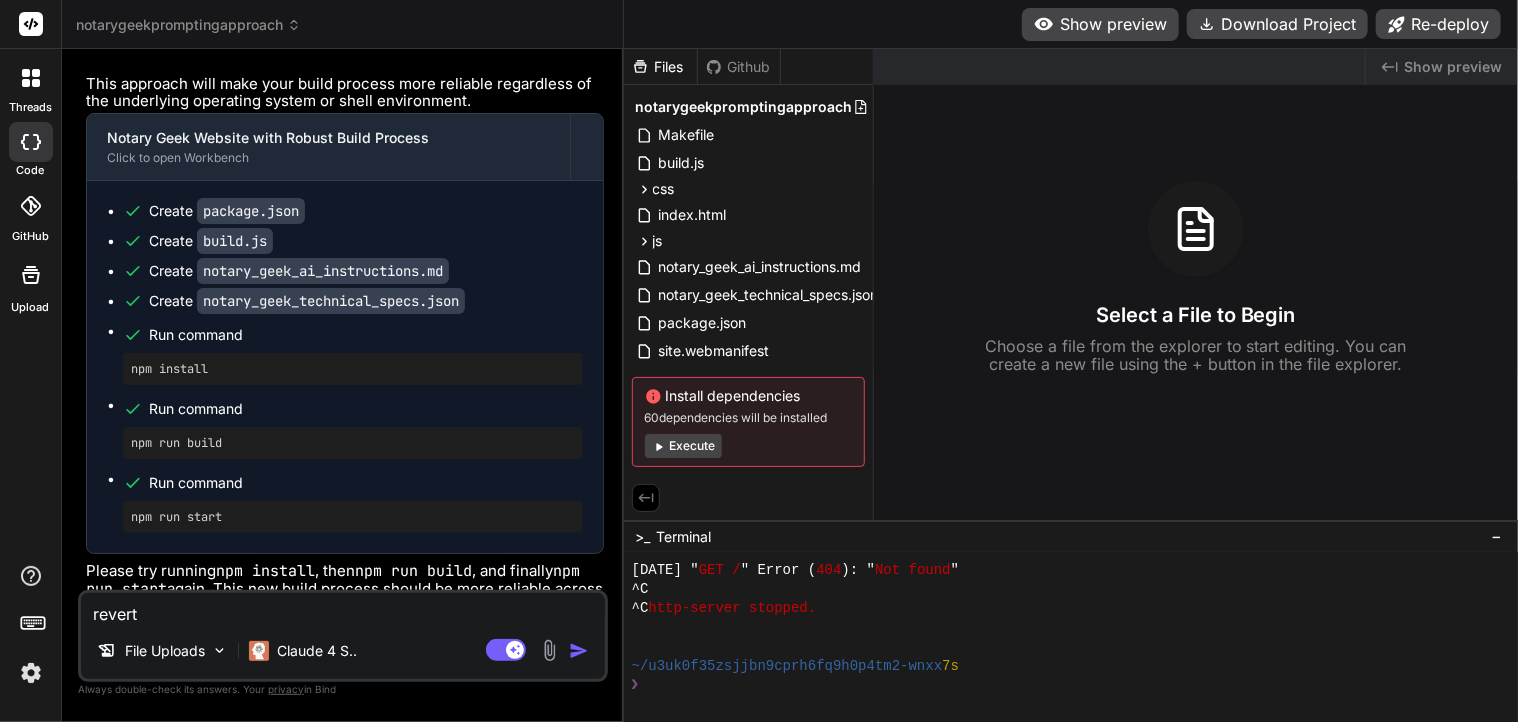 type on "revert t" 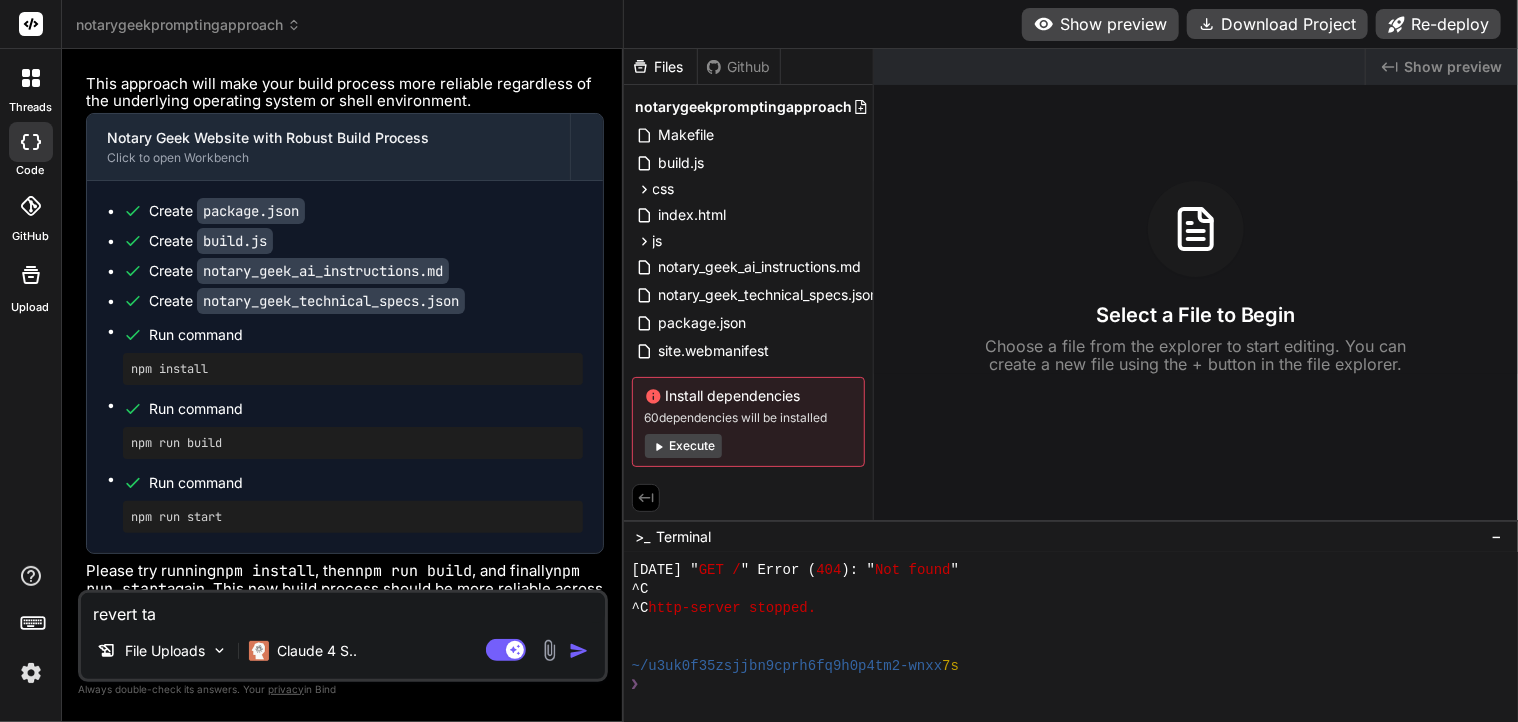 type on "revert tah" 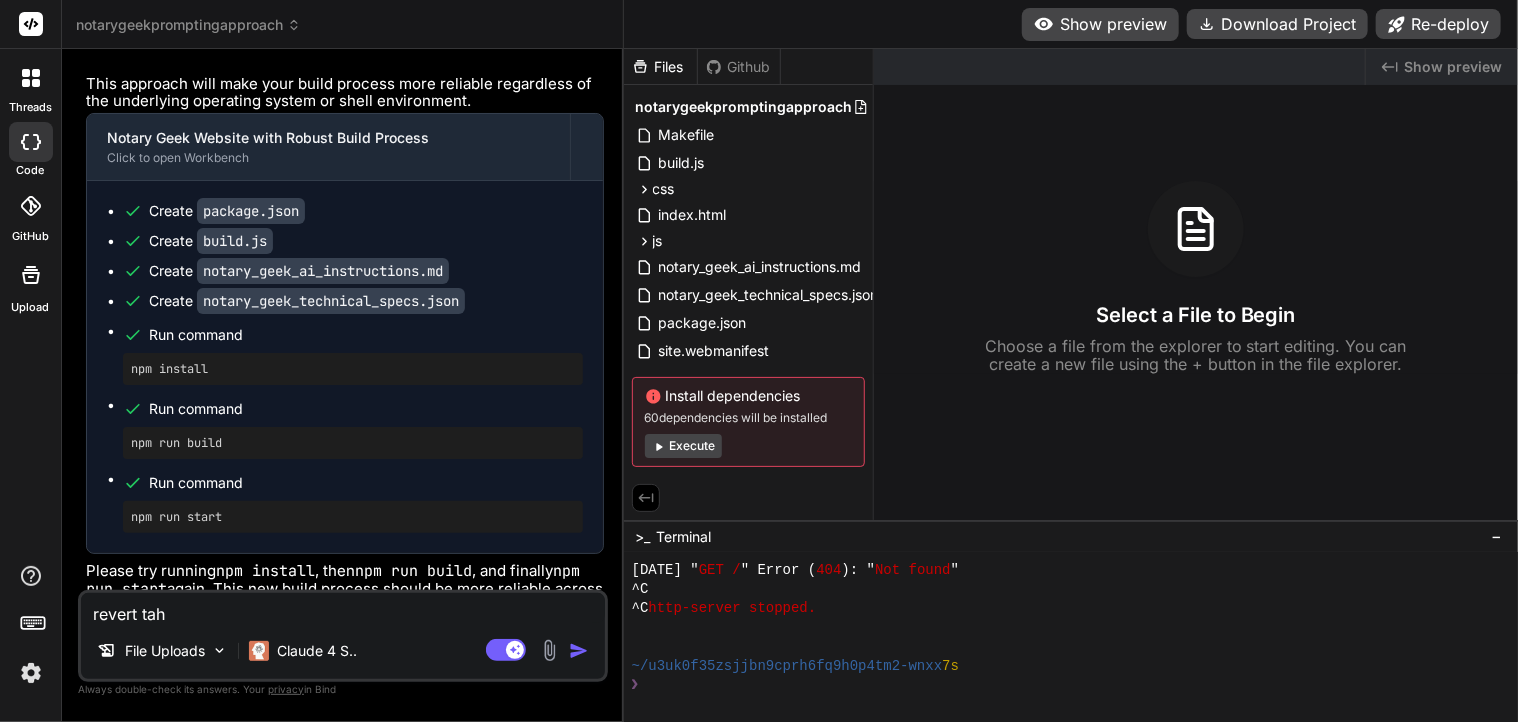 type on "revert taht" 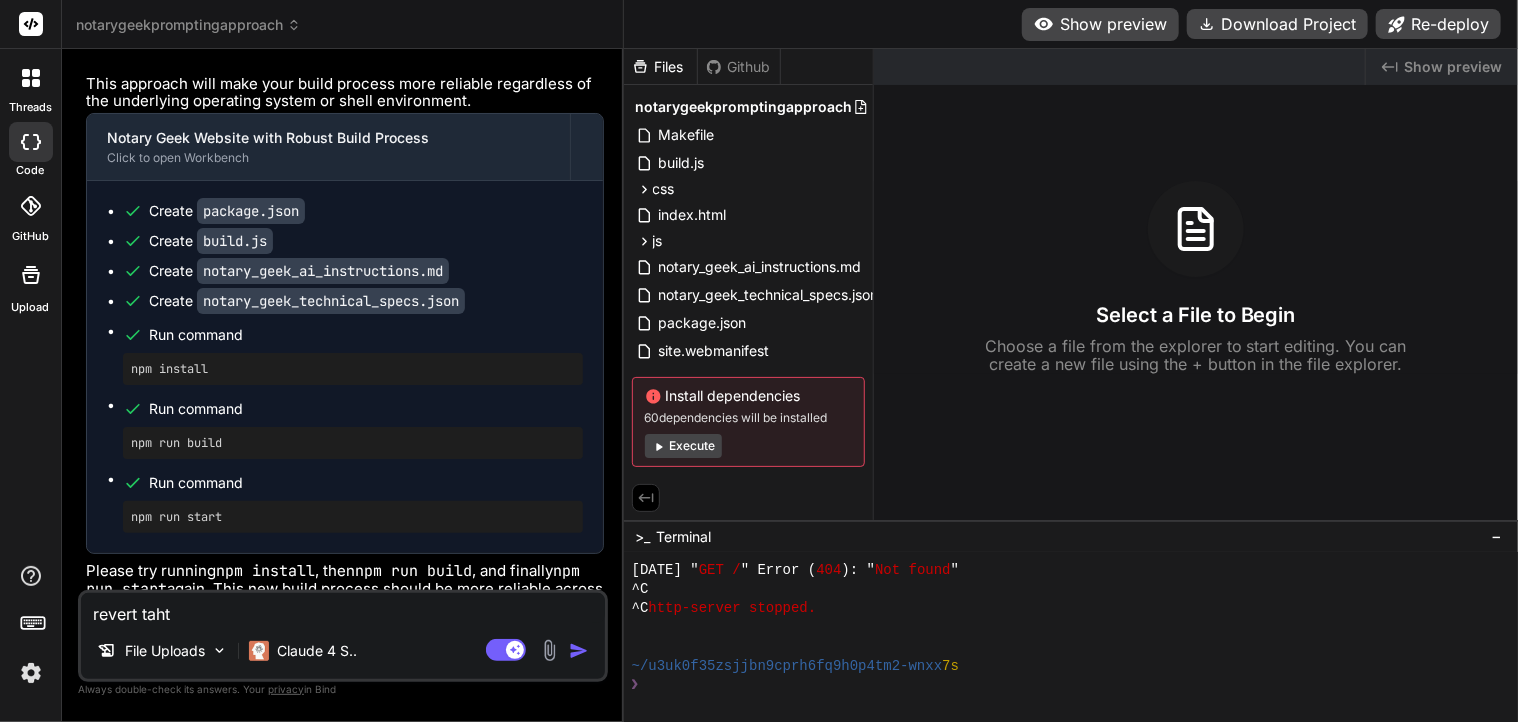 type on "revert taht" 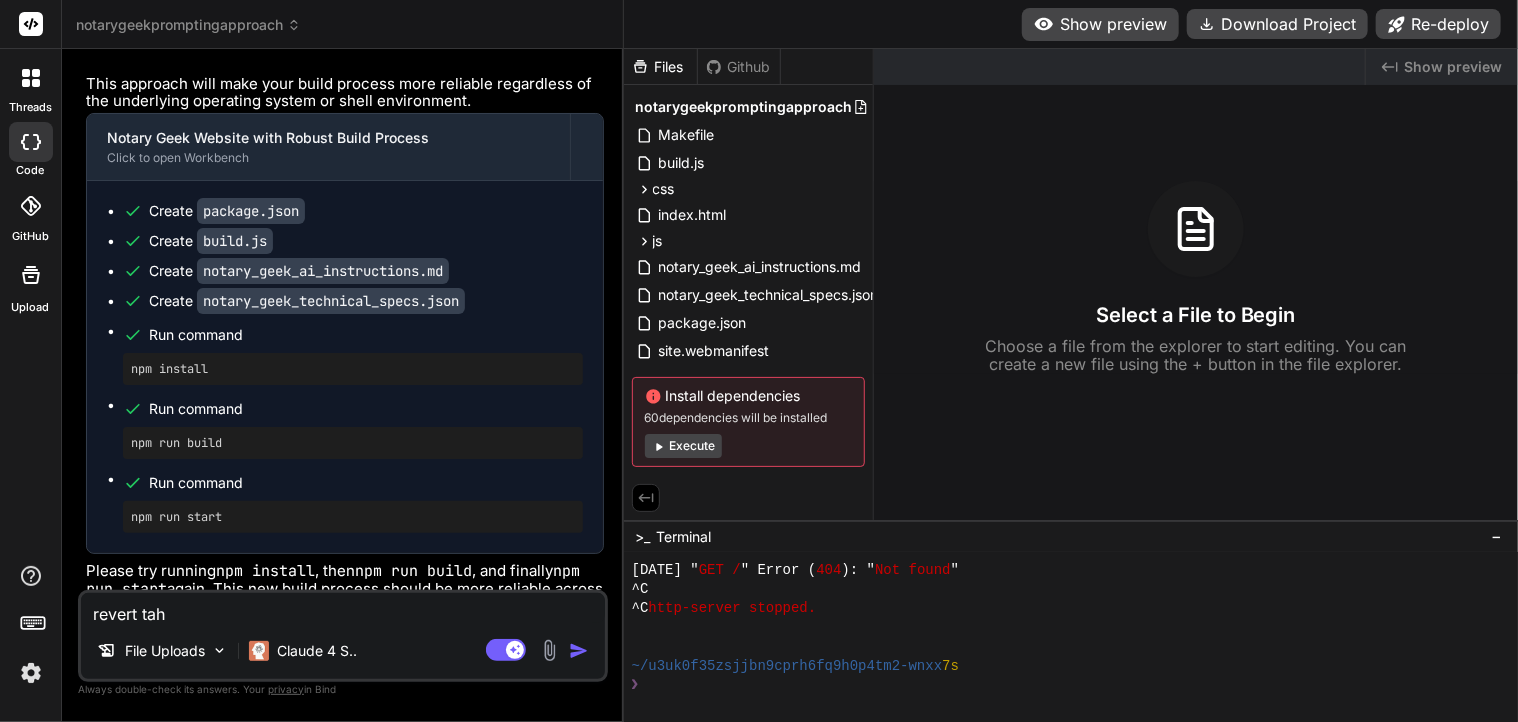 type on "revert ta" 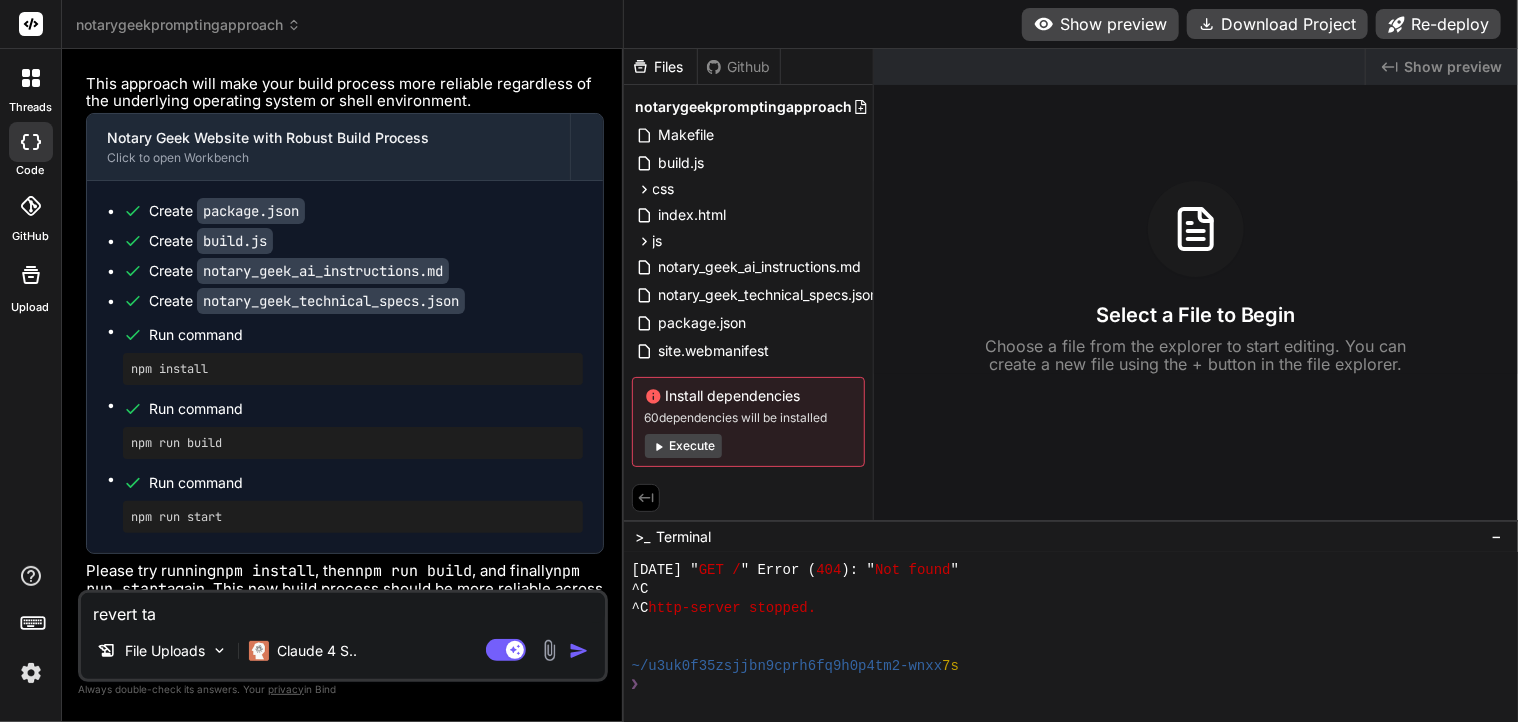 type on "x" 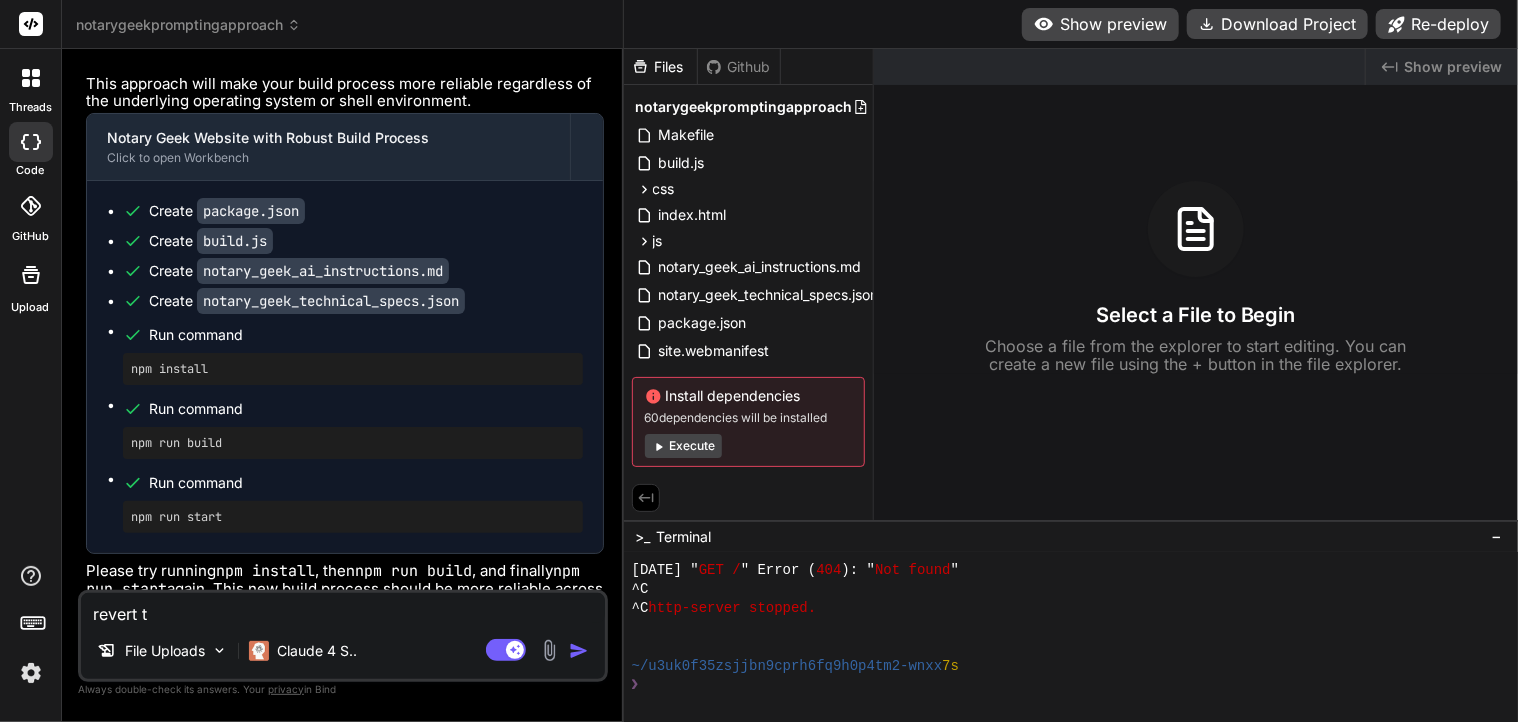 type on "revert th" 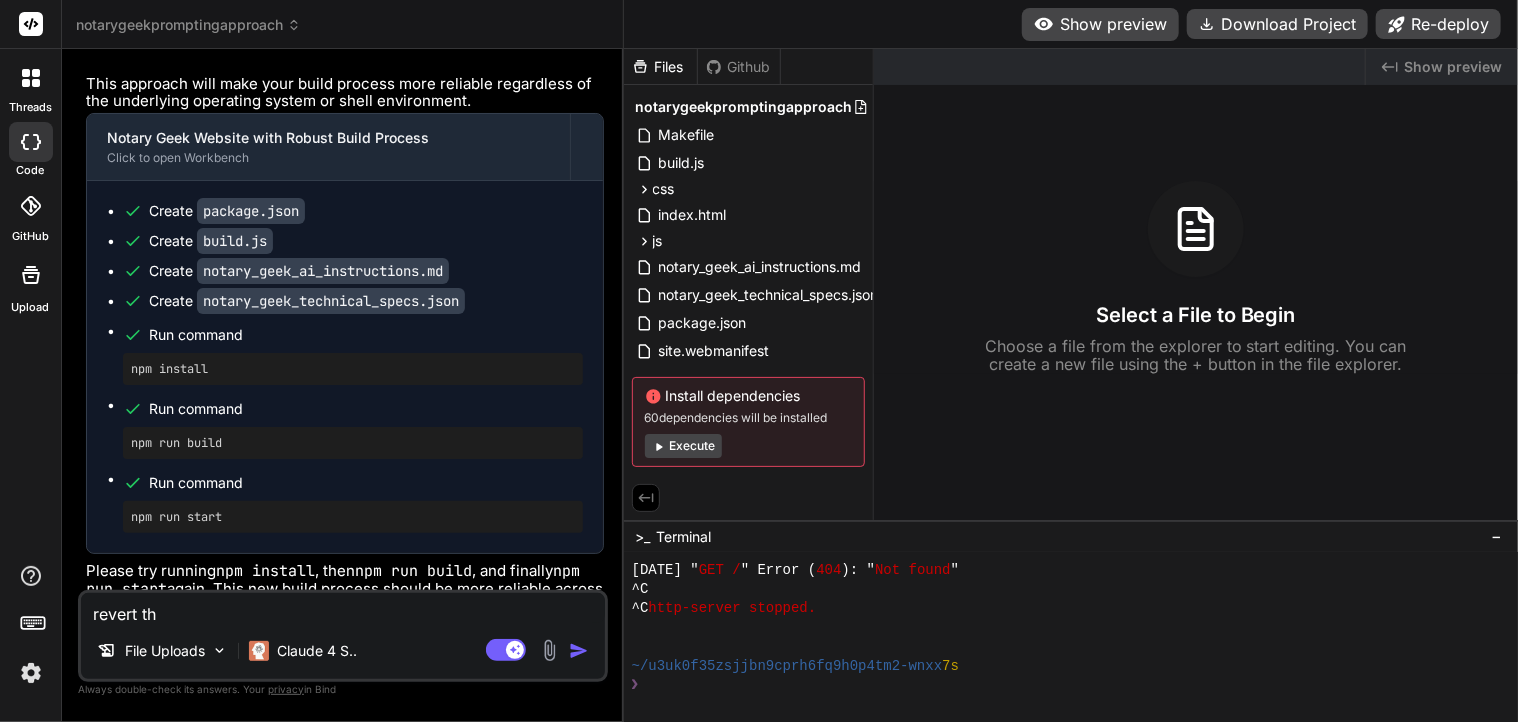 type on "revert tha" 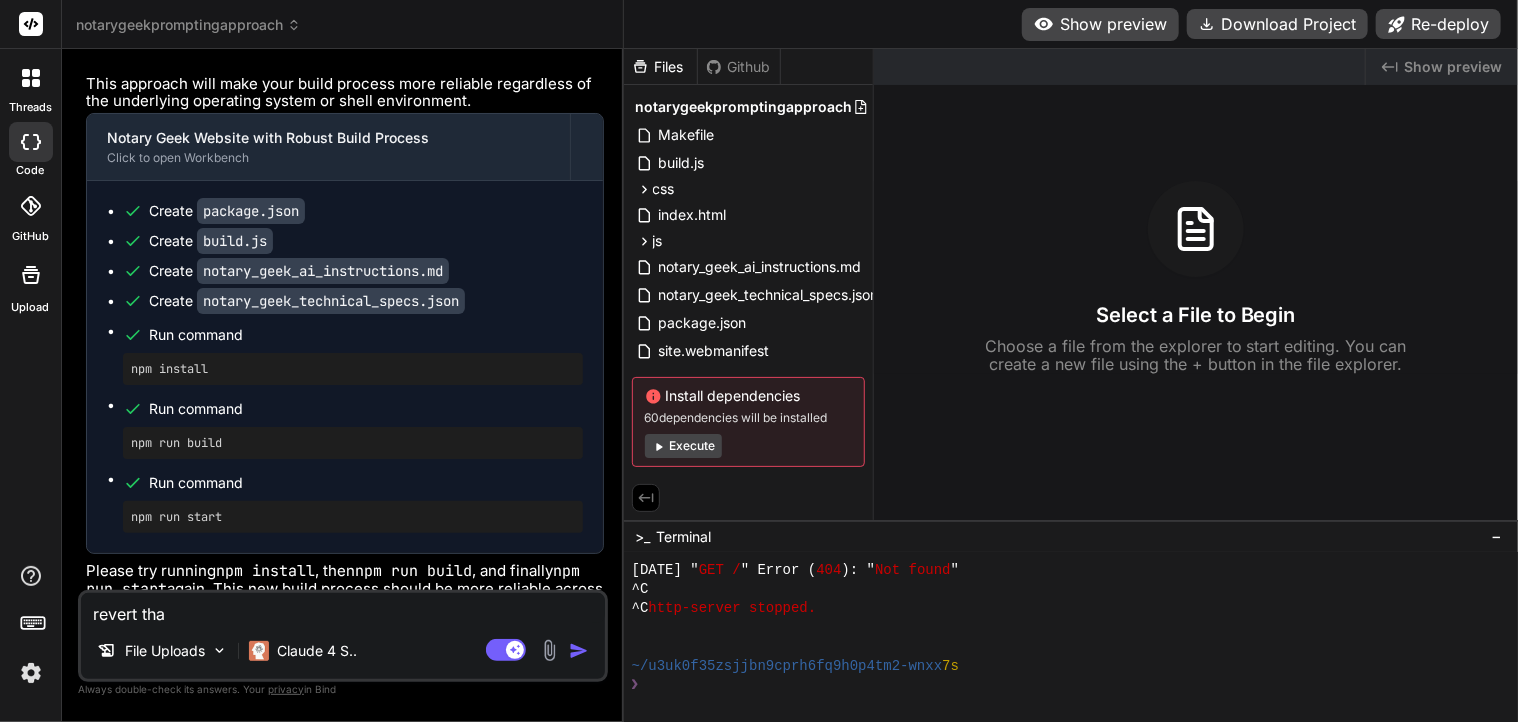 type on "revert that" 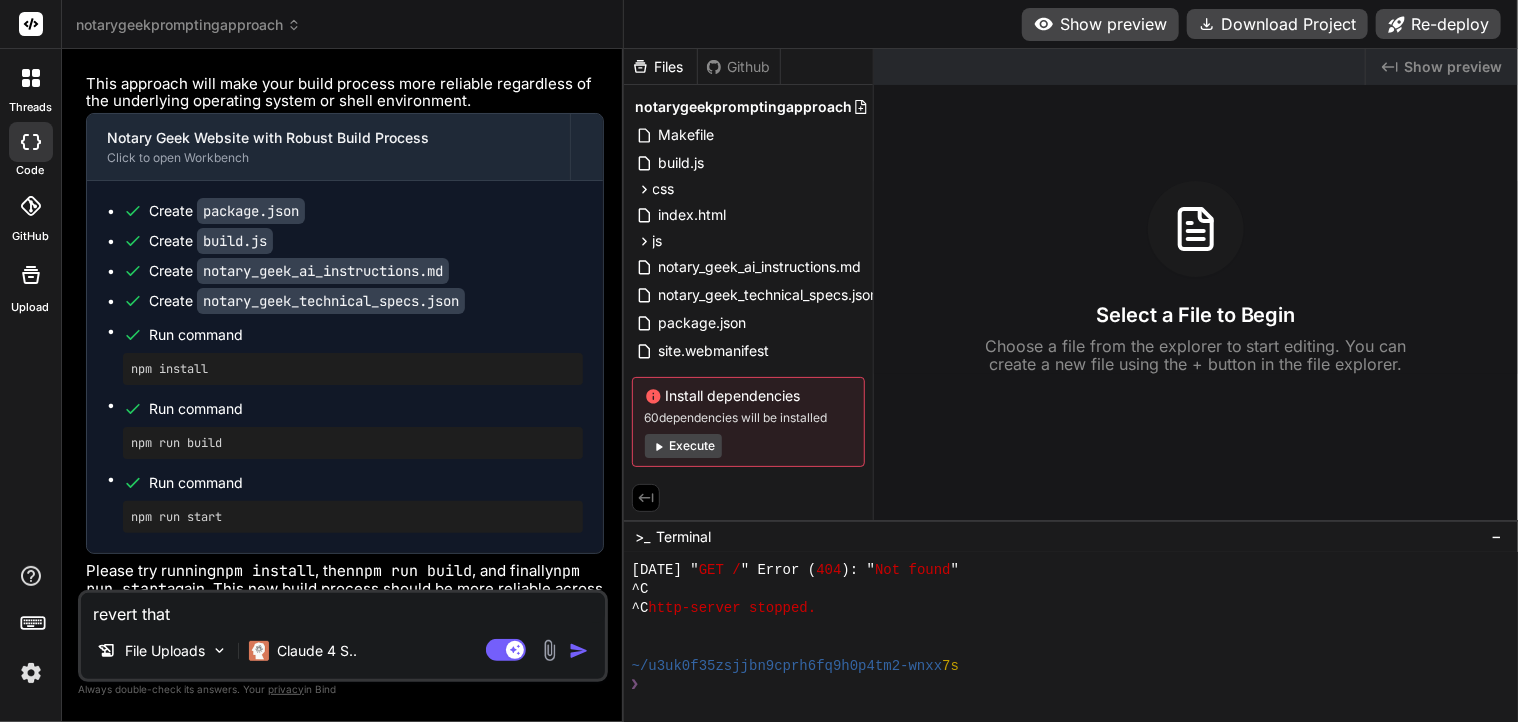 type on "revert that" 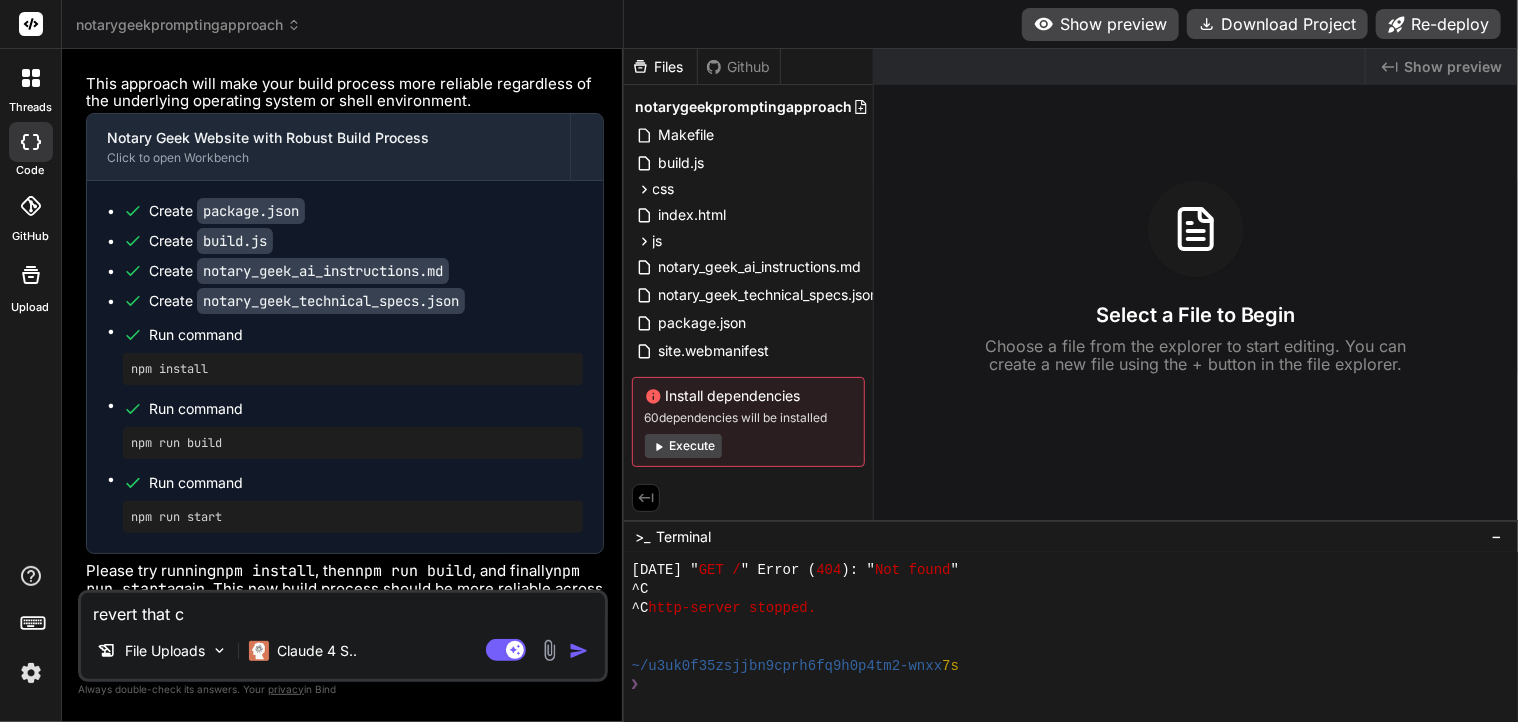 type on "revert that ch" 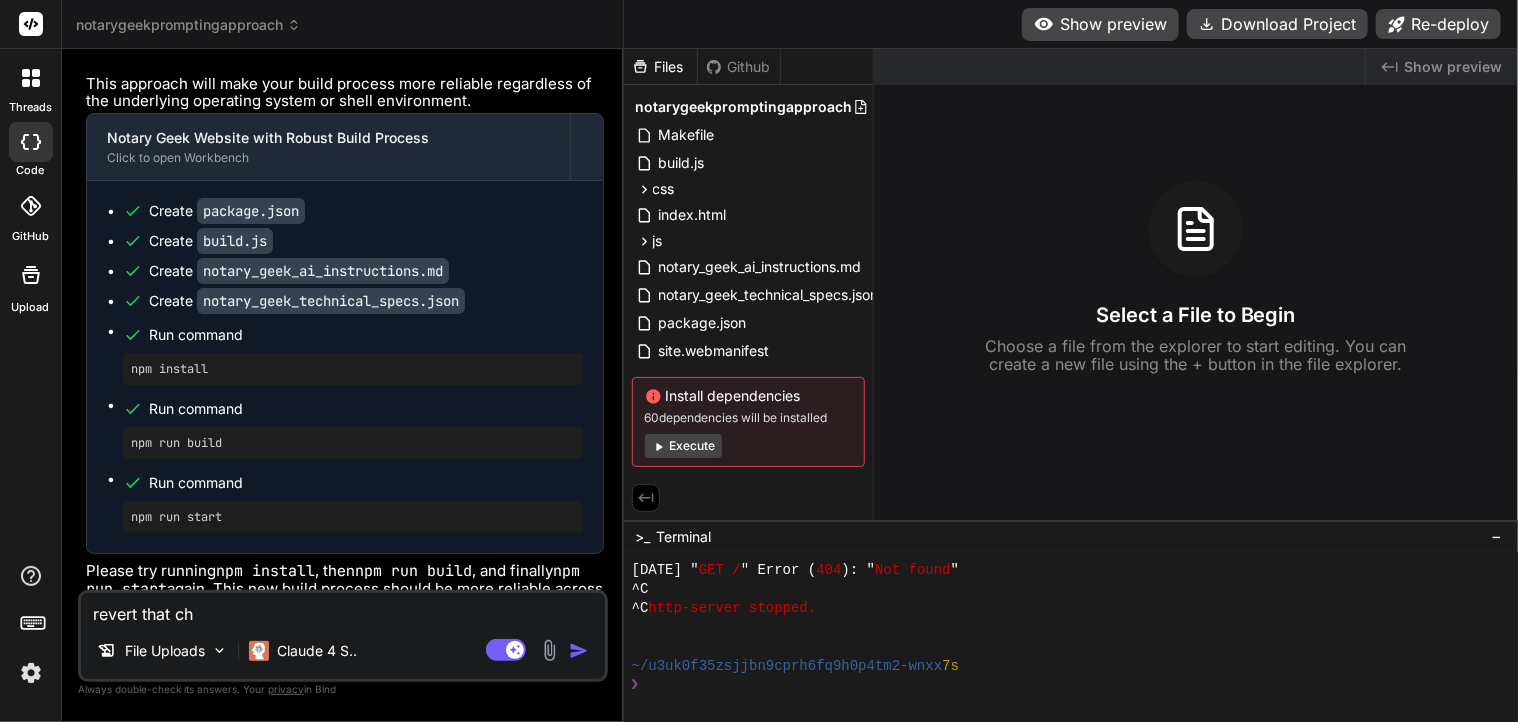type on "revert that cha" 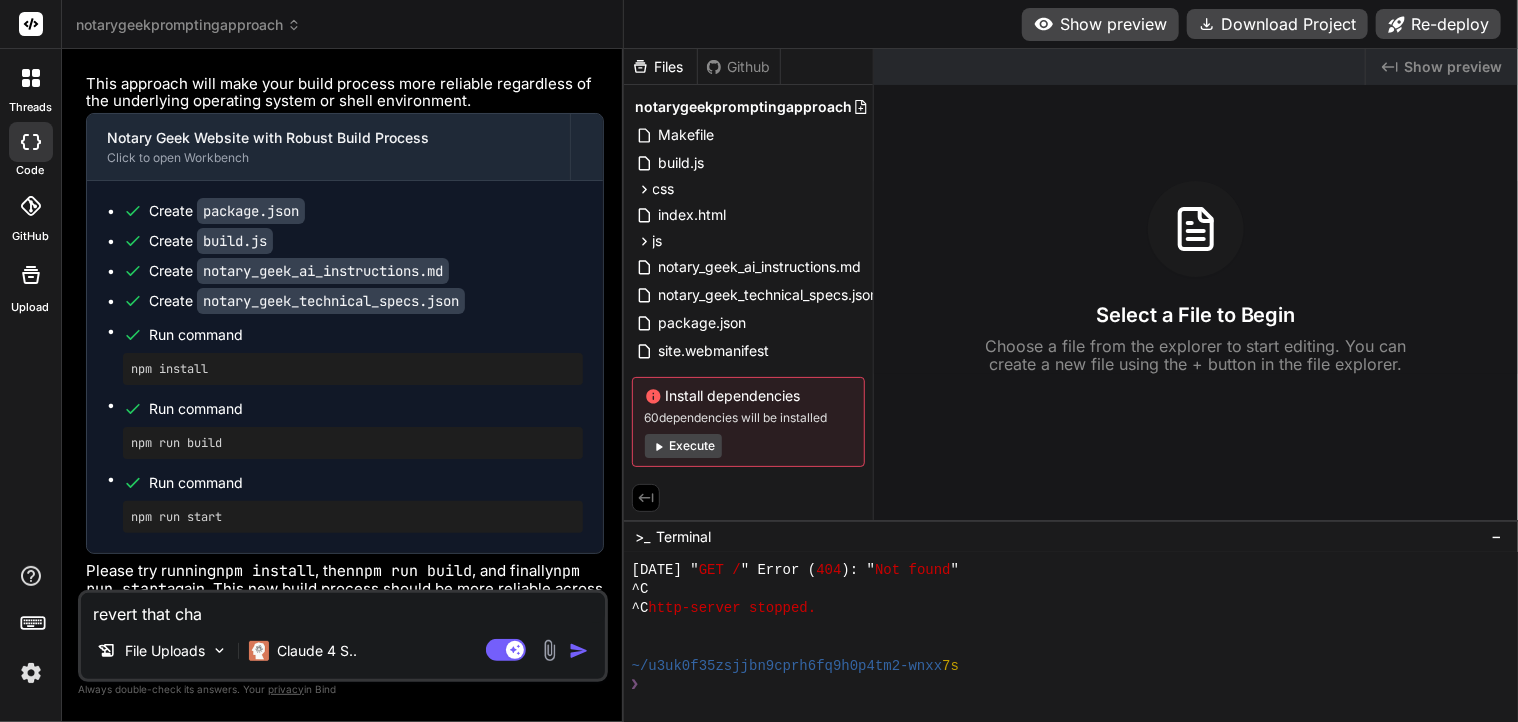 type on "revert that chan" 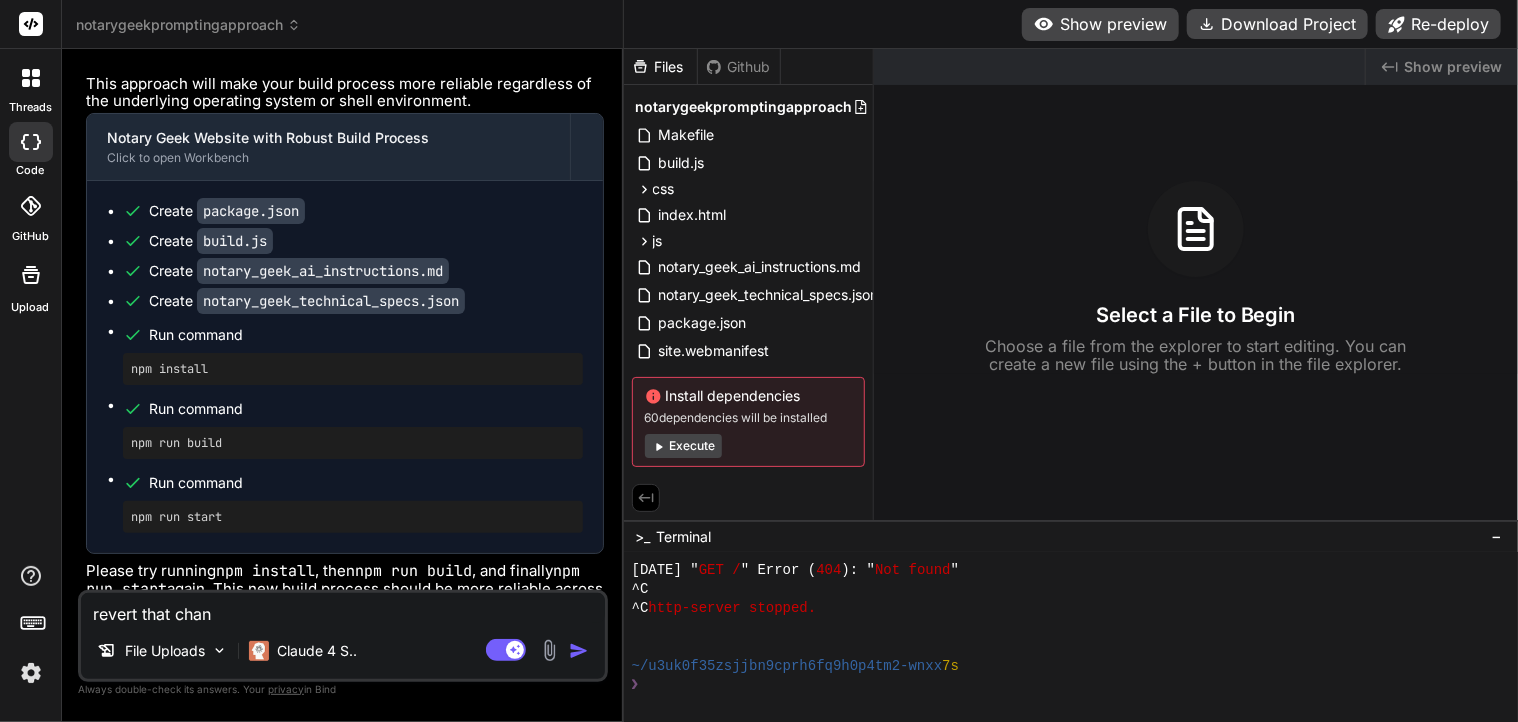 type on "revert that chang" 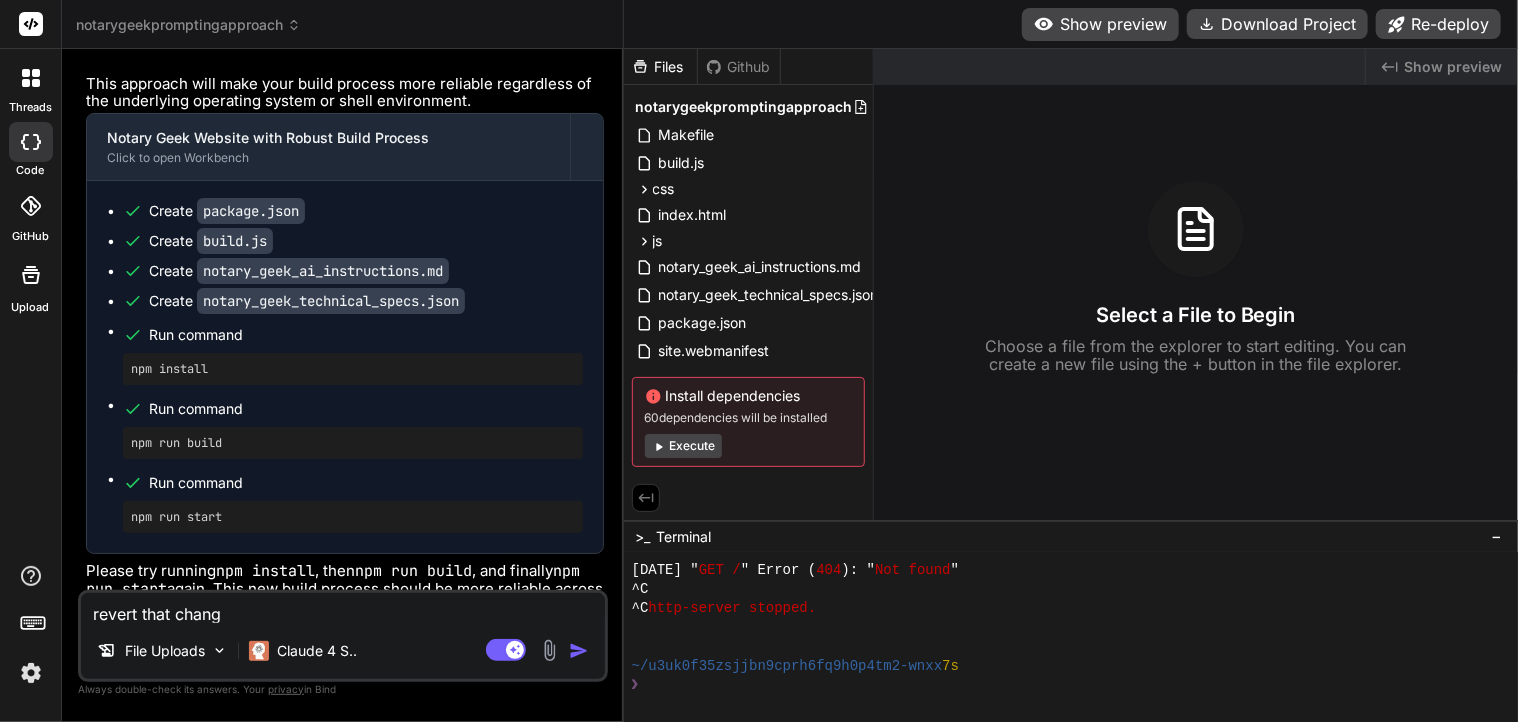 type on "revert that change" 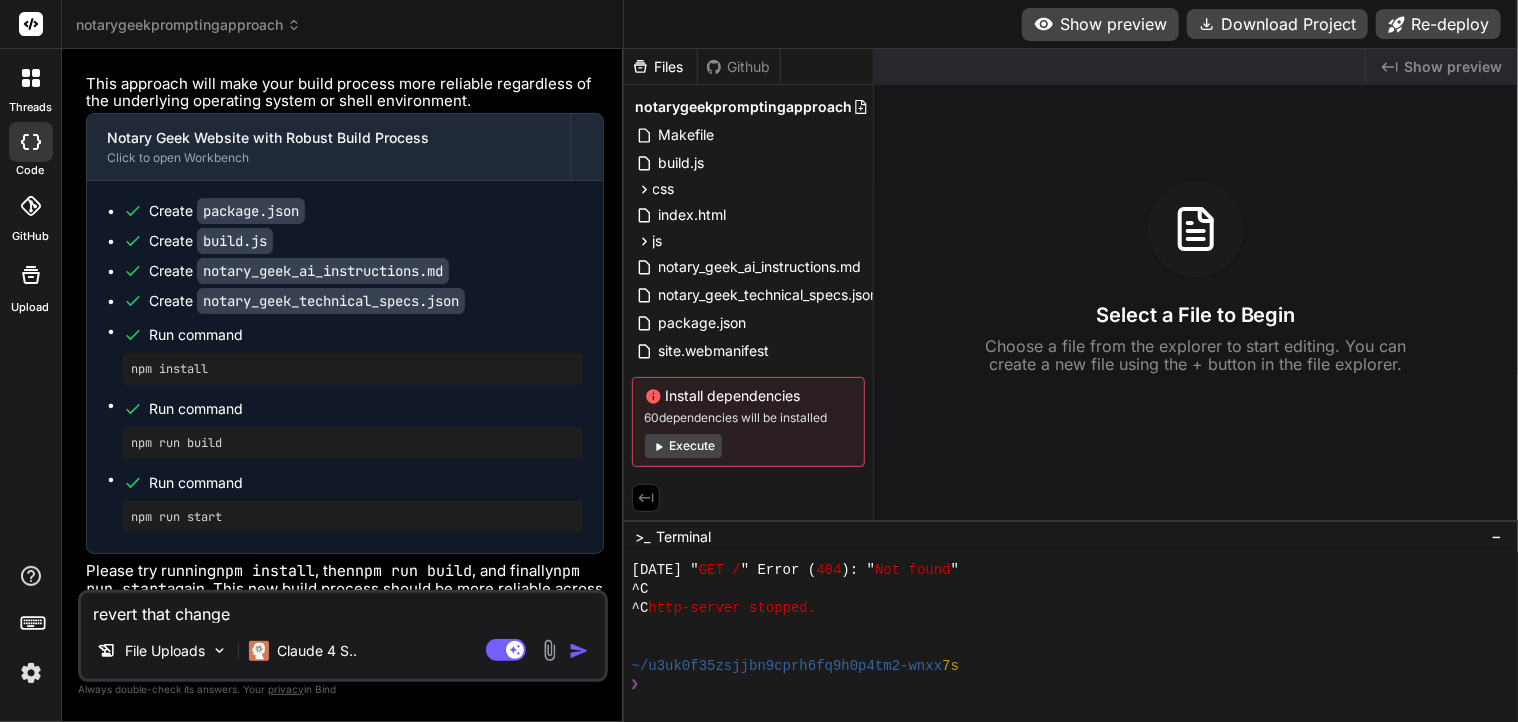 type on "revert that change" 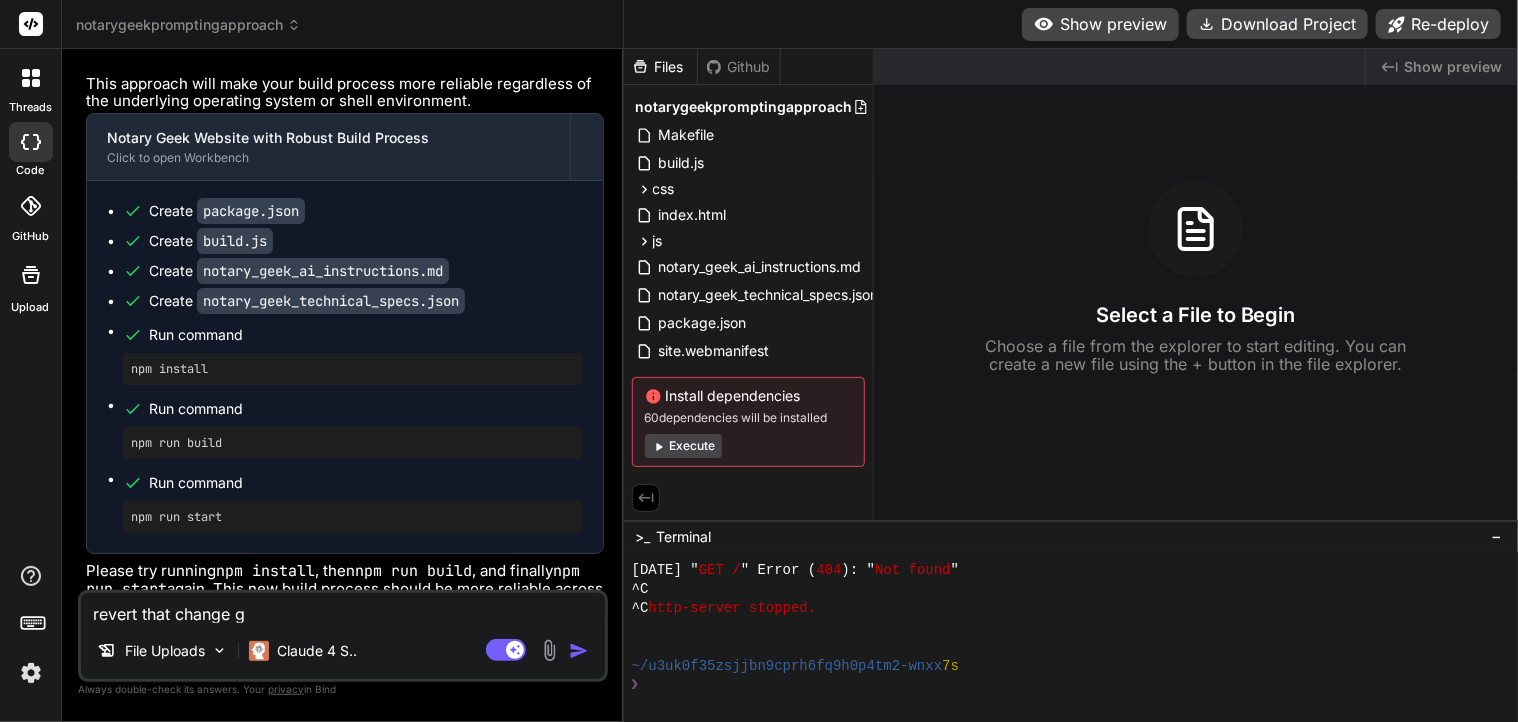 type on "revert that change go" 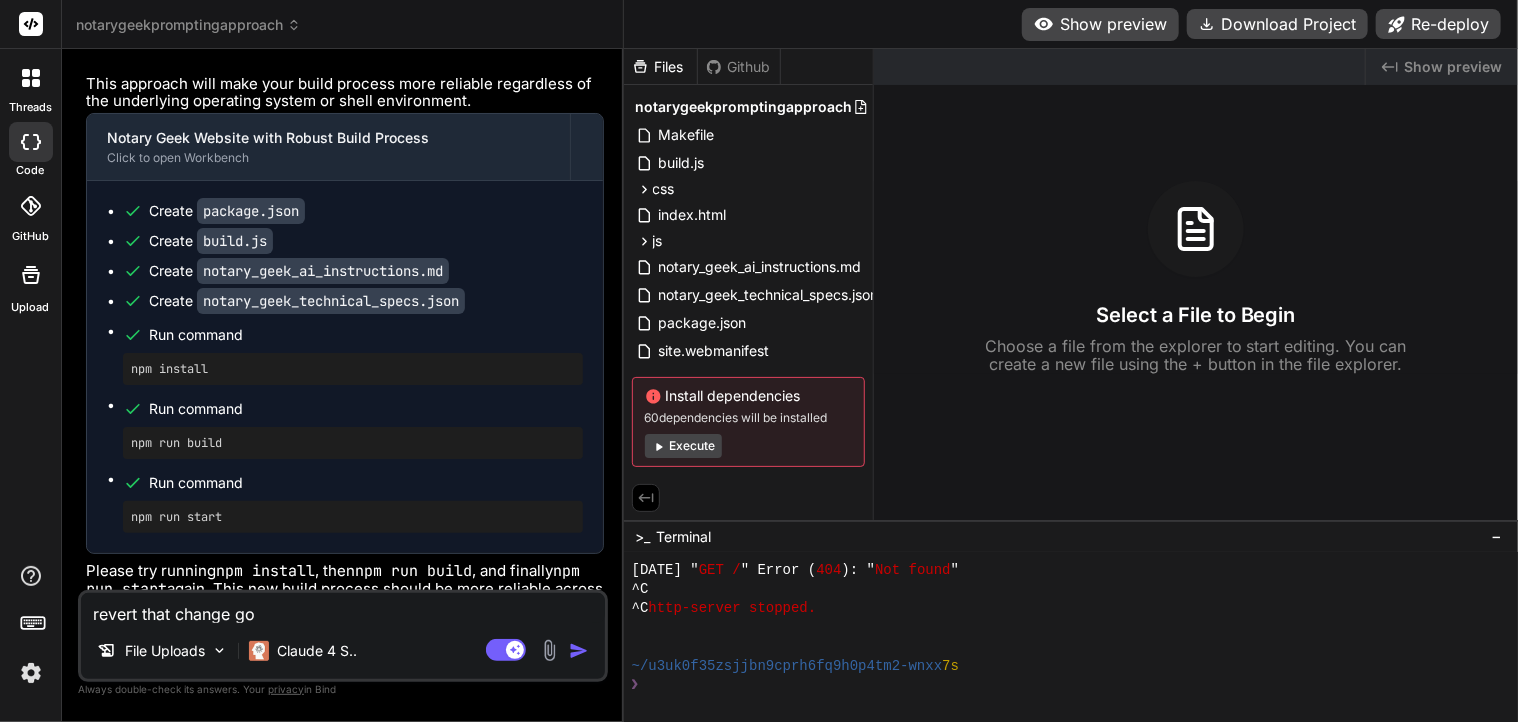 type on "revert that change go" 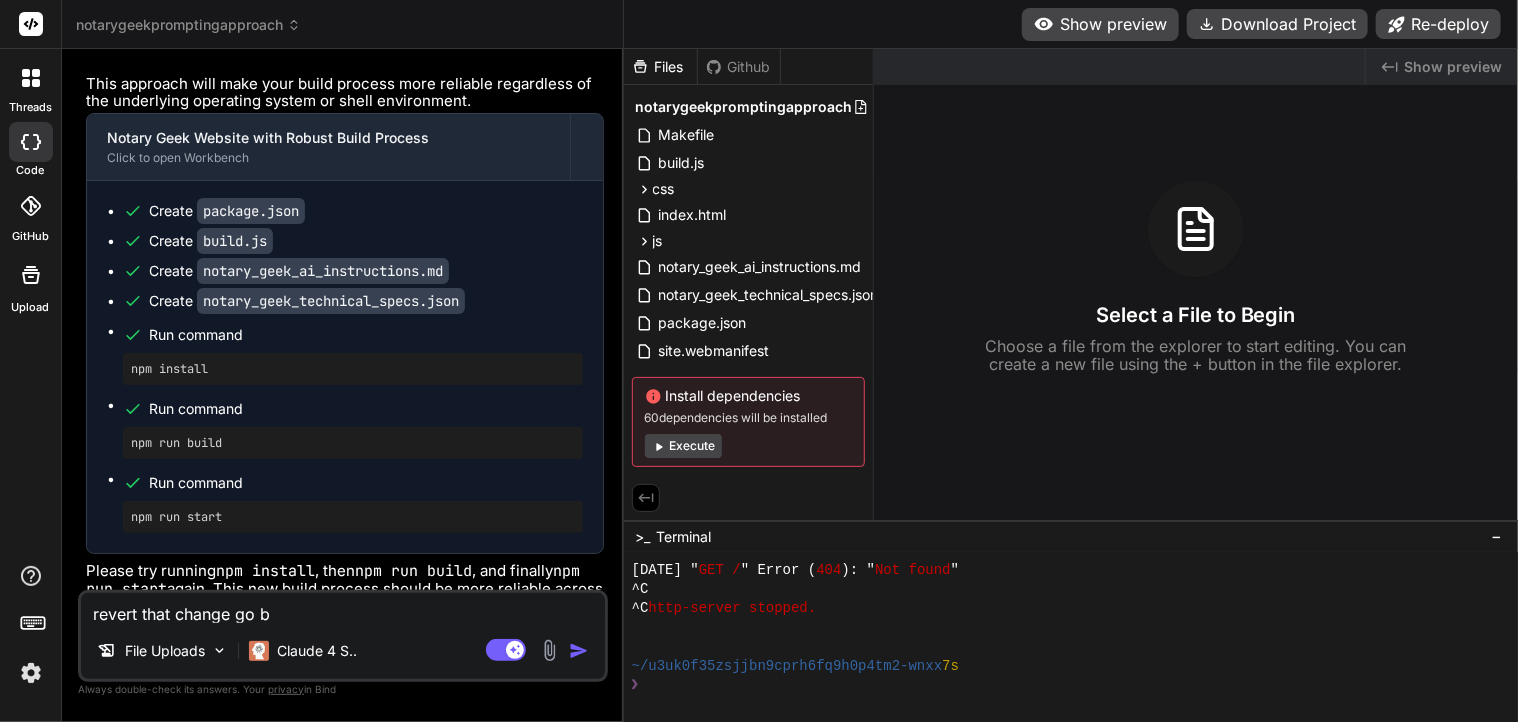 type on "revert that change go ba" 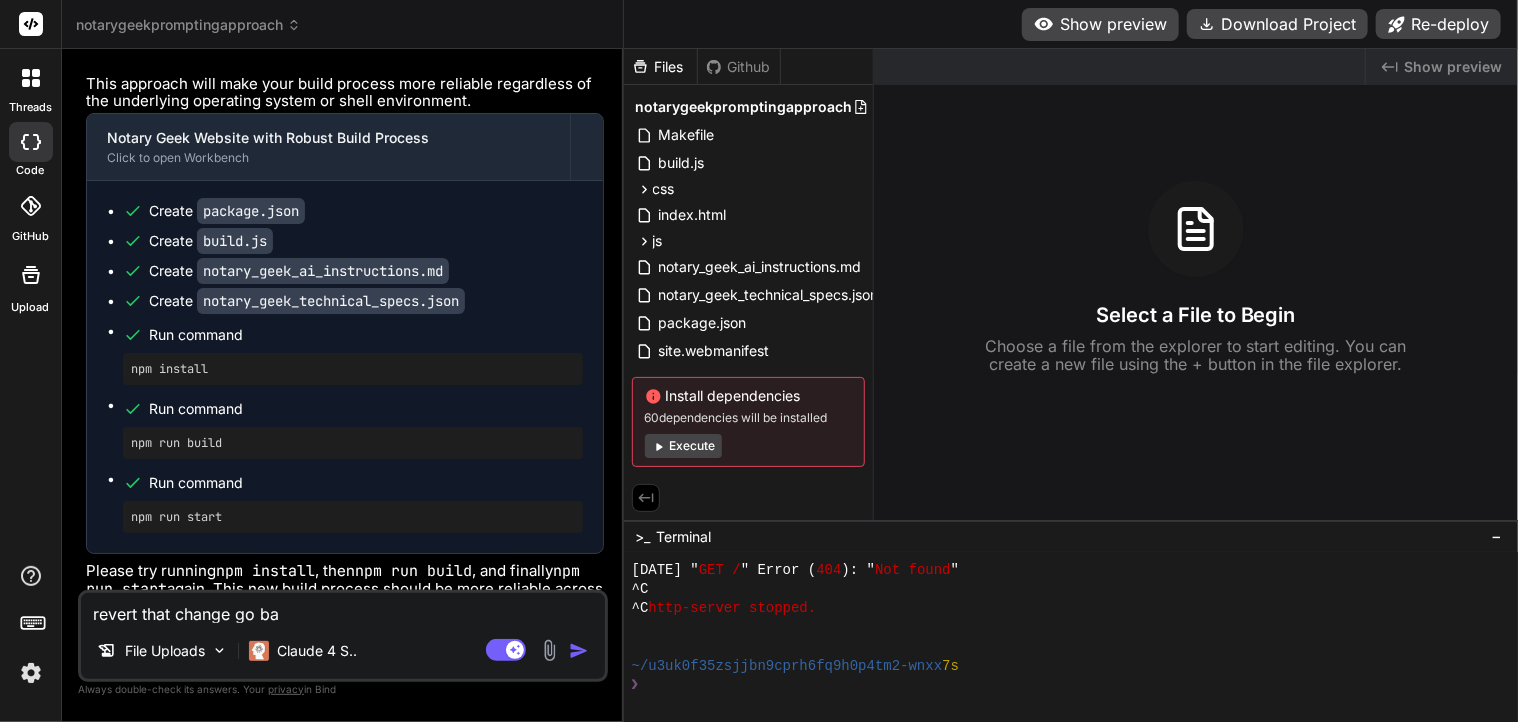 type on "revert that change go bac" 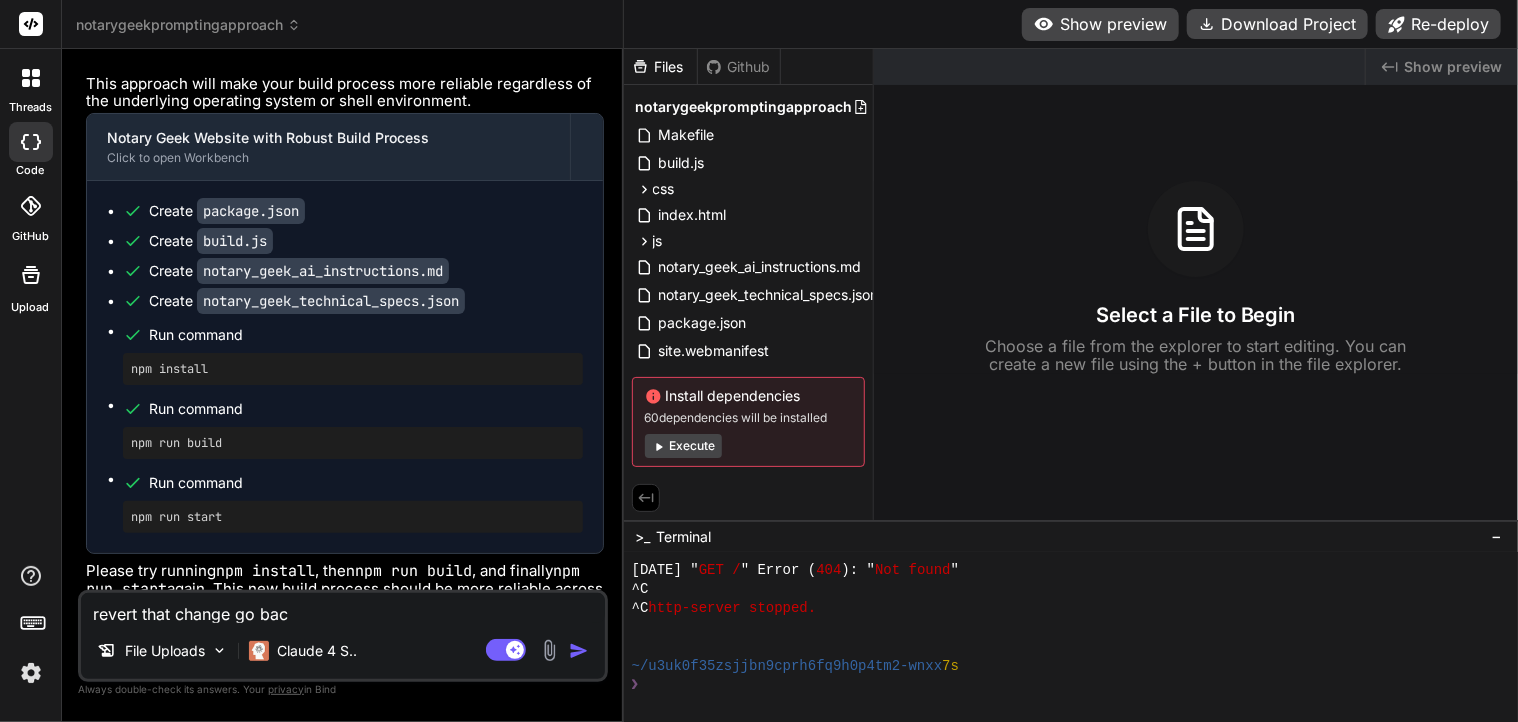type on "revert that change go back" 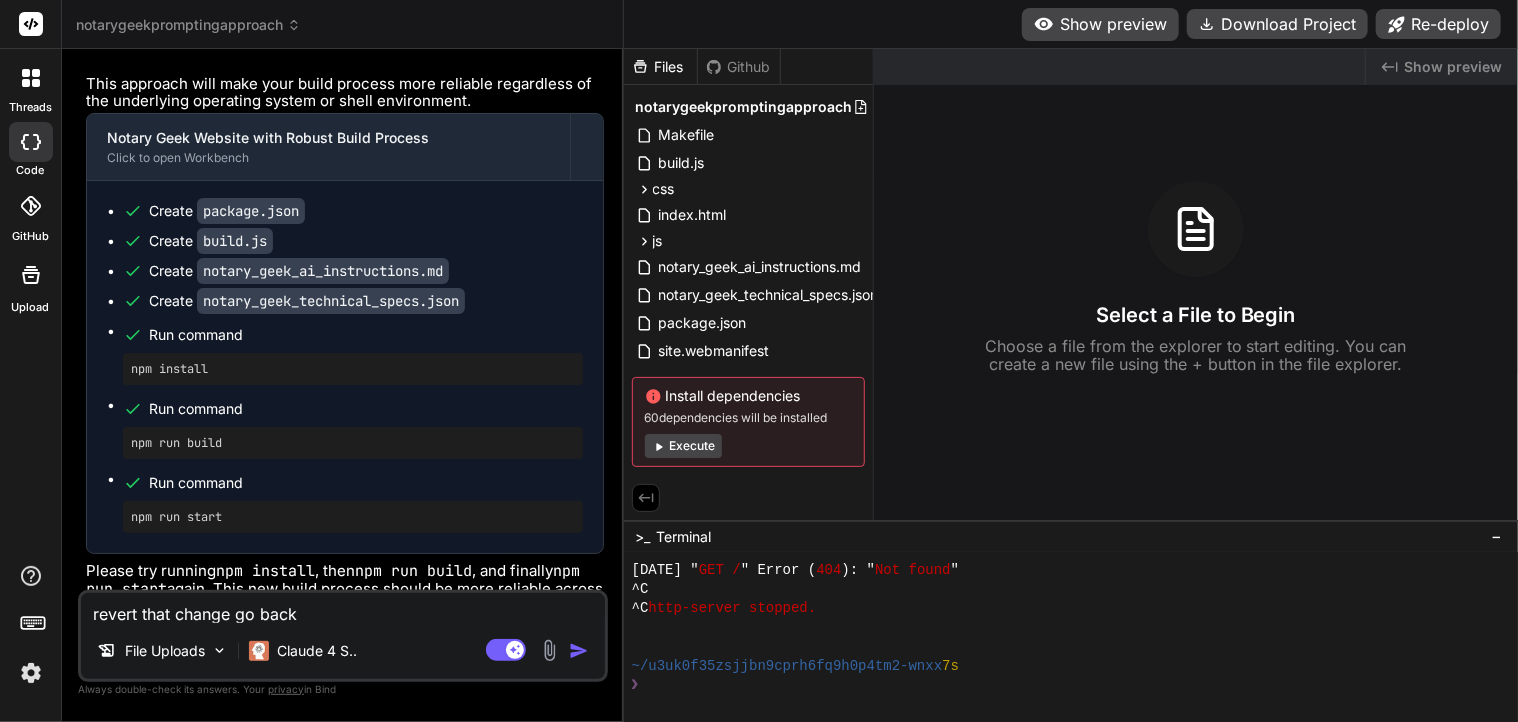 type on "revert that change go back" 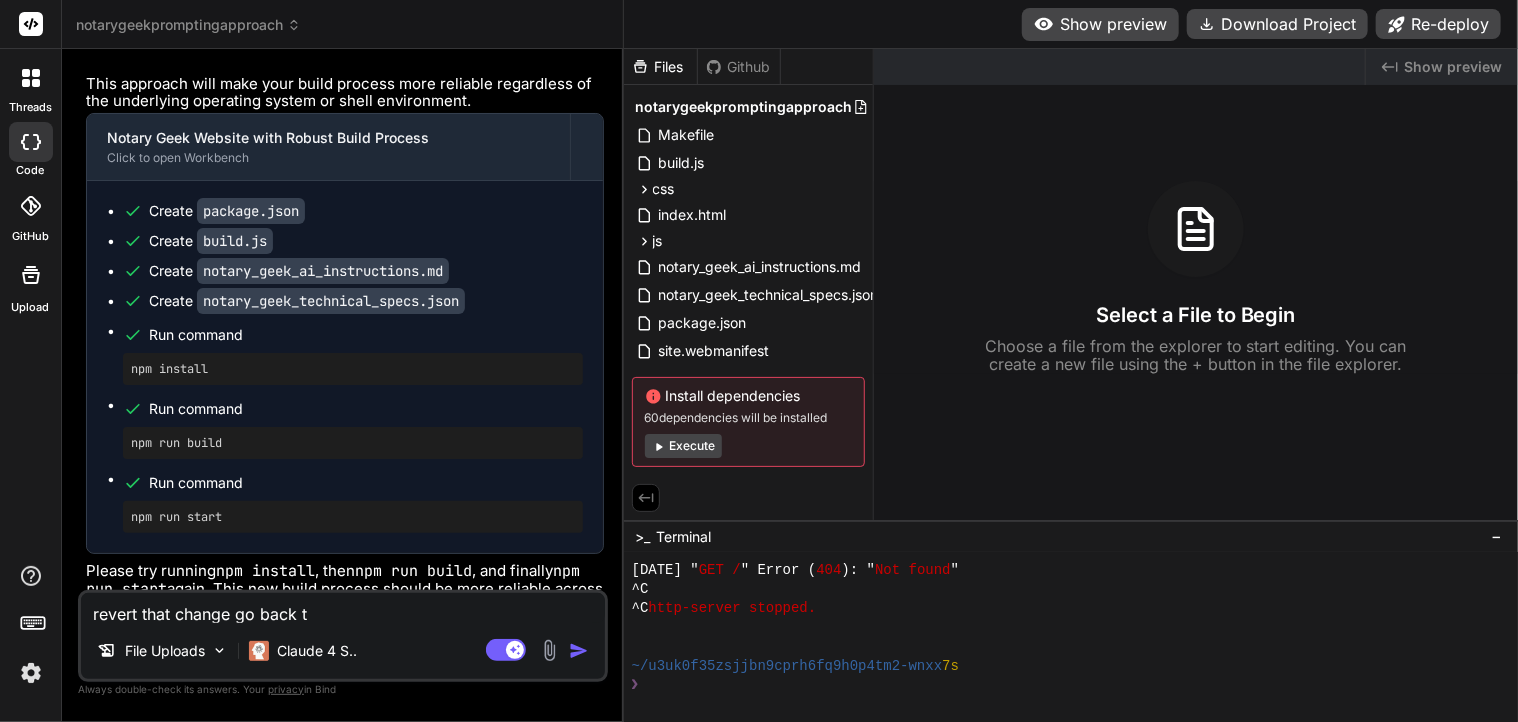 type on "revert that change go back to" 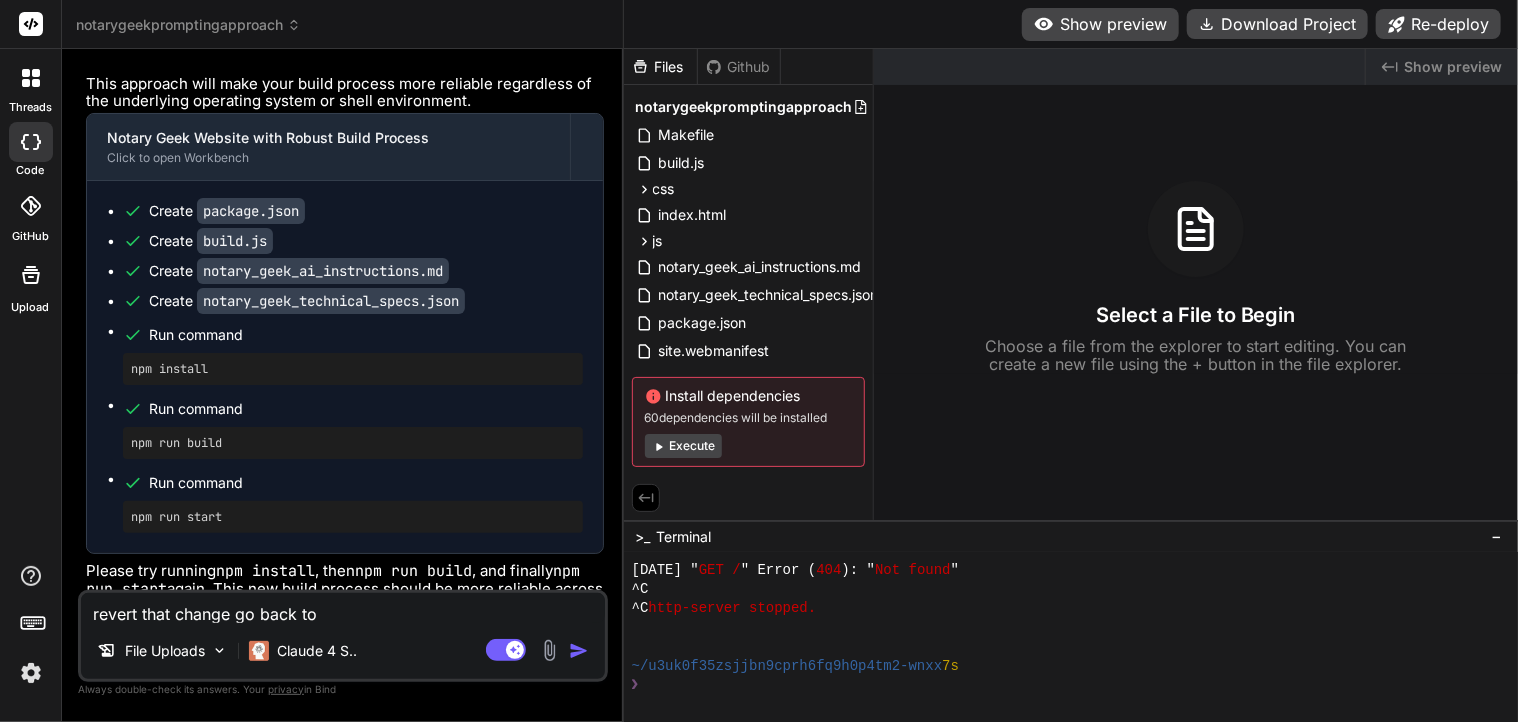 type on "x" 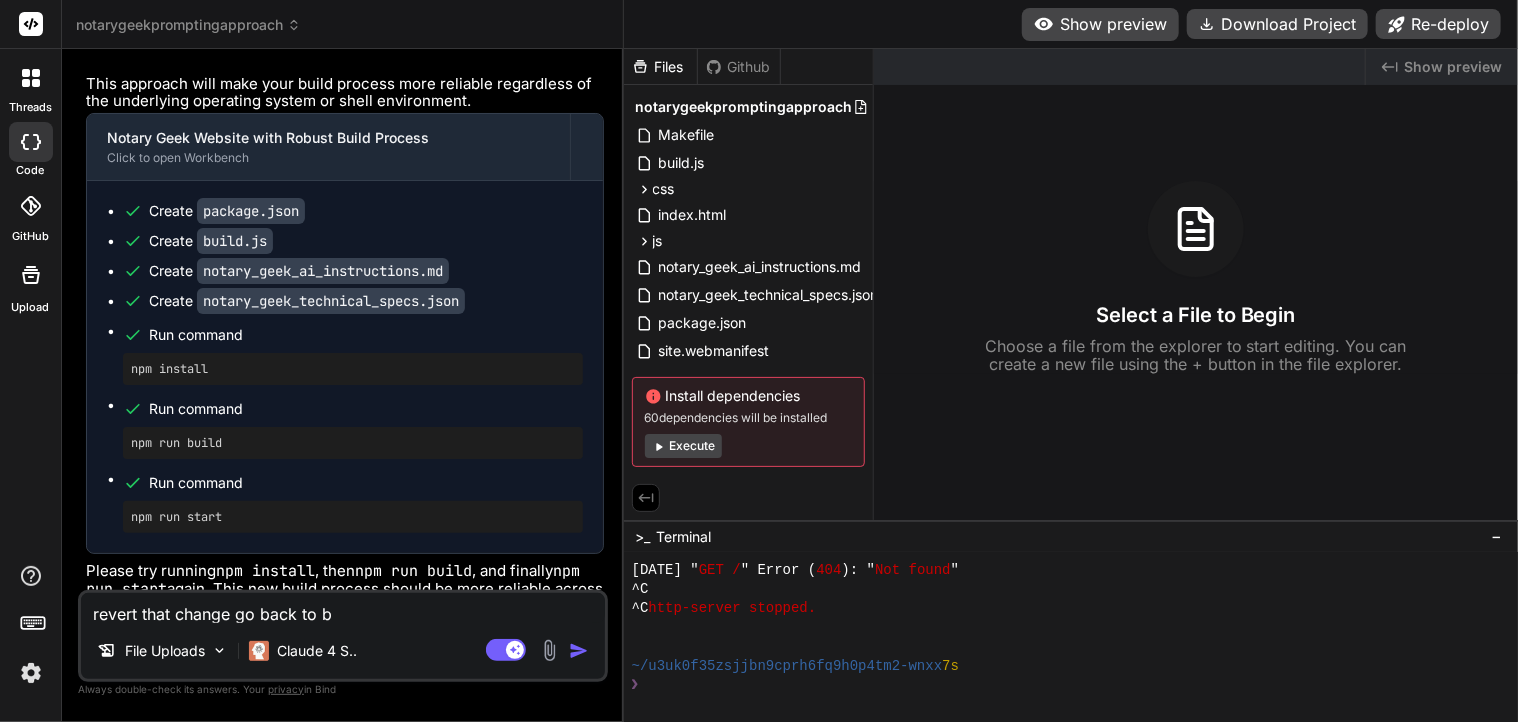 type on "revert that change go back to be" 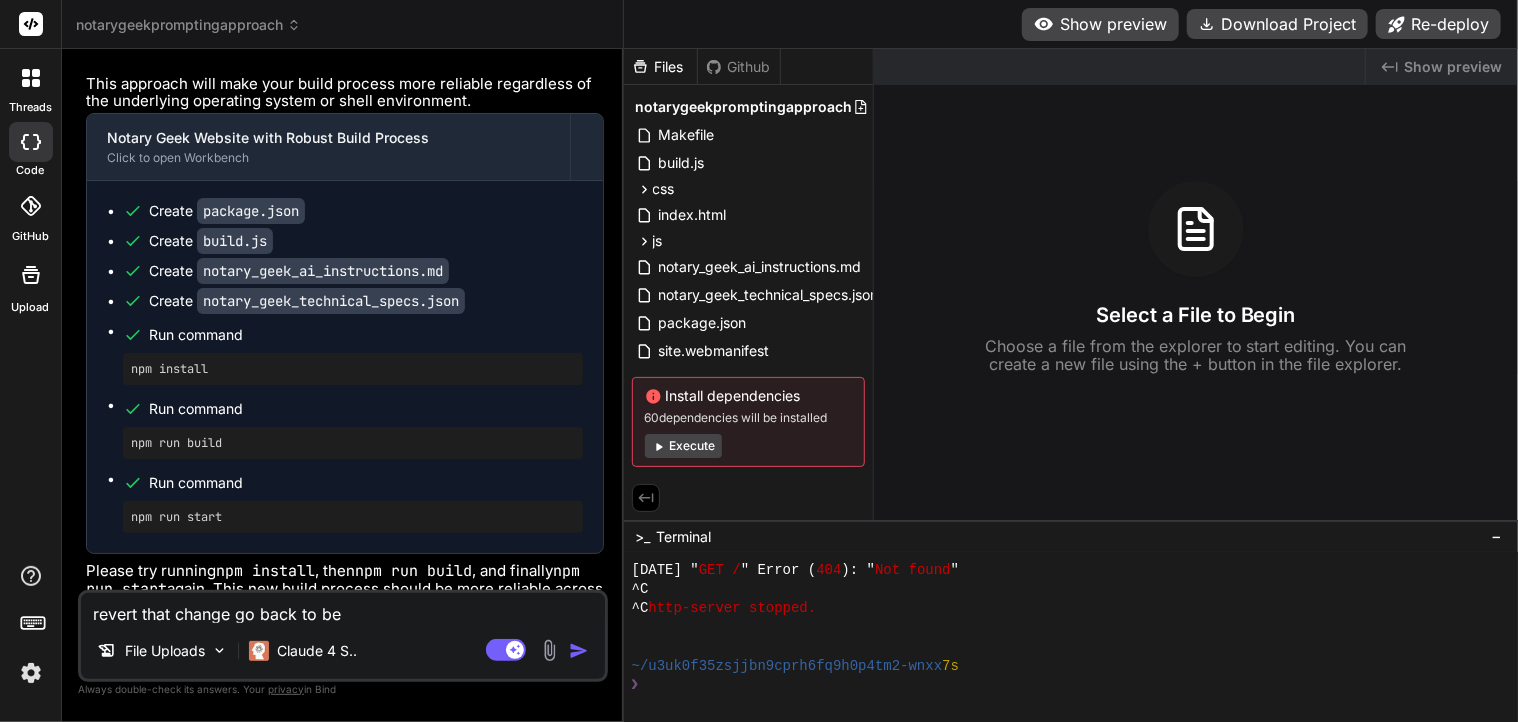 type on "revert that change go back to bef" 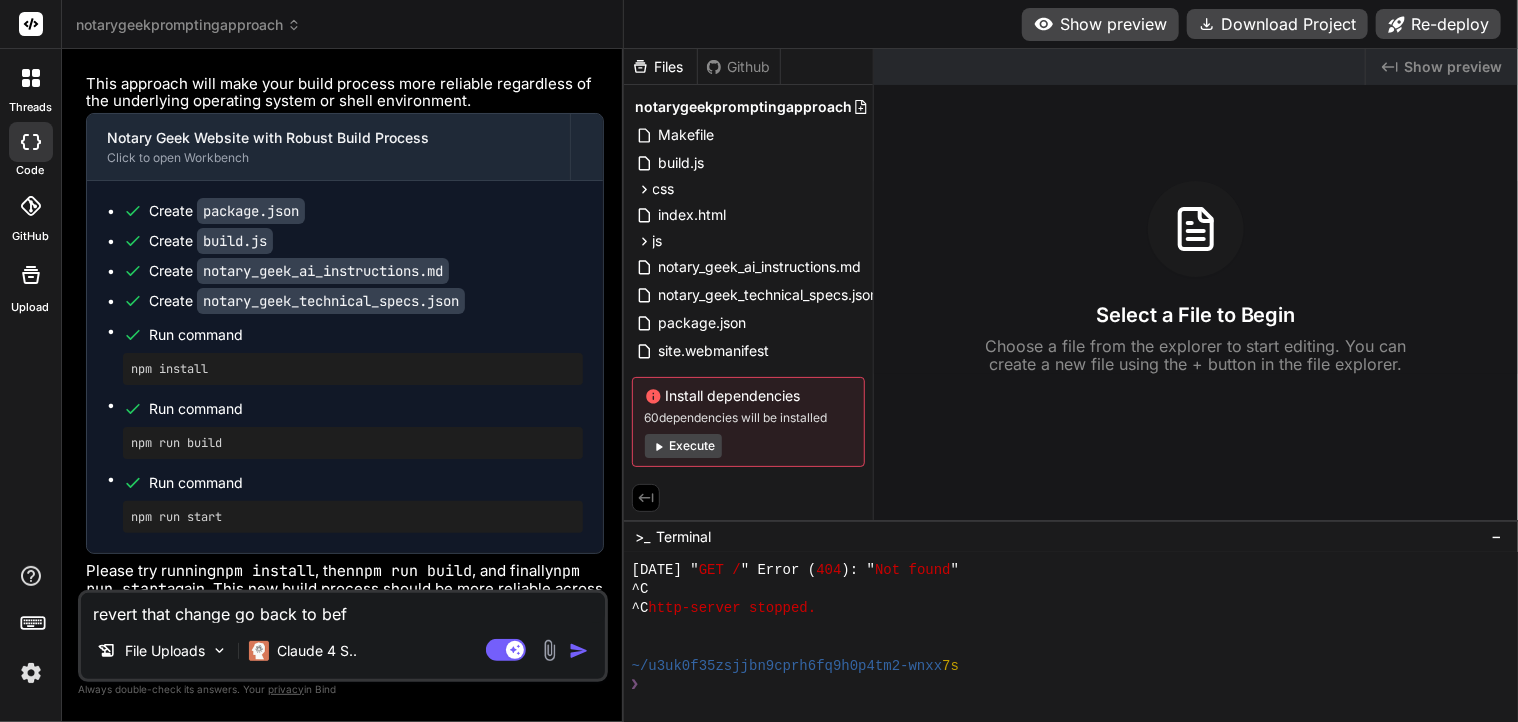type on "revert that change go back to befo" 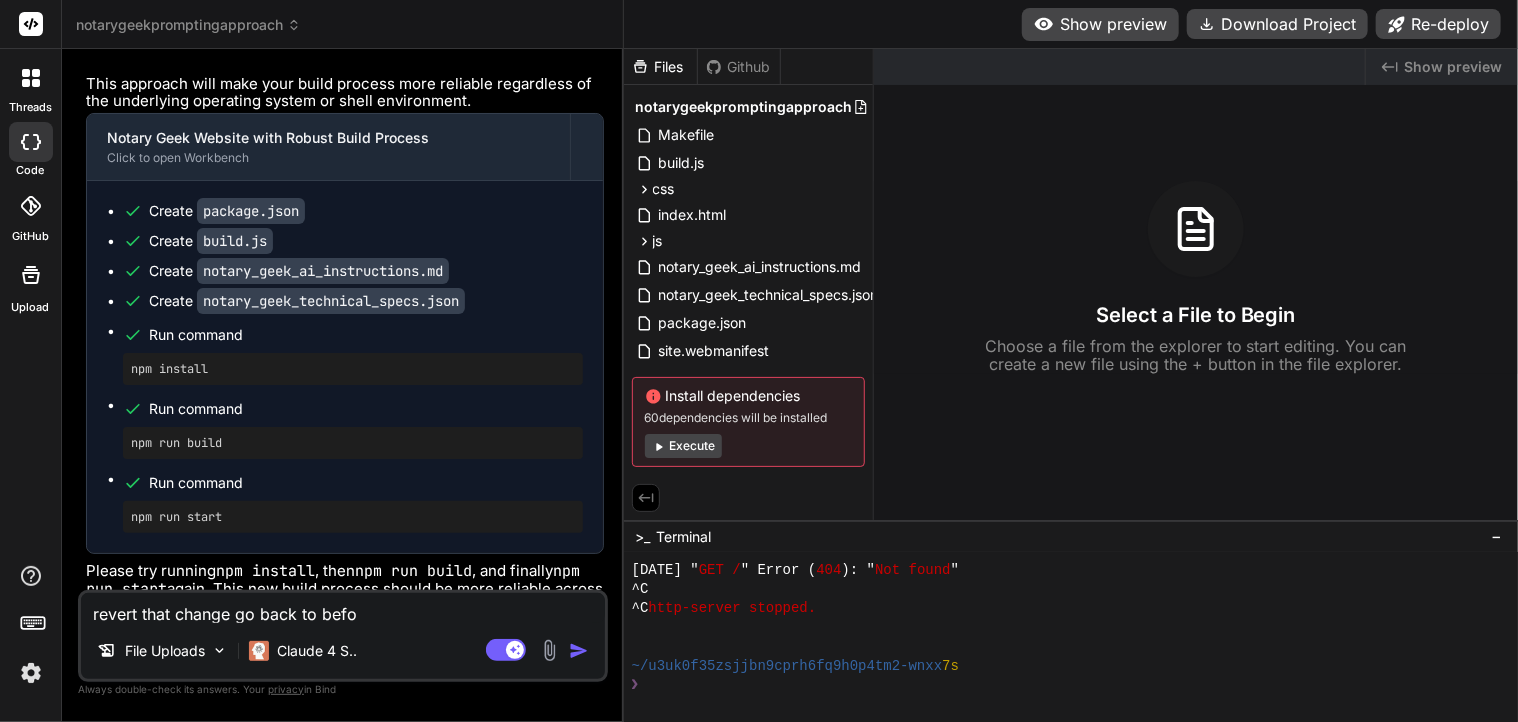type on "revert that change go back to befor" 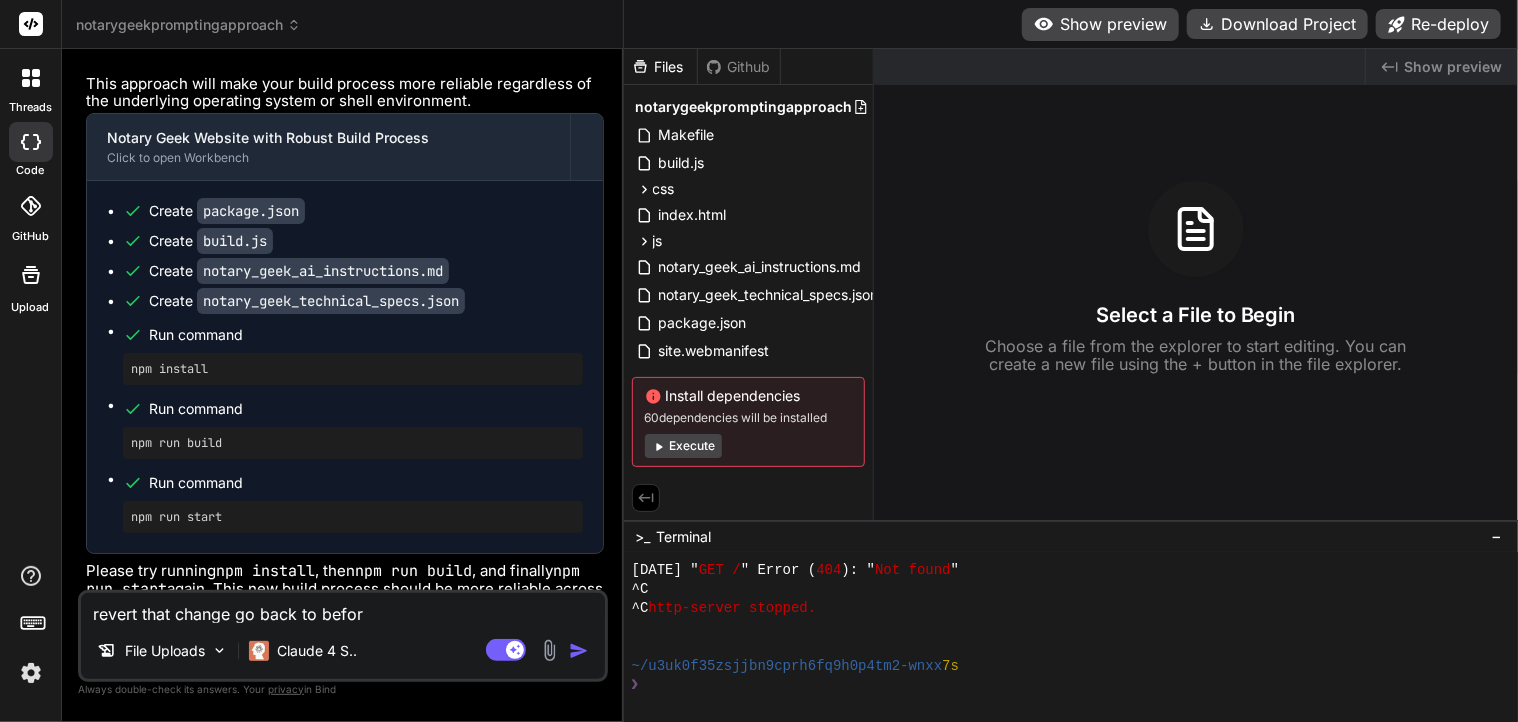 type on "revert that change go back to before" 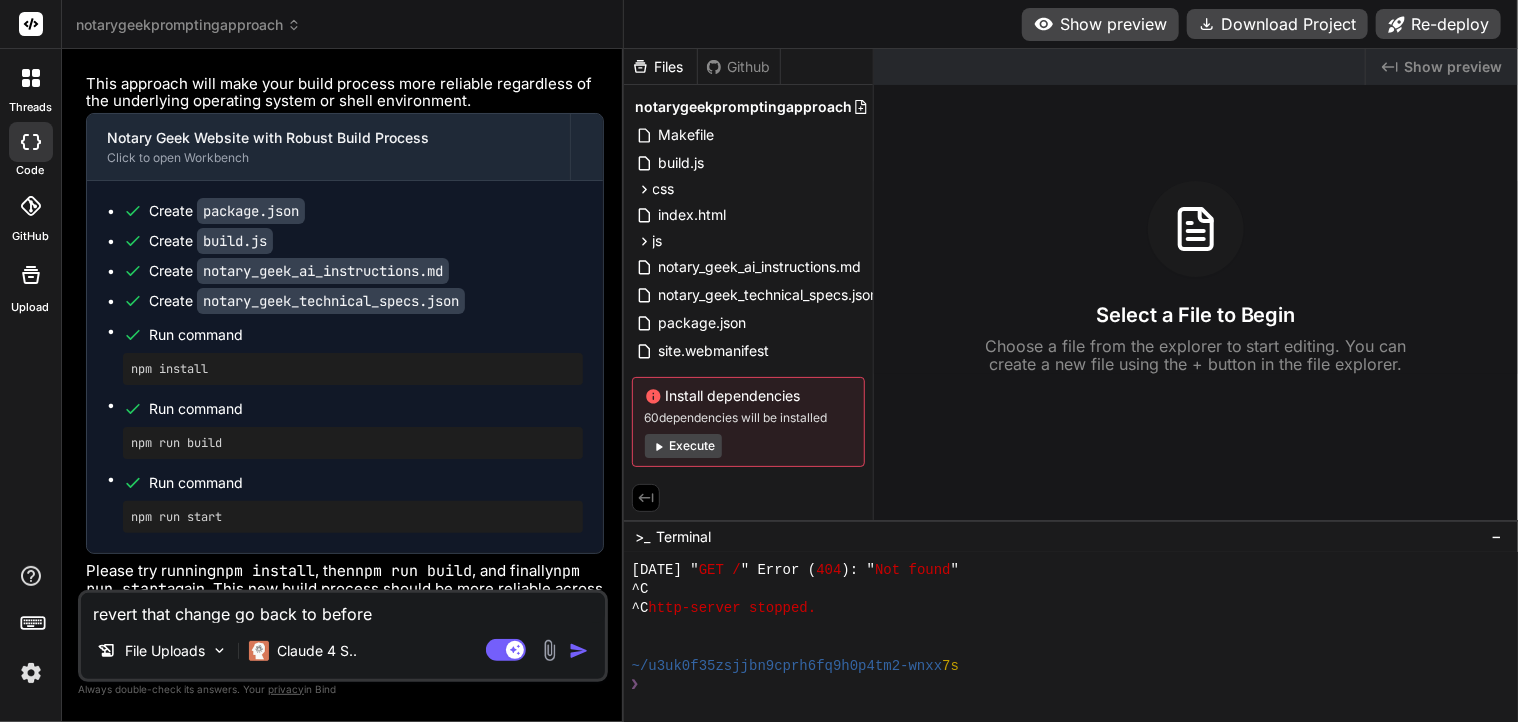 type on "revert that change go back to before" 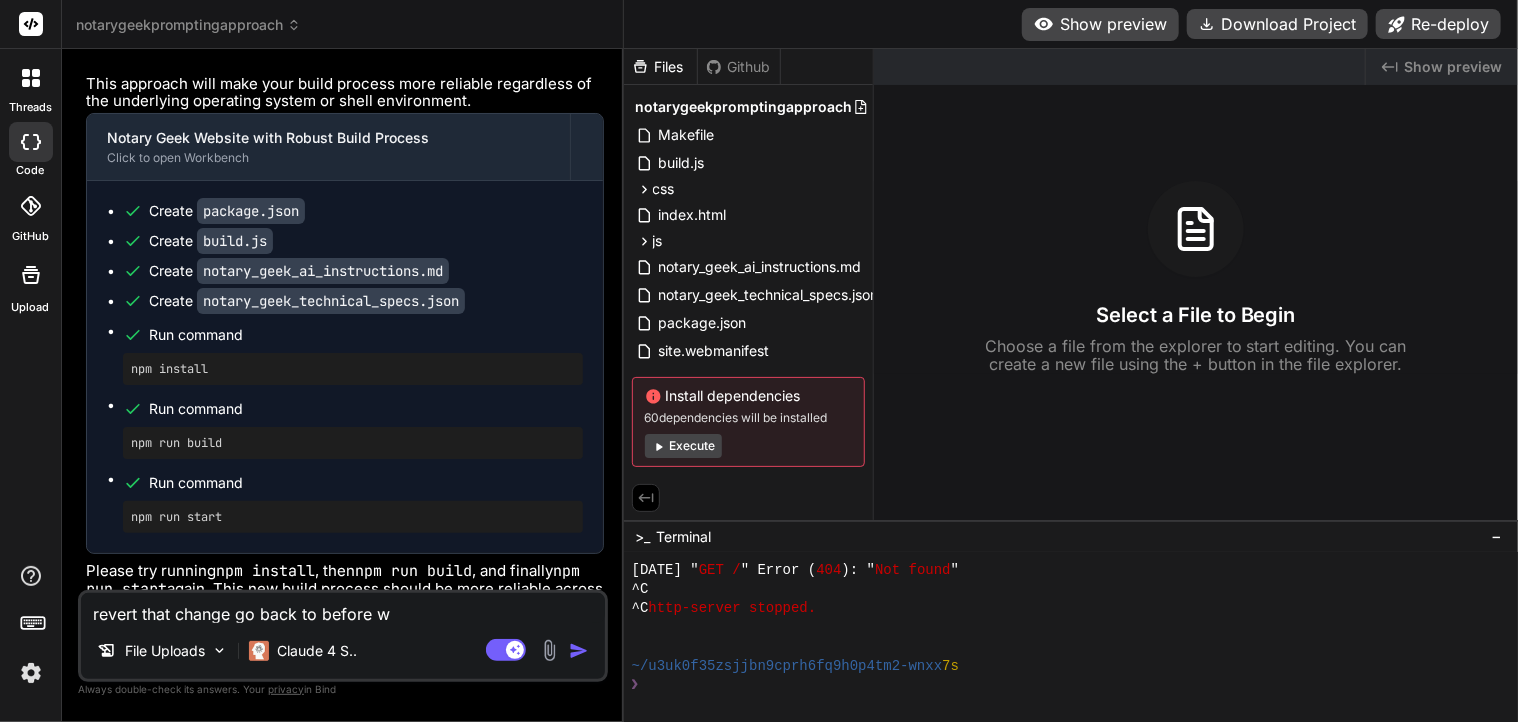 type on "revert that change go back to before we" 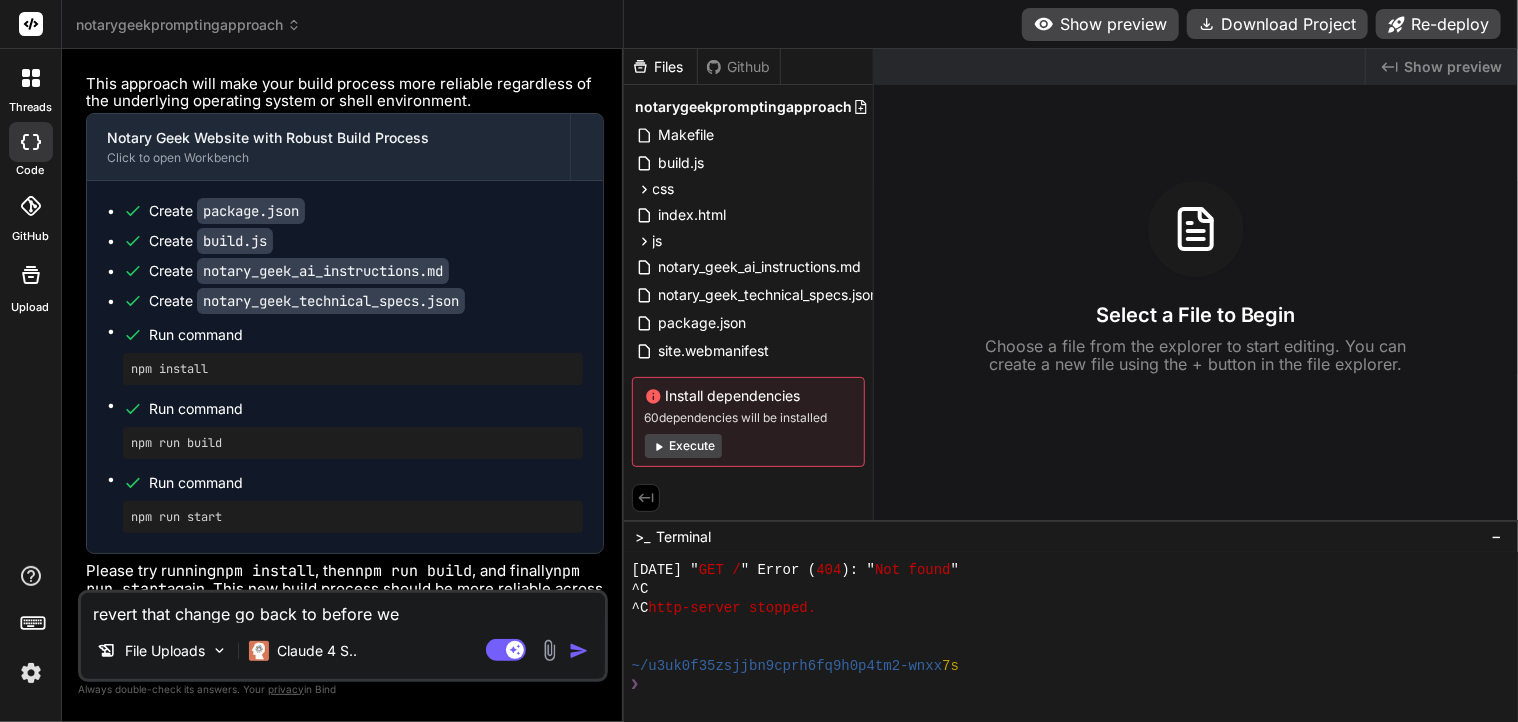 type on "revert that change go back to before we" 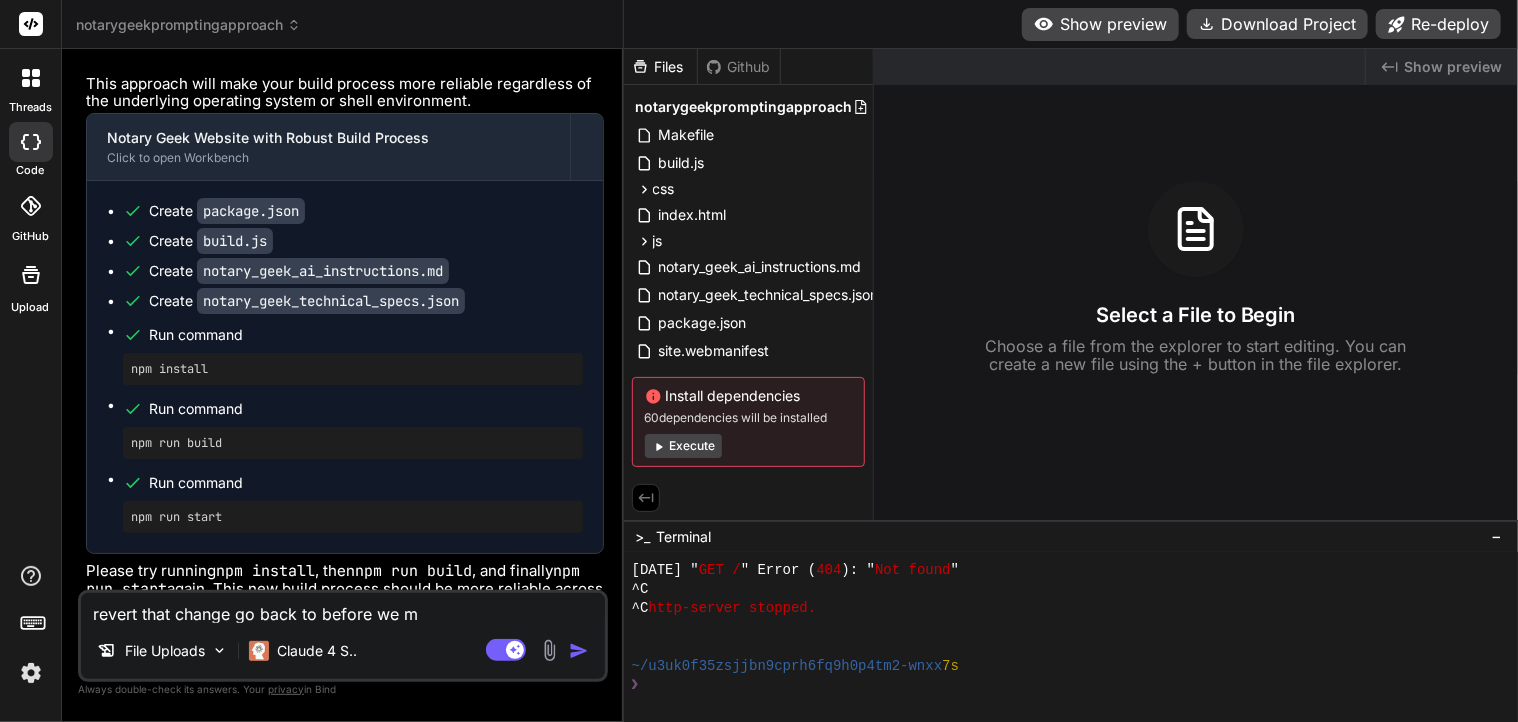type on "revert that change go back to before we mi" 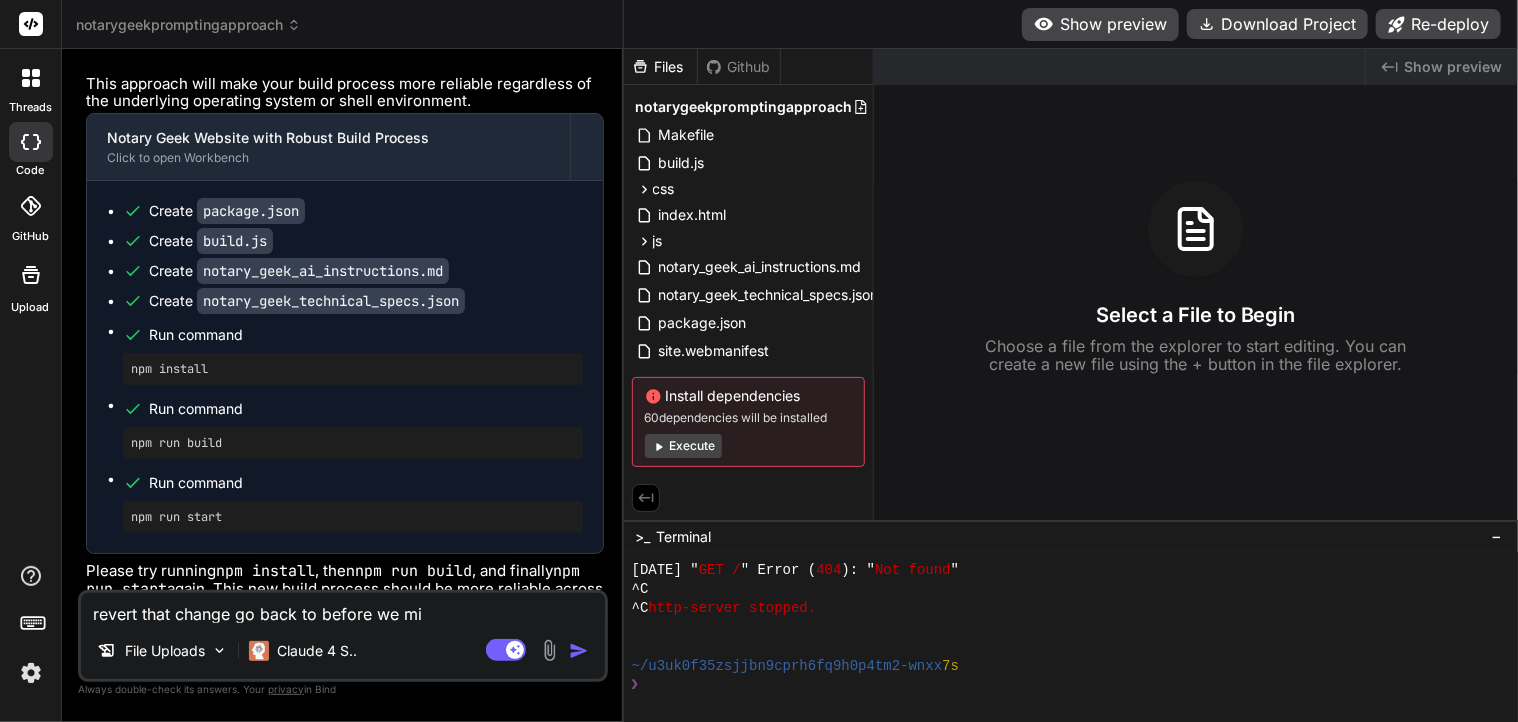 type on "revert that change go back to before we min" 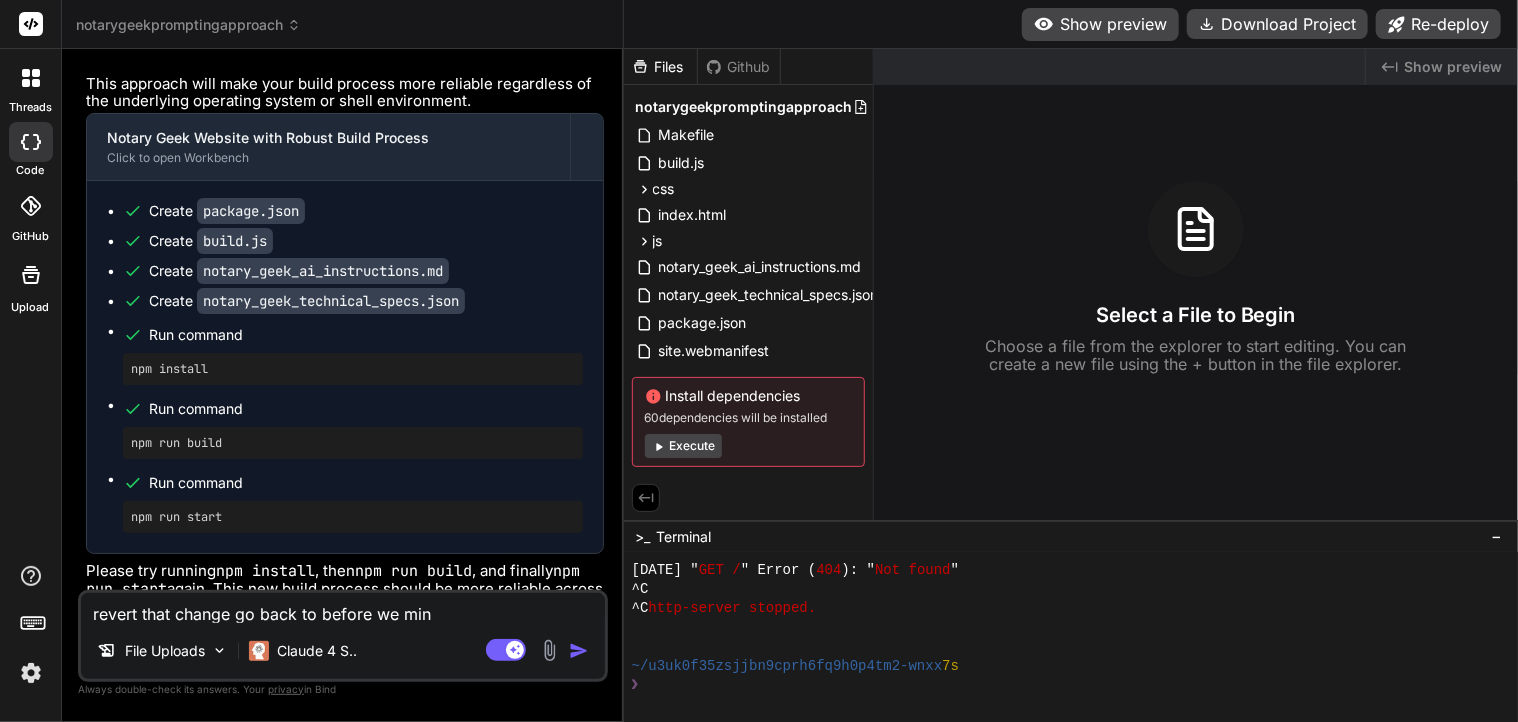 type on "revert that change go back to before we mini" 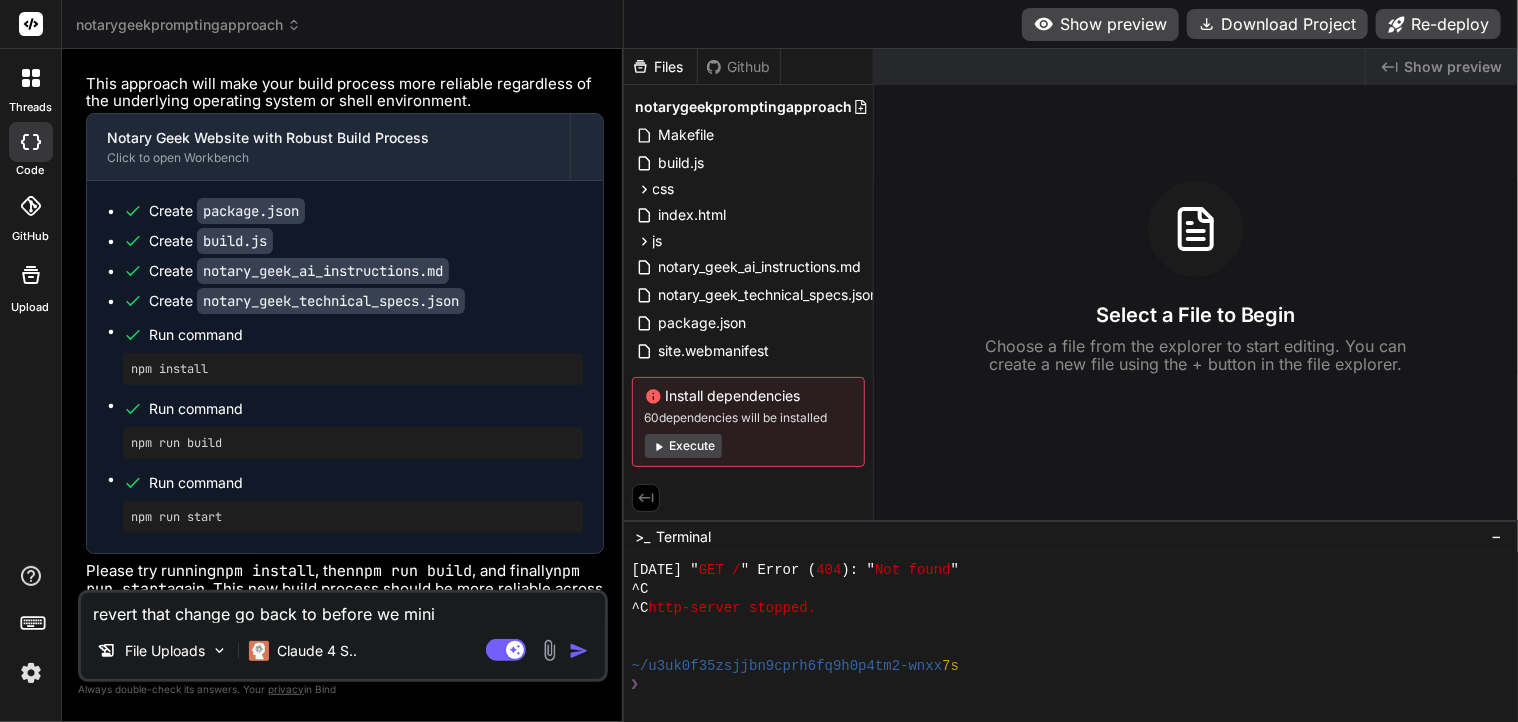 type on "revert that change go back to before we minif" 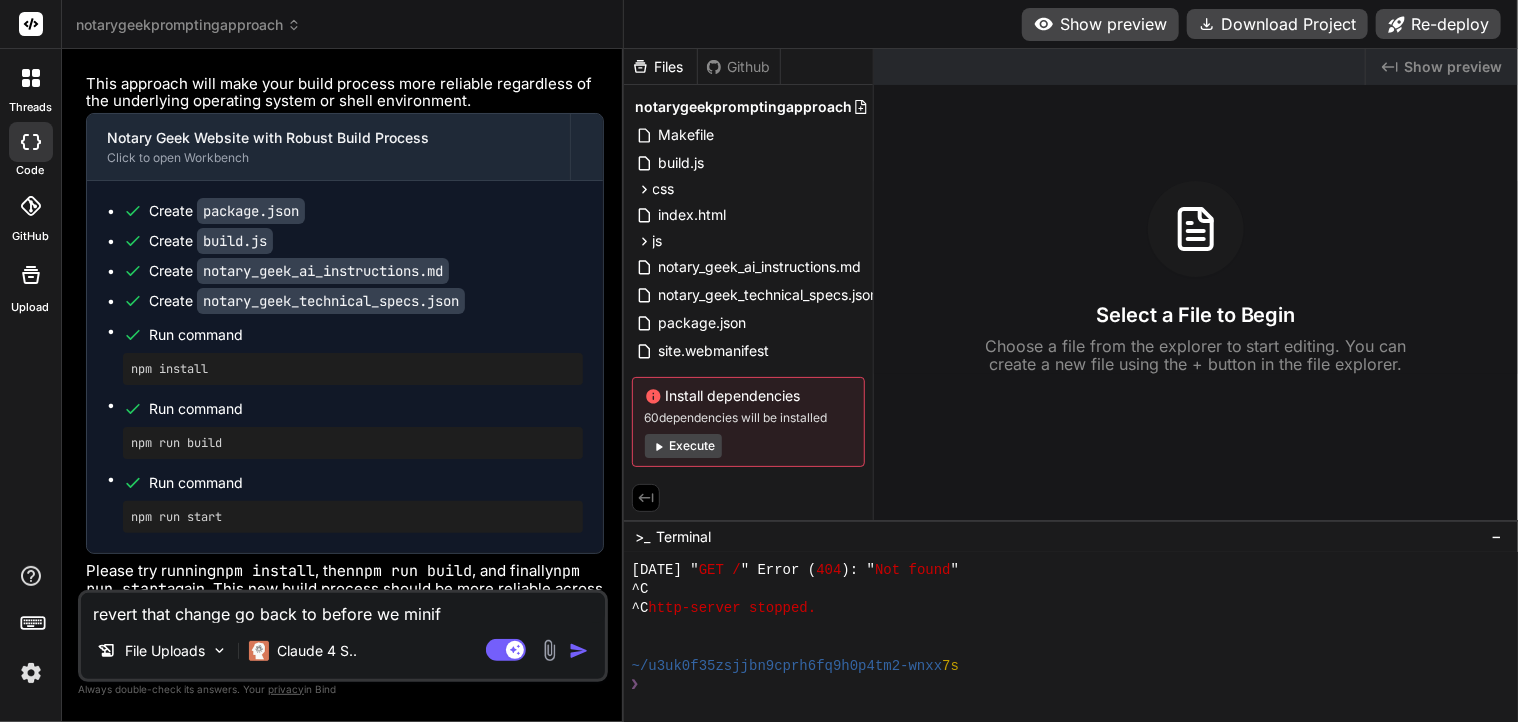 type on "revert that change go back to before we minifi" 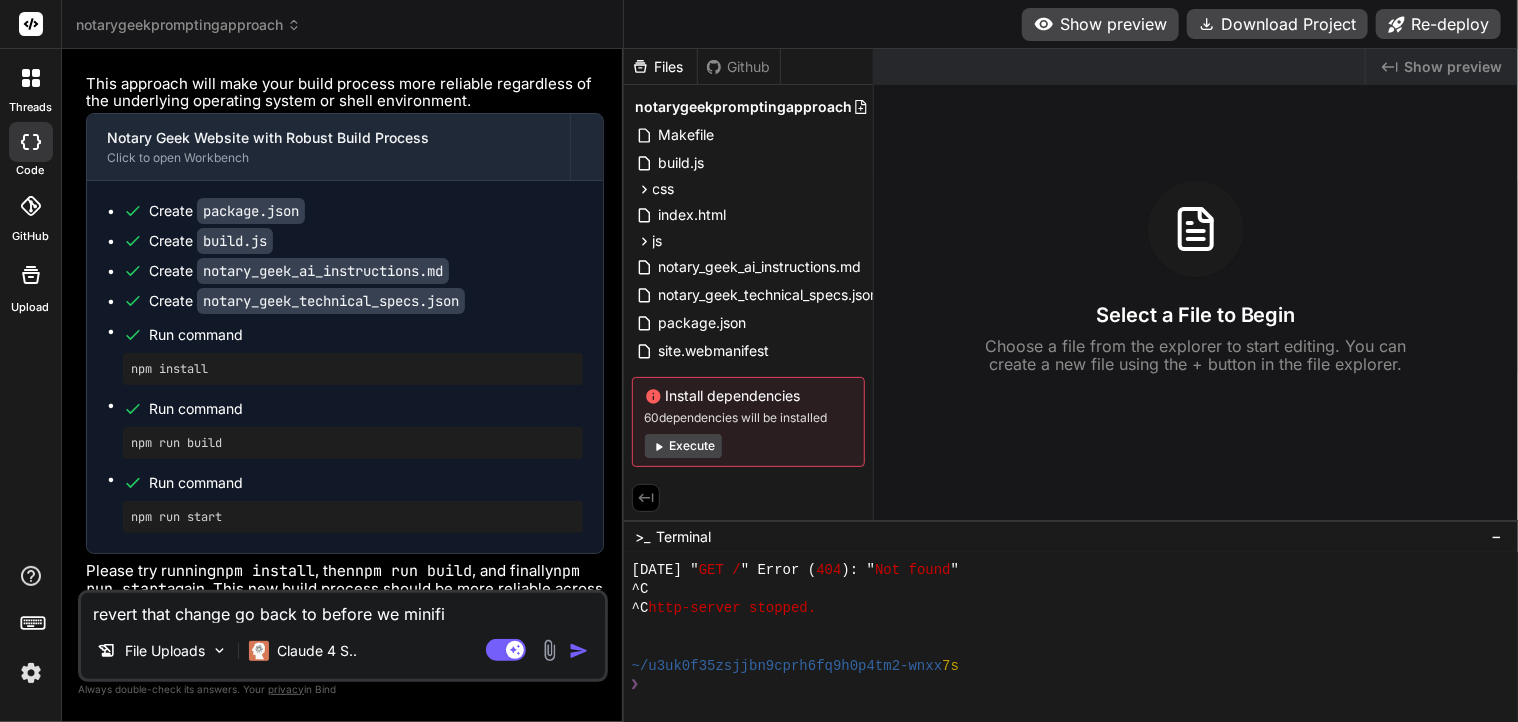 type on "revert that change go back to before we minifie" 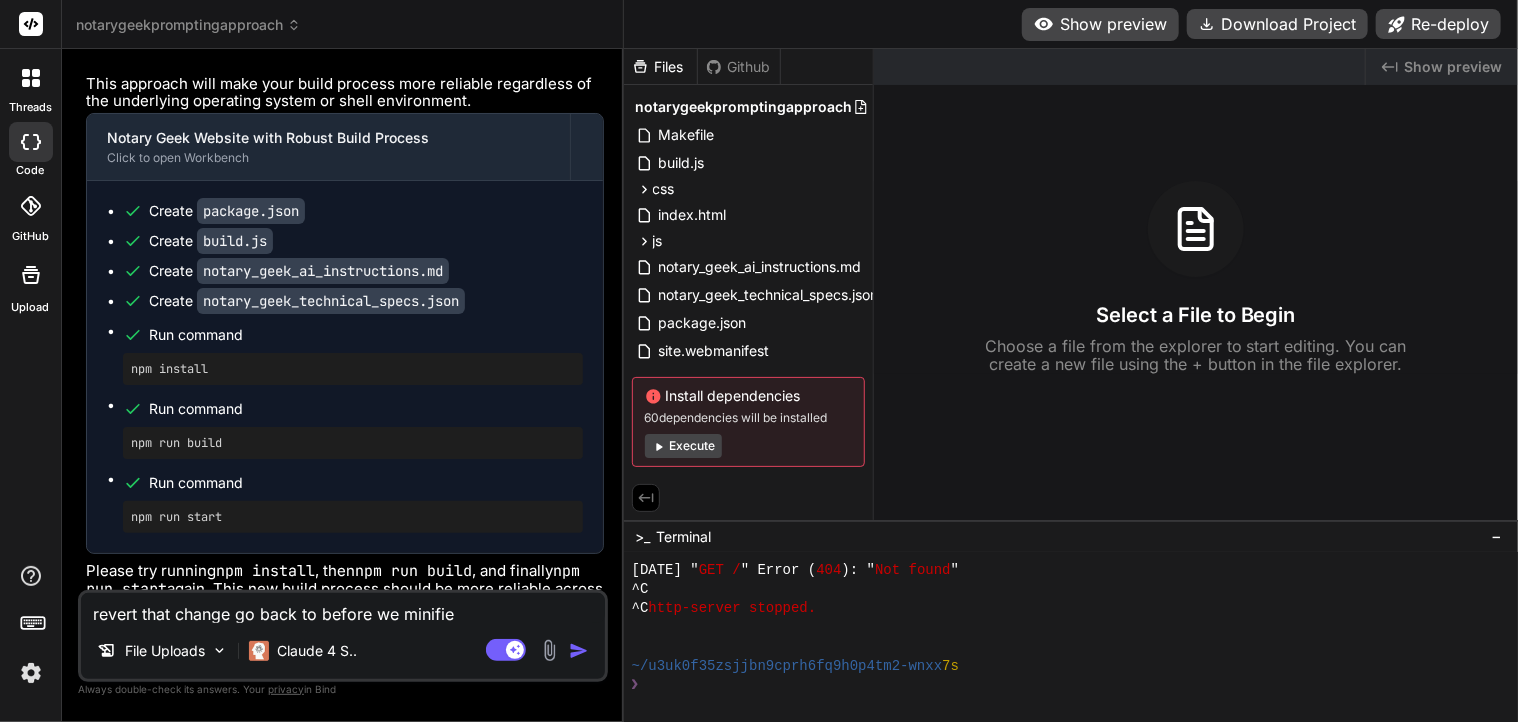 type on "revert that change go back to before we minified" 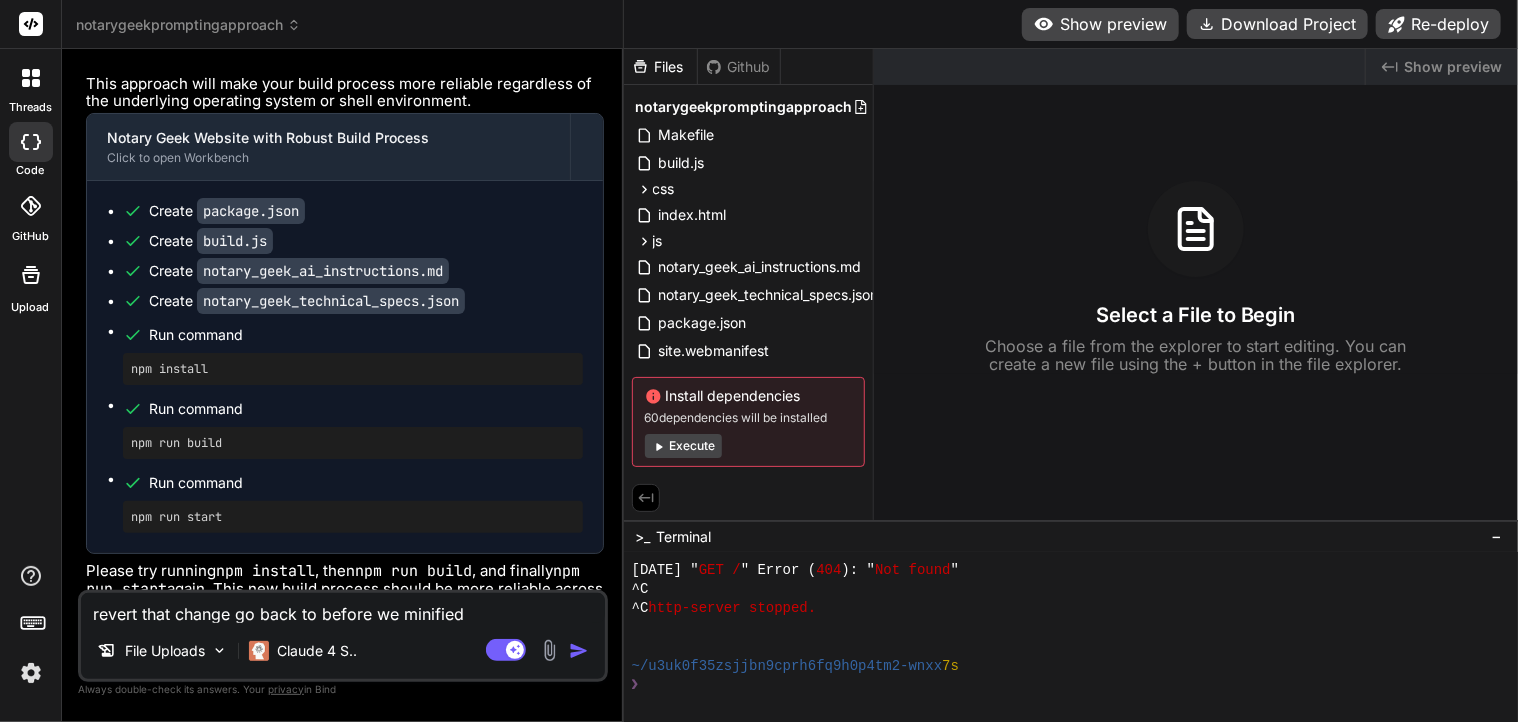 type on "revert that change go back to before we minified" 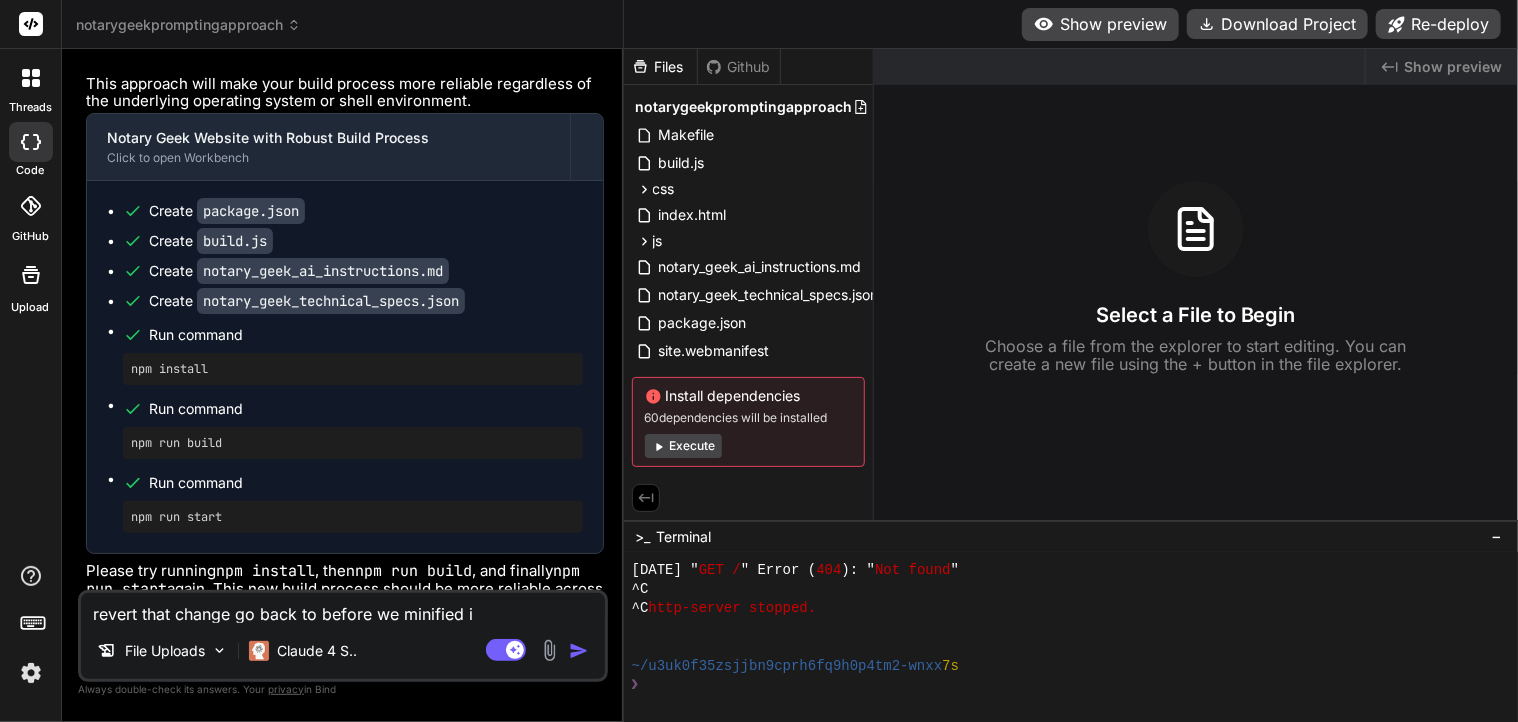 type on "revert that change go back to before we minified it" 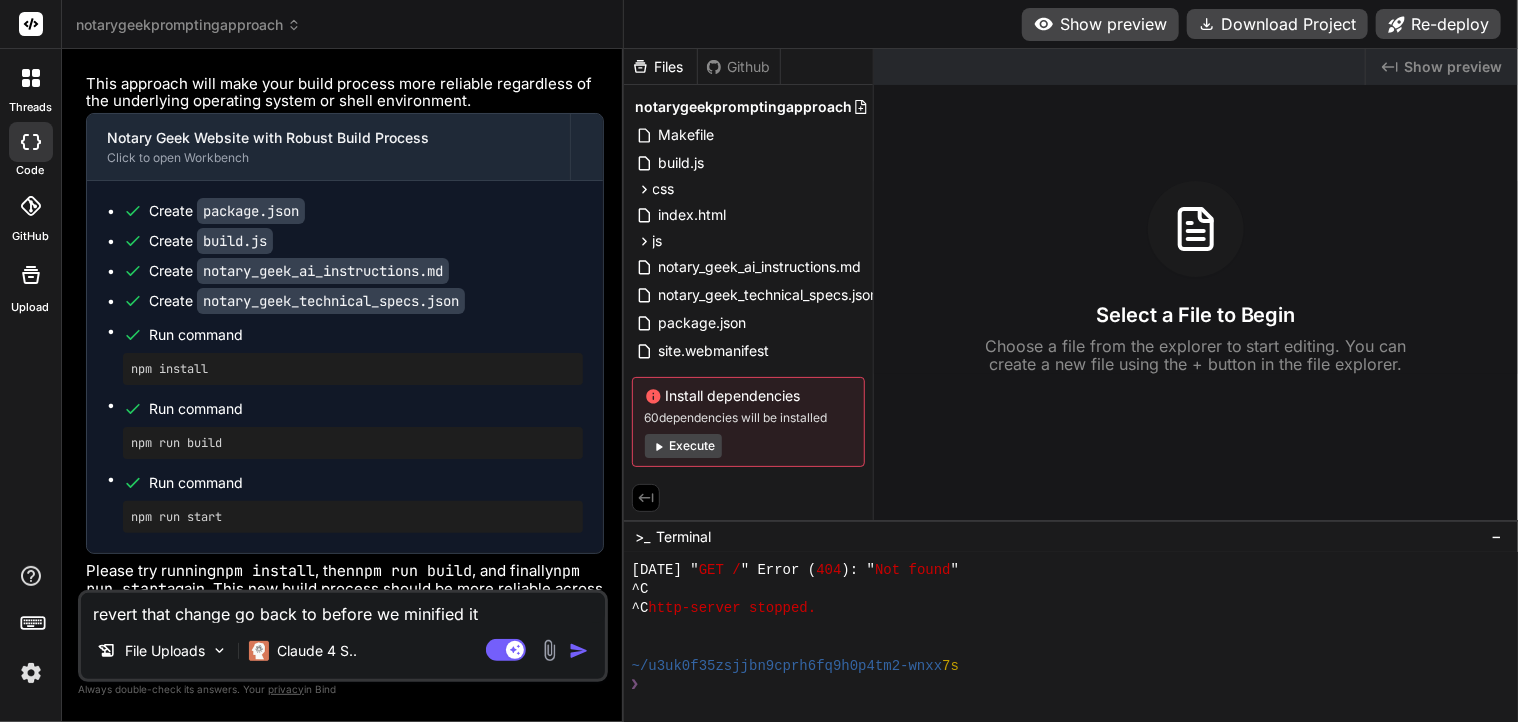 type on "revert that change go back to before we minified it" 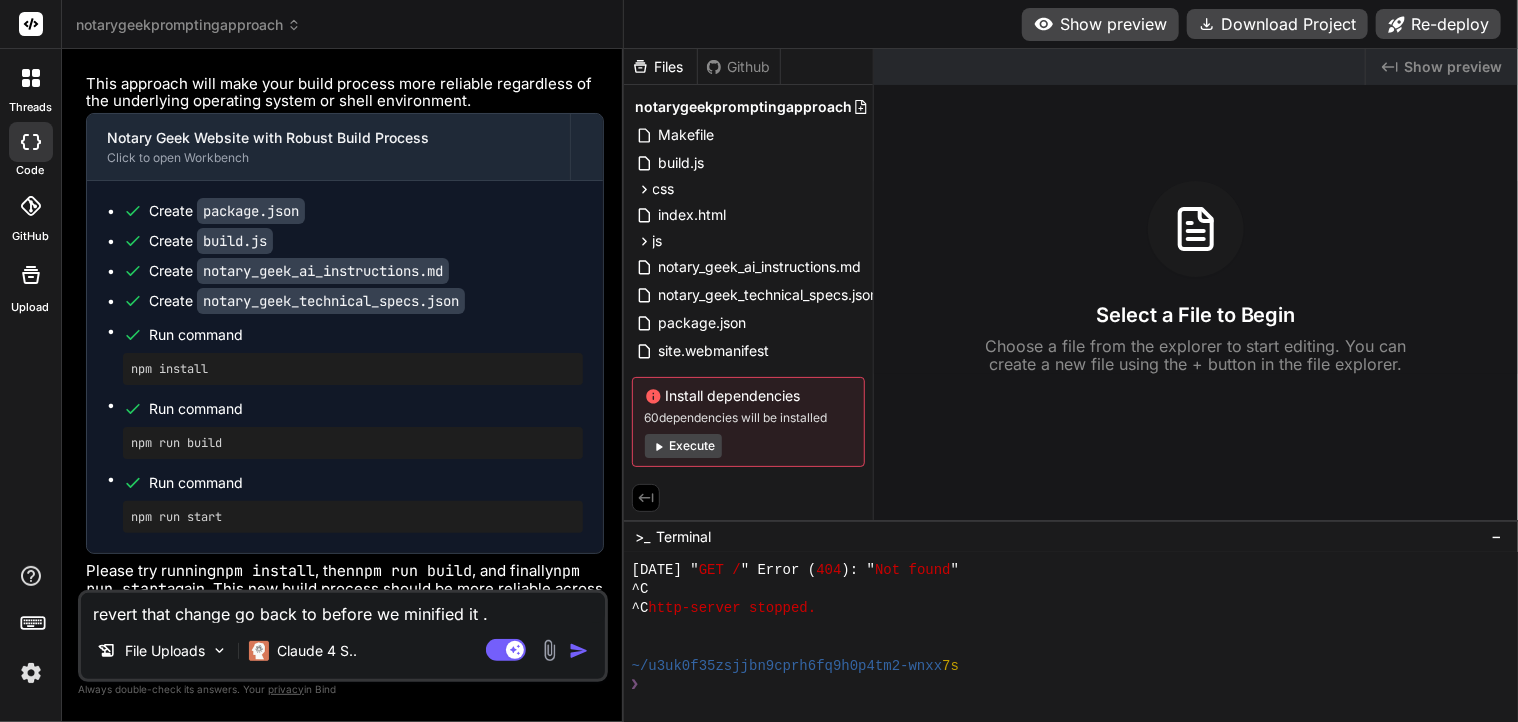 type on "revert that change go back to before we minified it ." 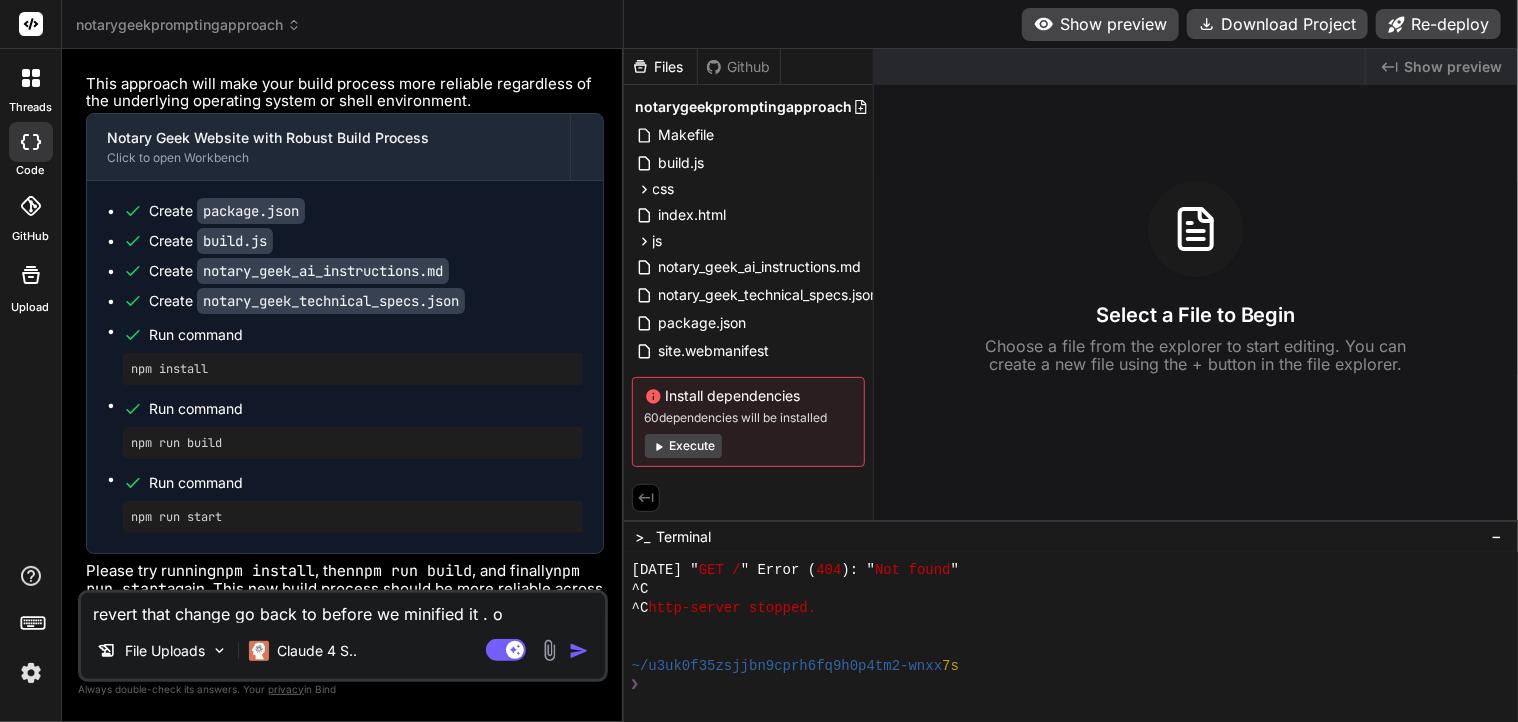 type on "revert that change go back to before we minified it . ot" 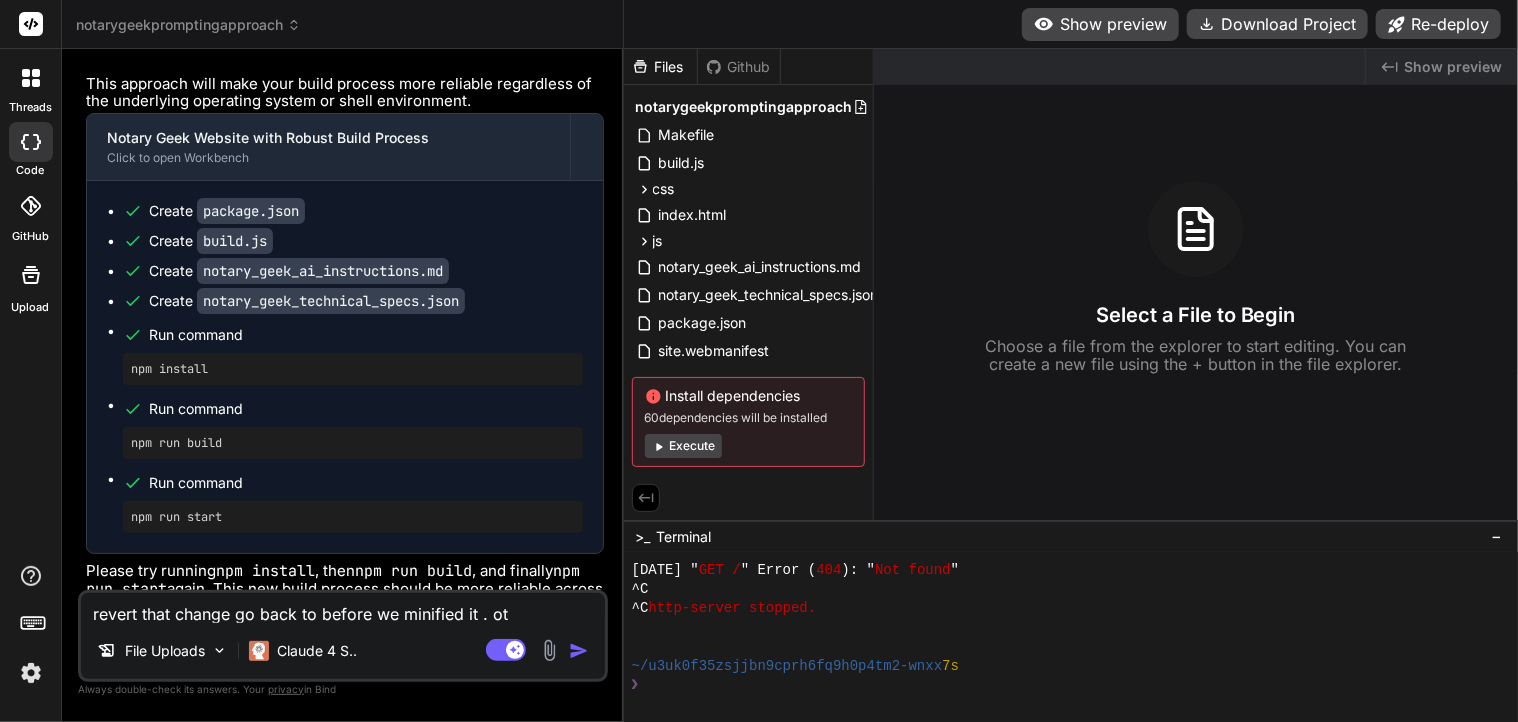 type on "revert that change go back to before we minified it . o" 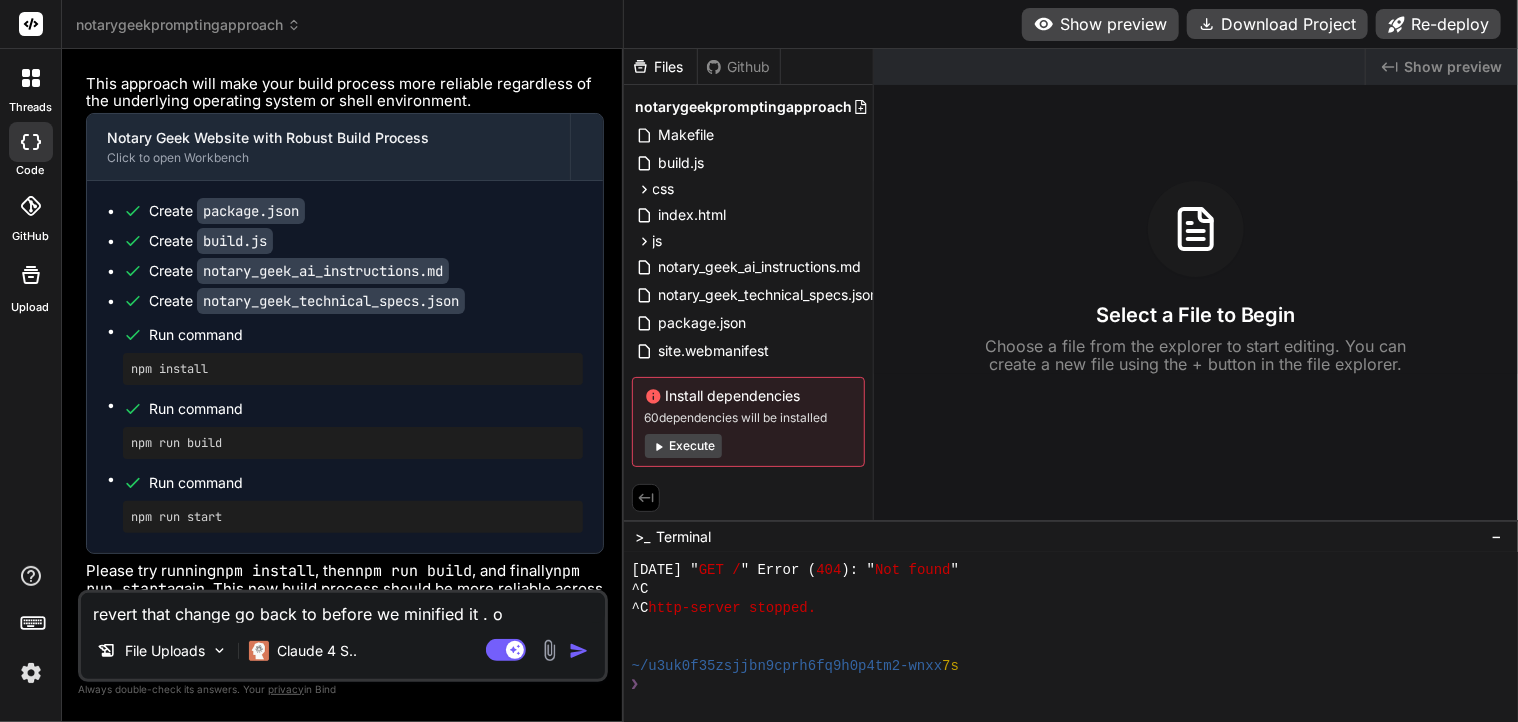 type on "revert that change go back to before we minified it ." 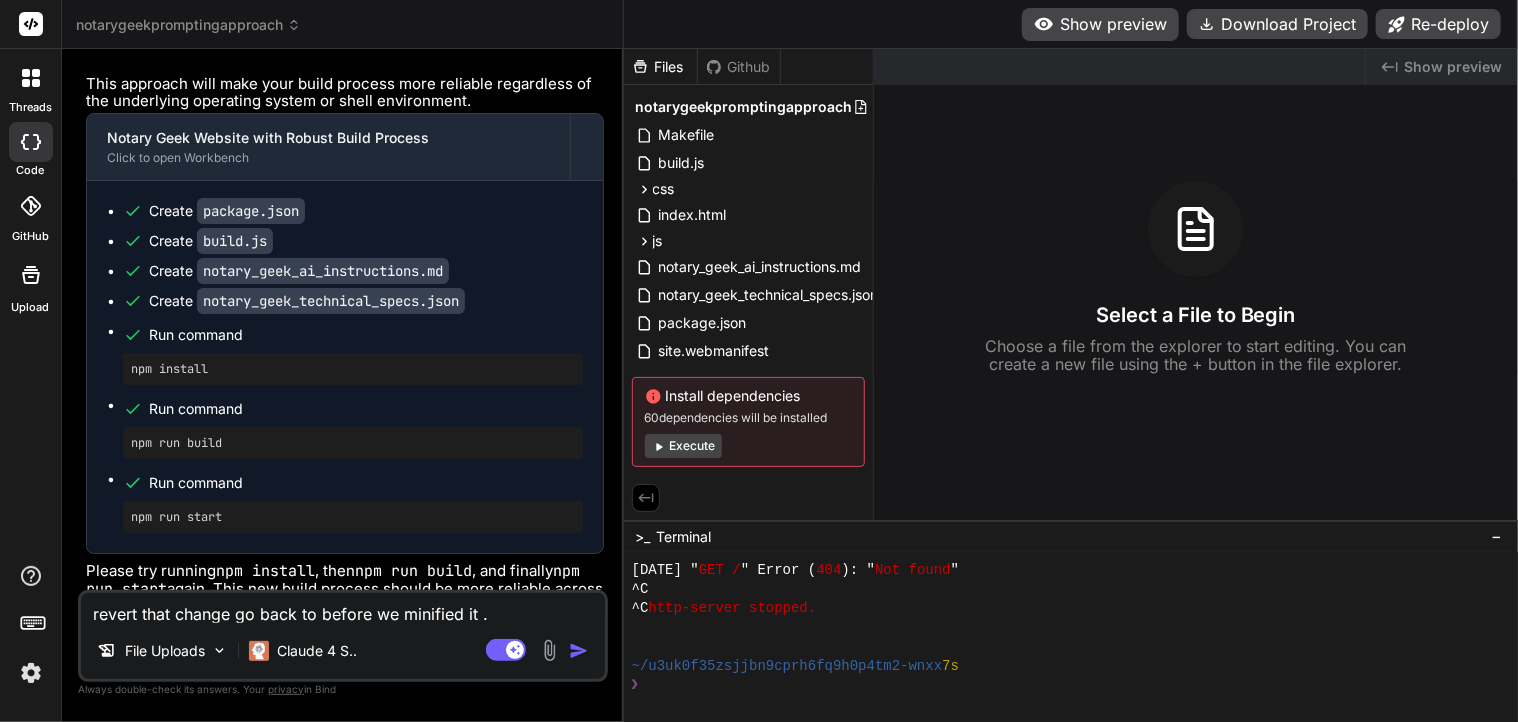 type on "revert that change go back to before we minified it ." 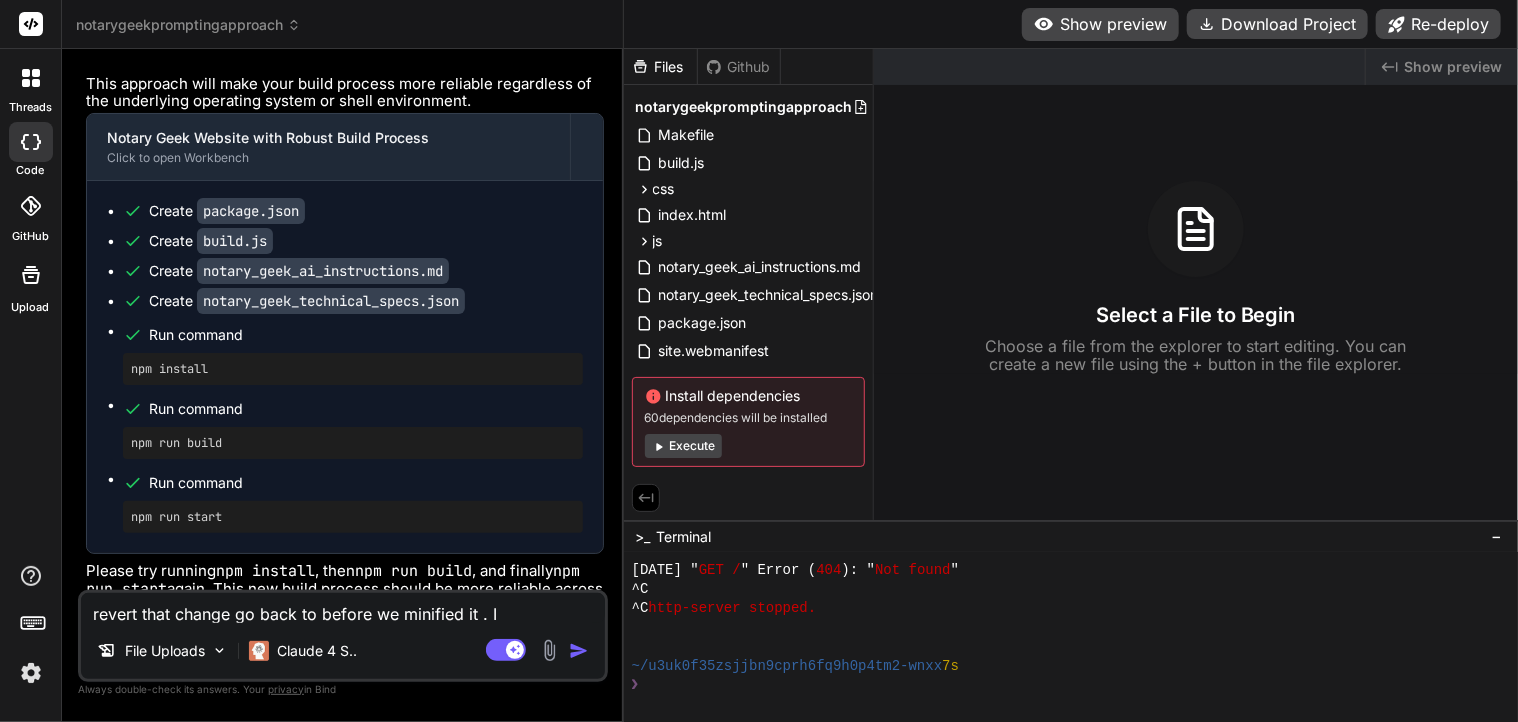 type on "revert that change go back to before we minified it . It" 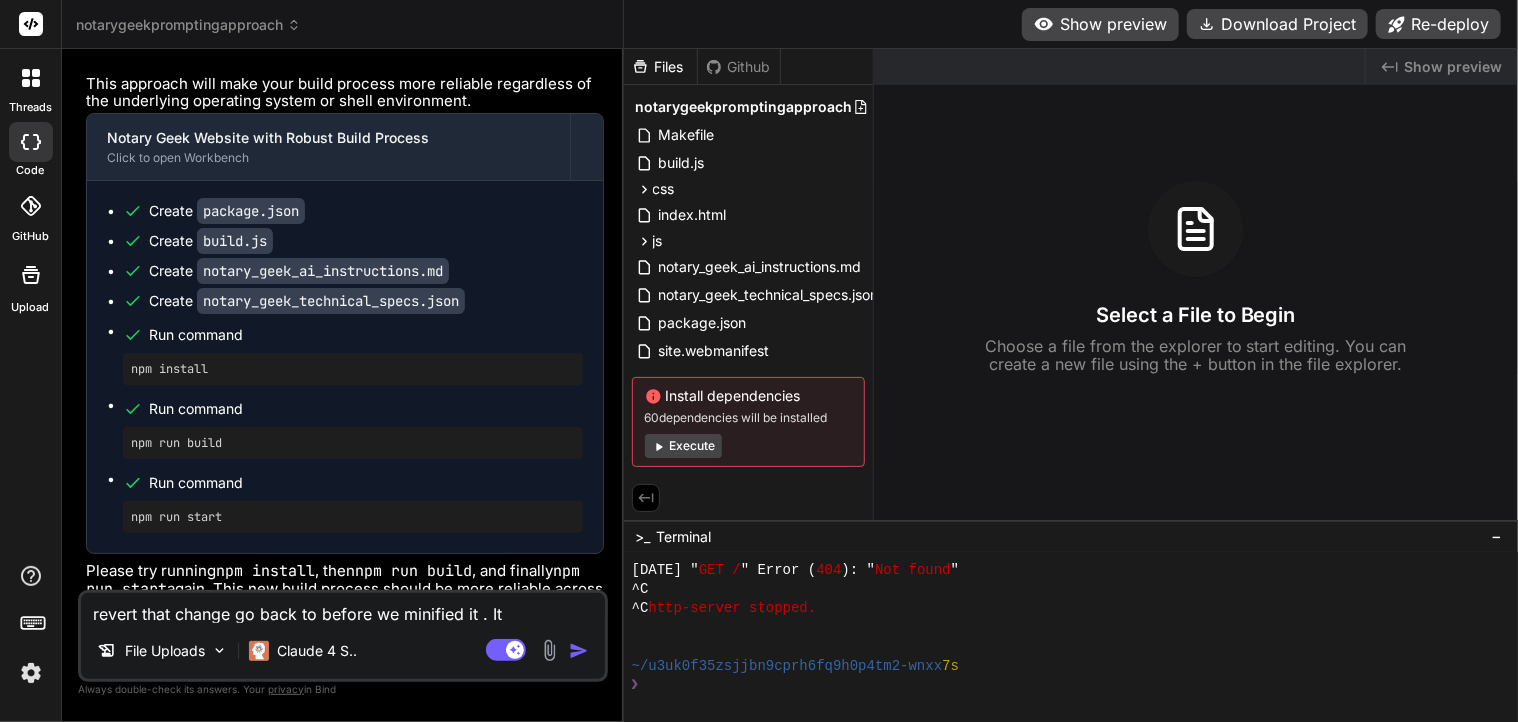 type on "revert that change go back to before we minified it . It'" 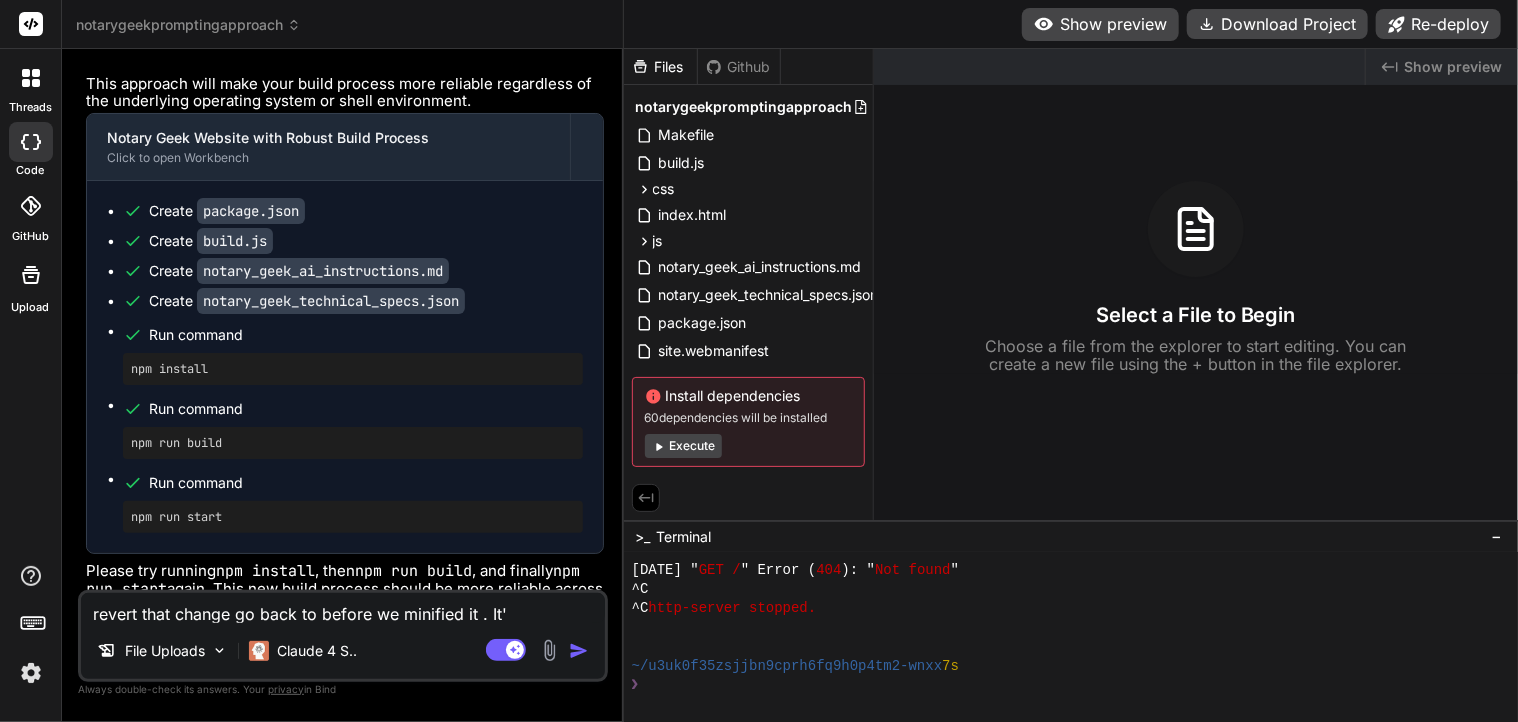 type on "revert that change go back to before we minified it . It's" 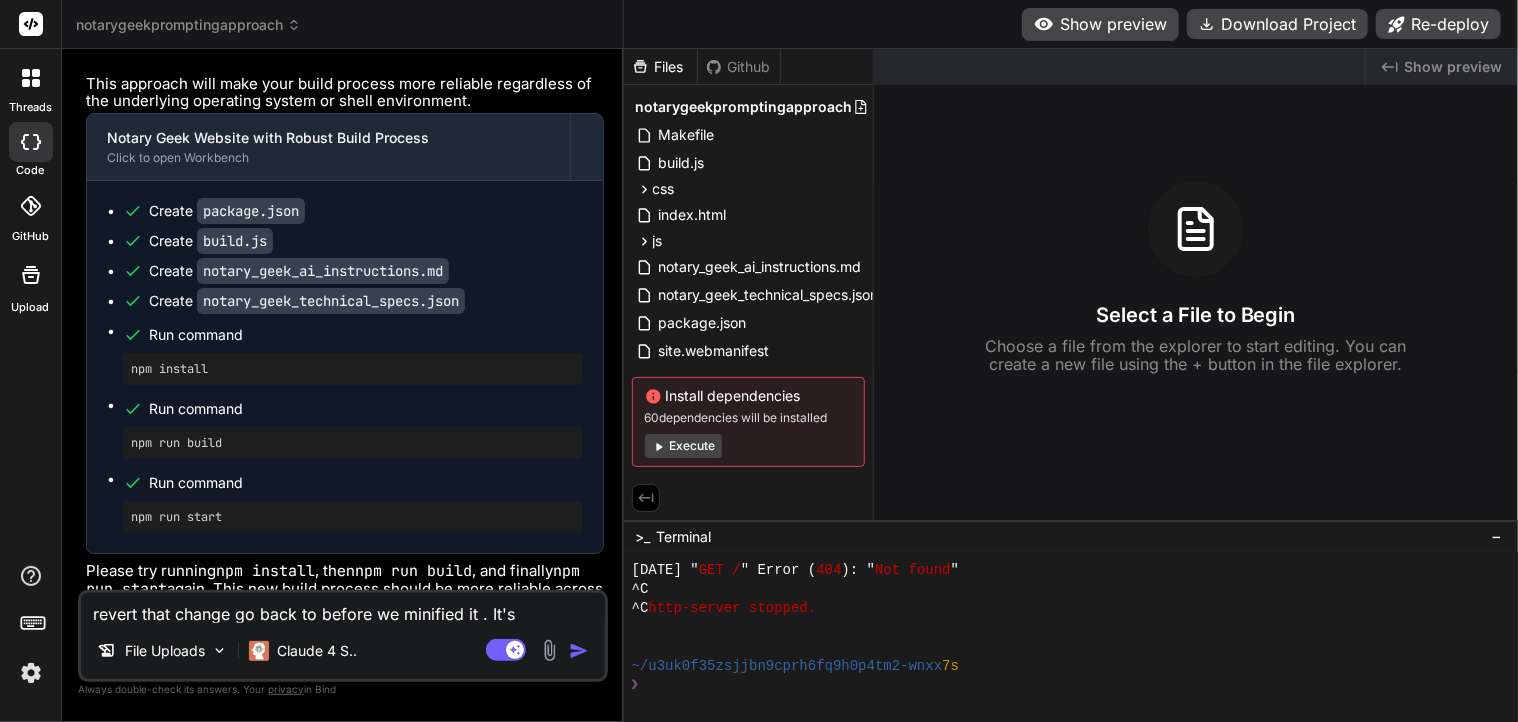 type on "revert that change go back to before we minified it . It's" 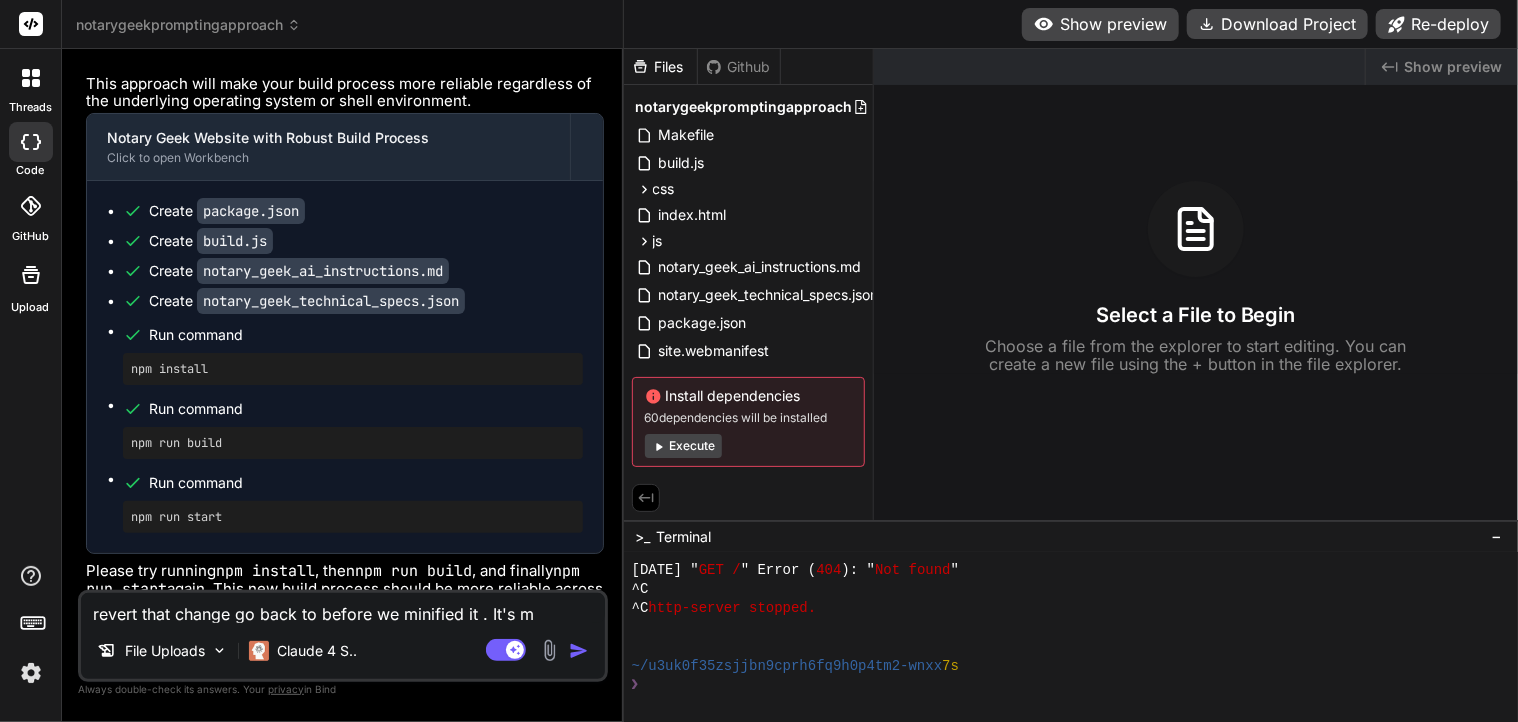 type on "revert that change go back to before we minified it . It's mn" 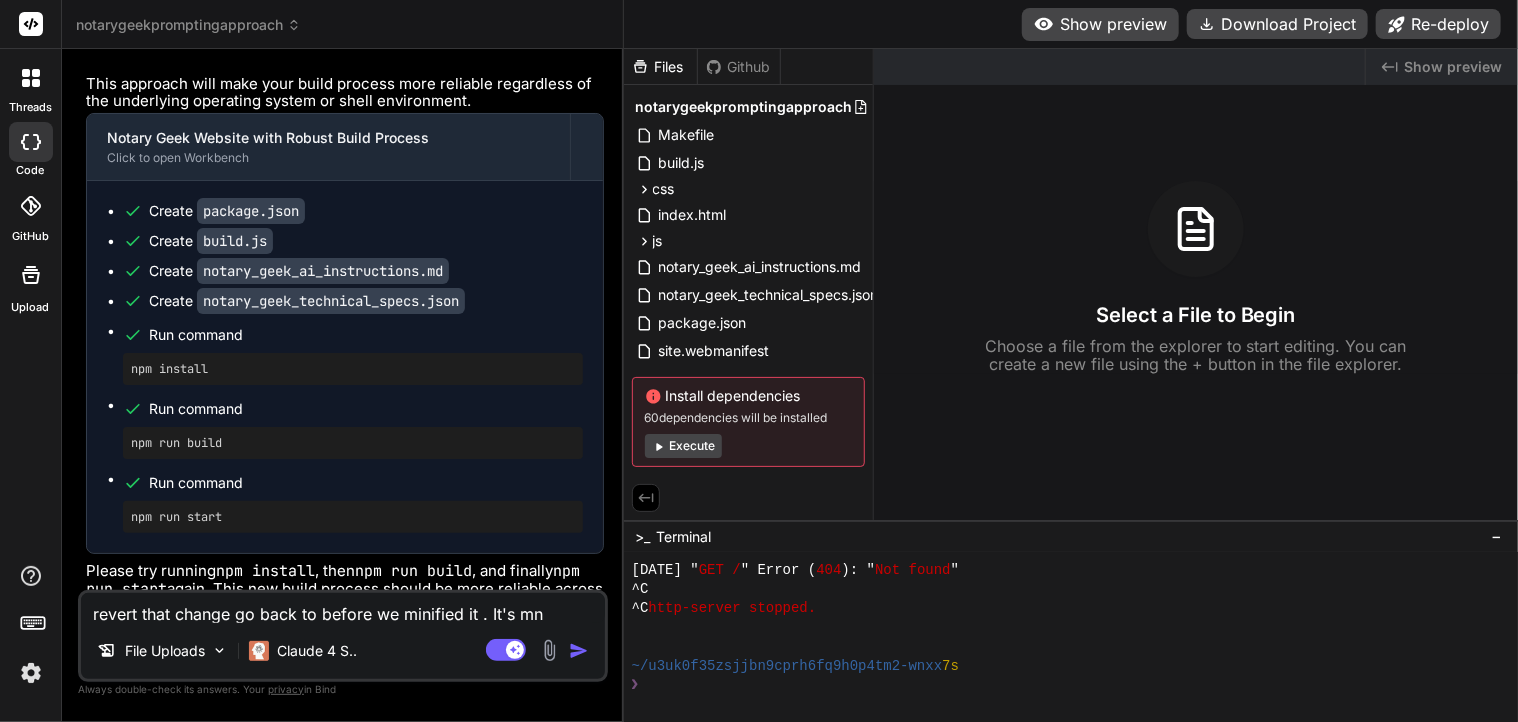 type on "revert that change go back to before we minified it . It's mno" 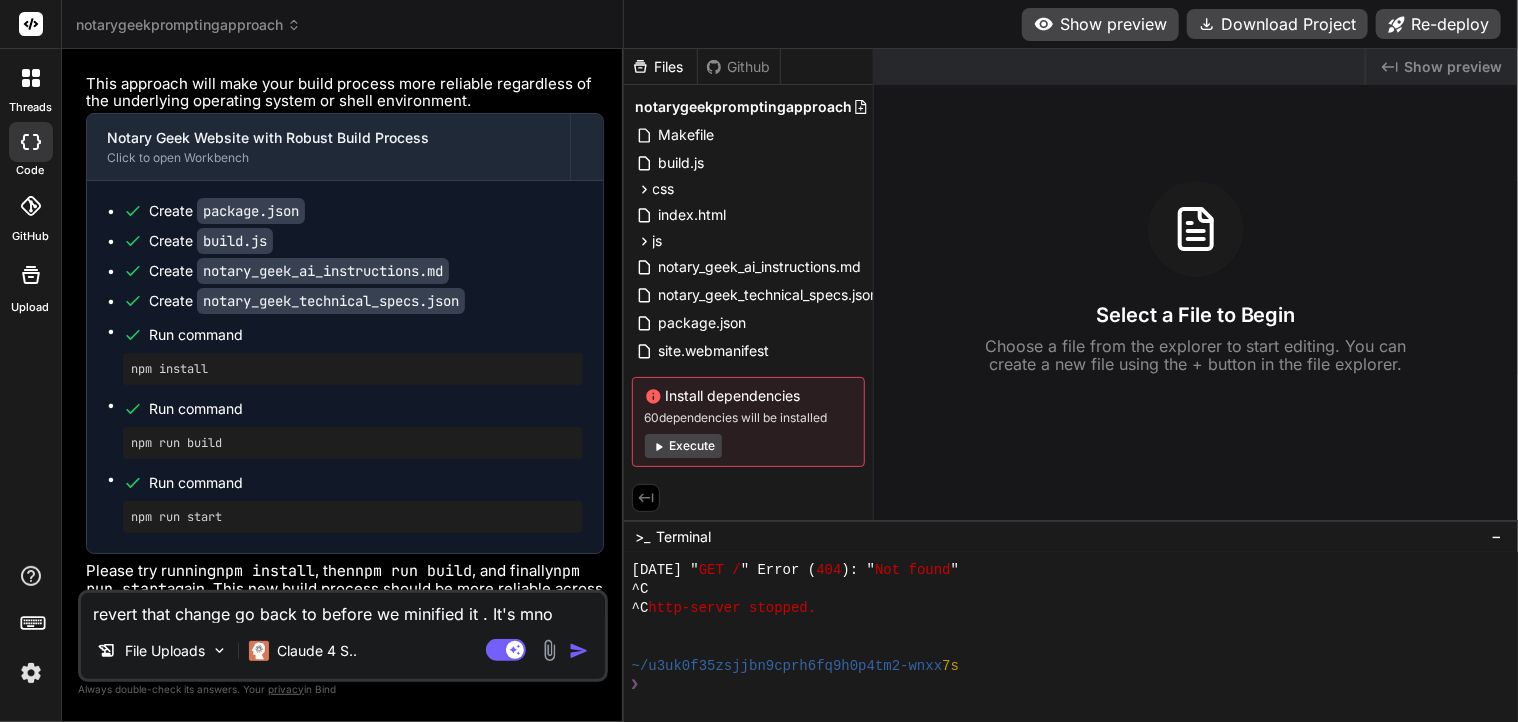 type on "revert that change go back to before we minified it . It's mnot" 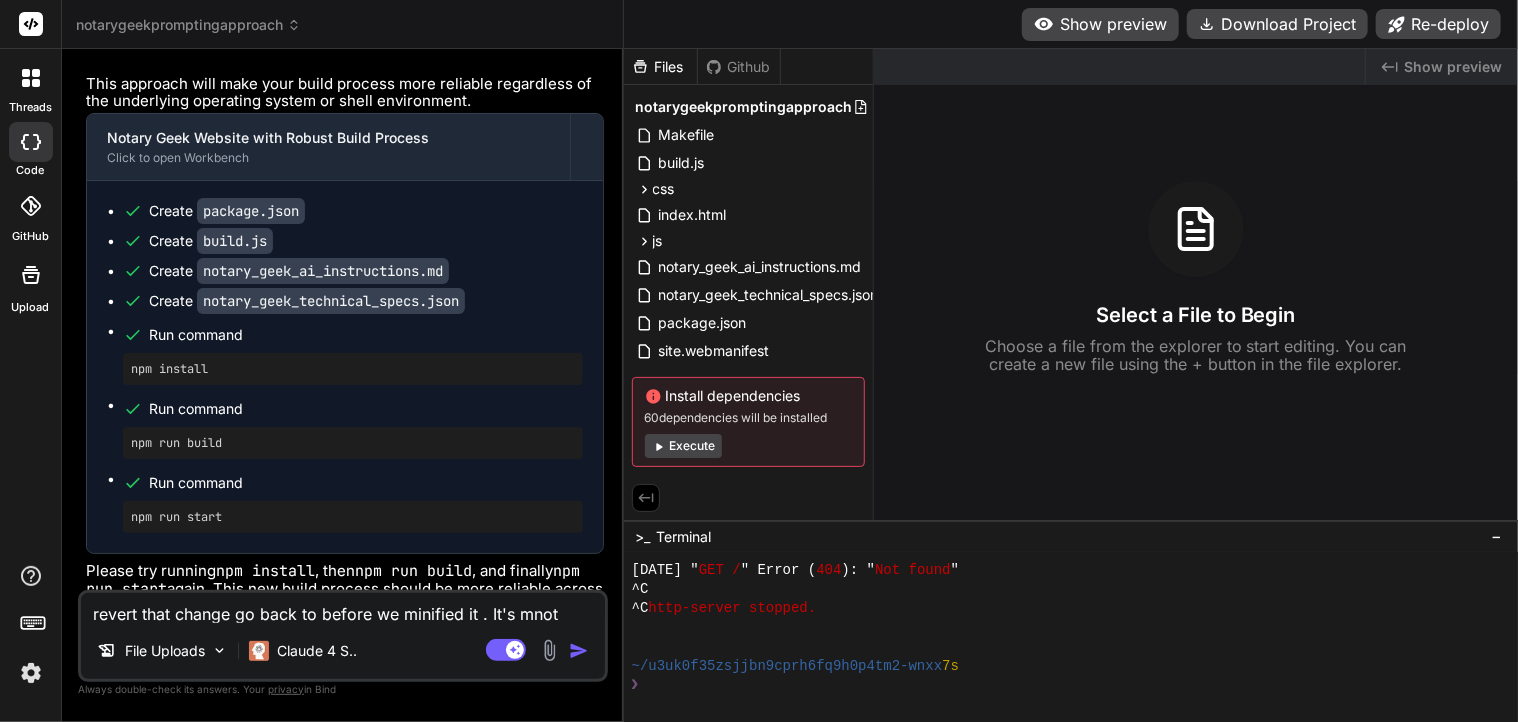 type on "revert that change go back to before we minified it . It's mnot" 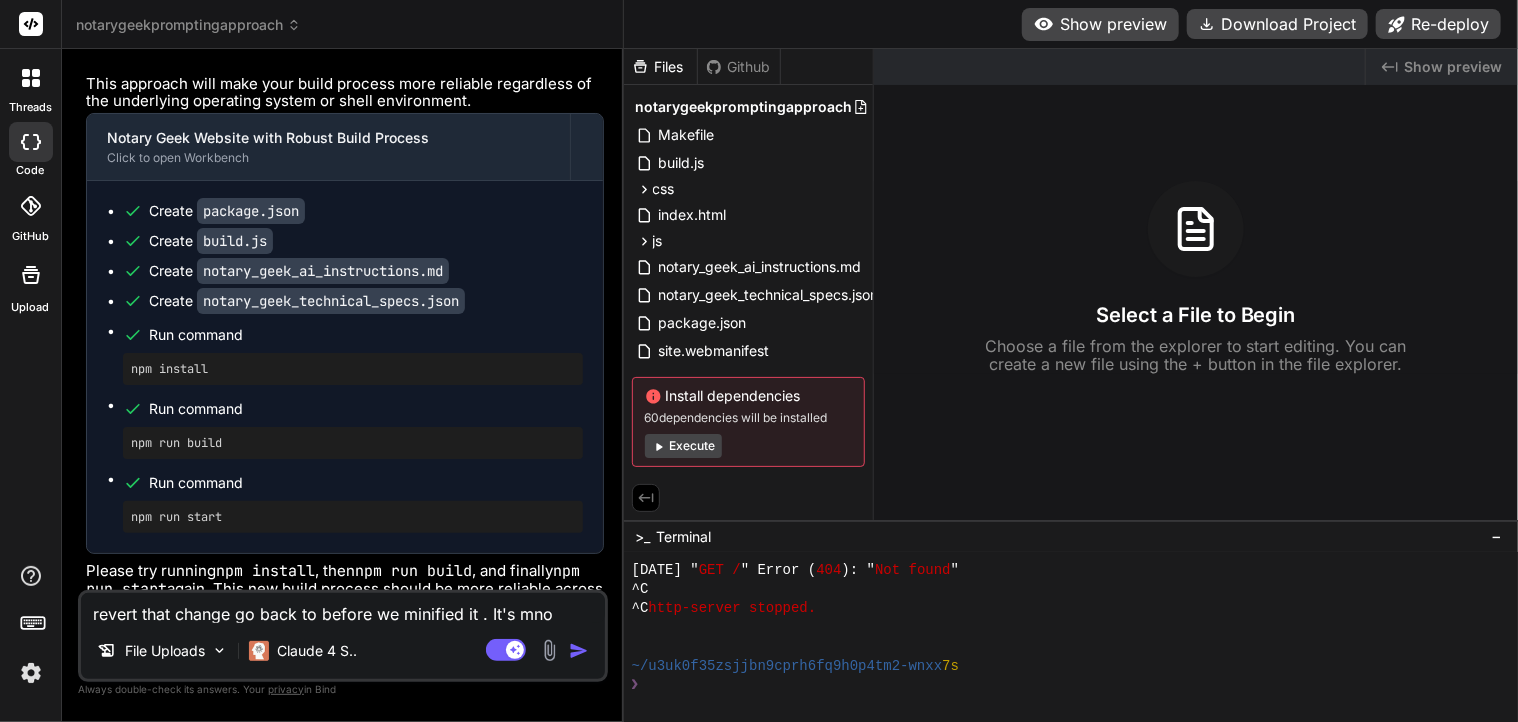 type on "revert that change go back to before we minified it . It's mn" 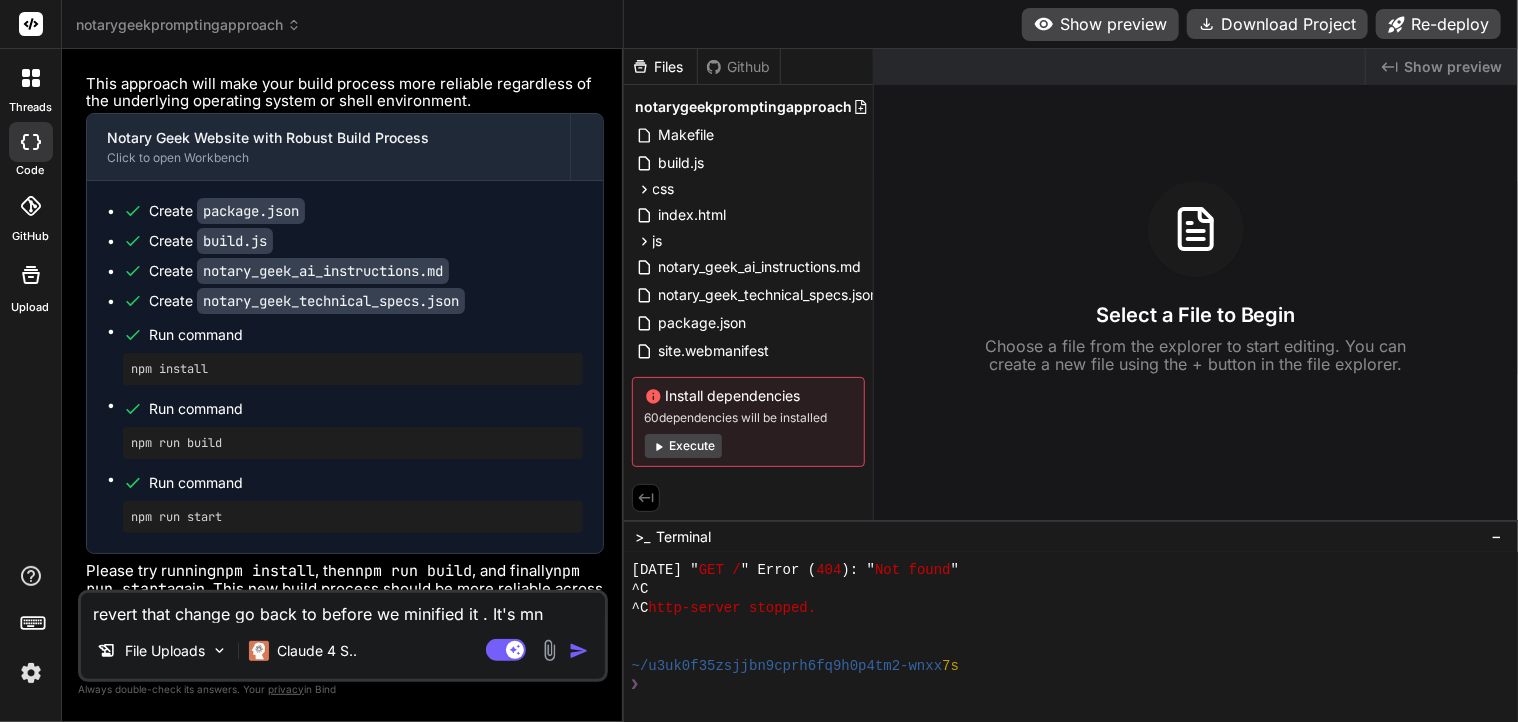 type on "revert that change go back to before we minified it . It's m" 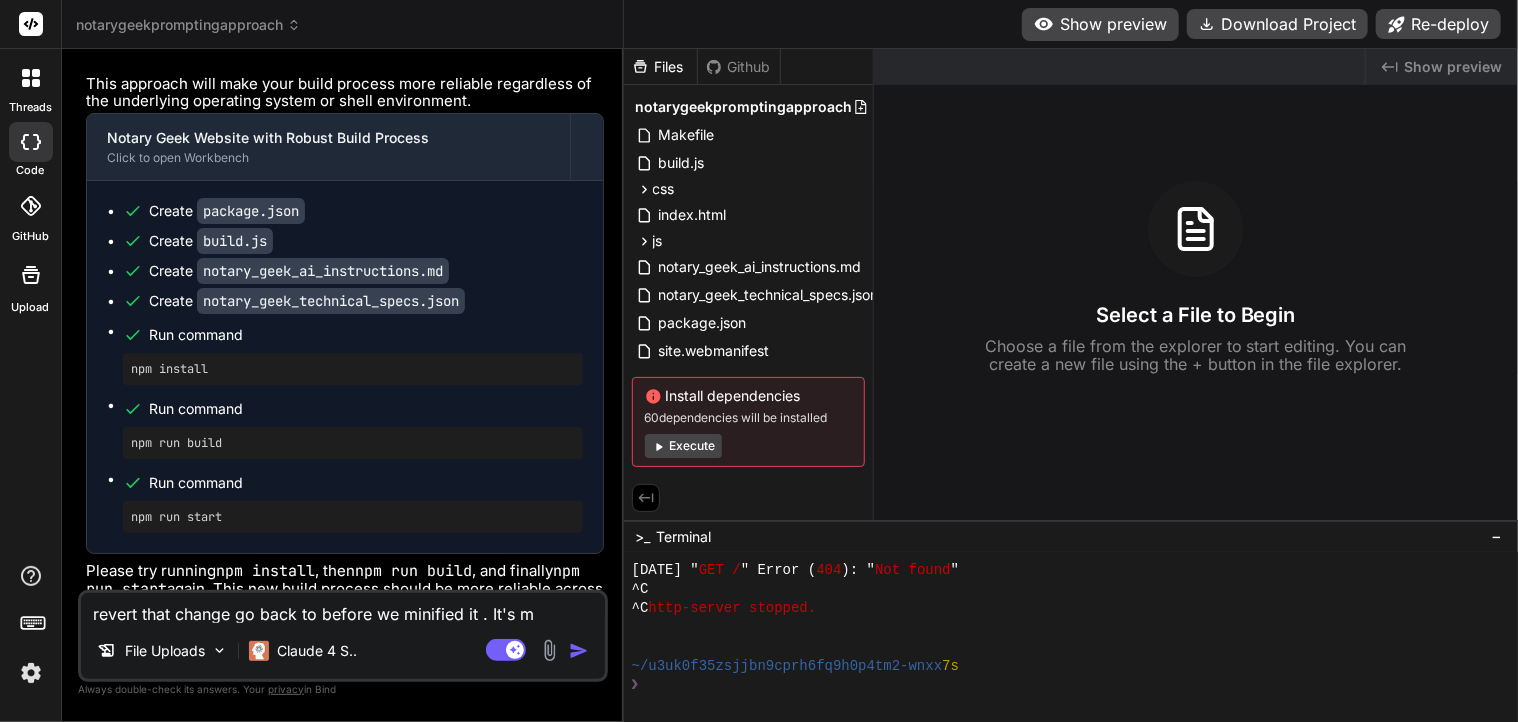 type on "revert that change go back to before we minified it . It's" 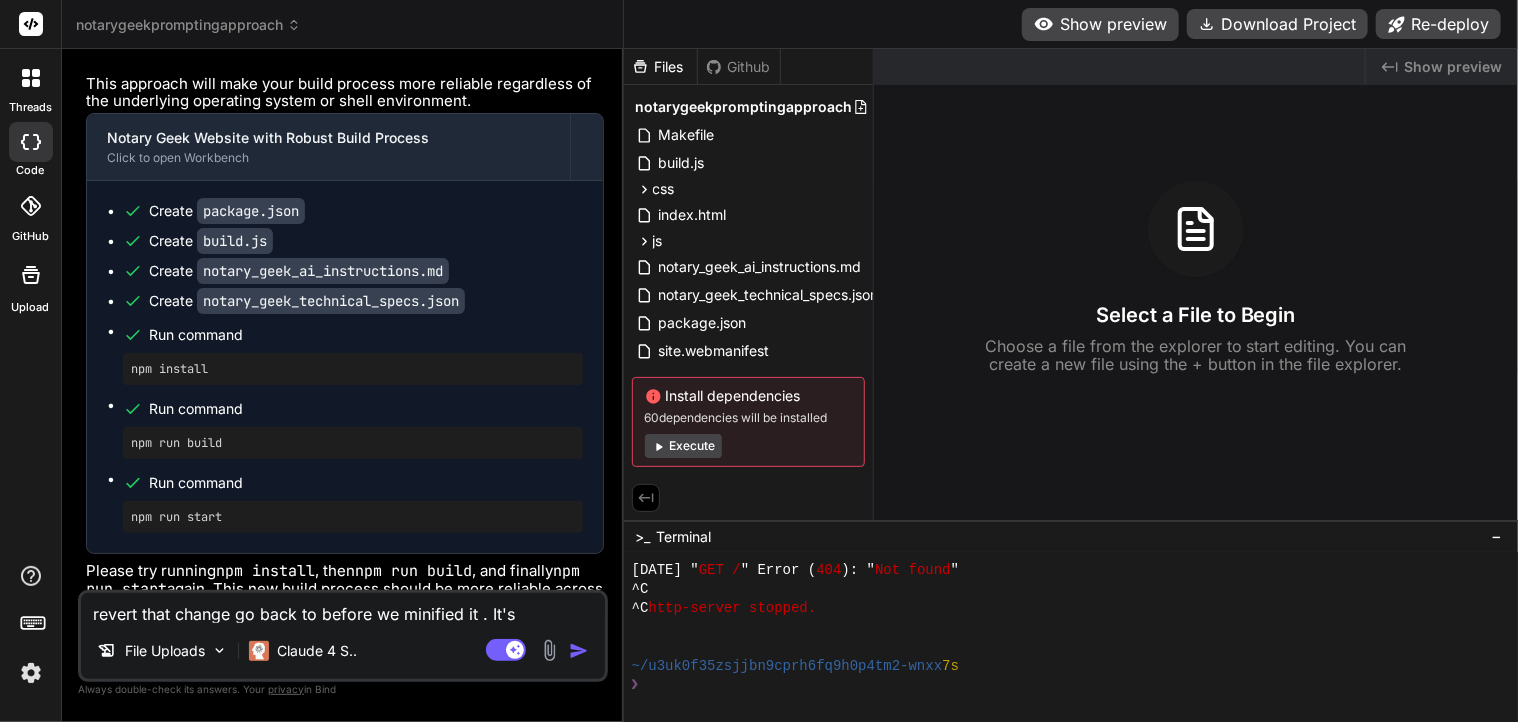 type on "revert that change go back to before we minified it . It's n" 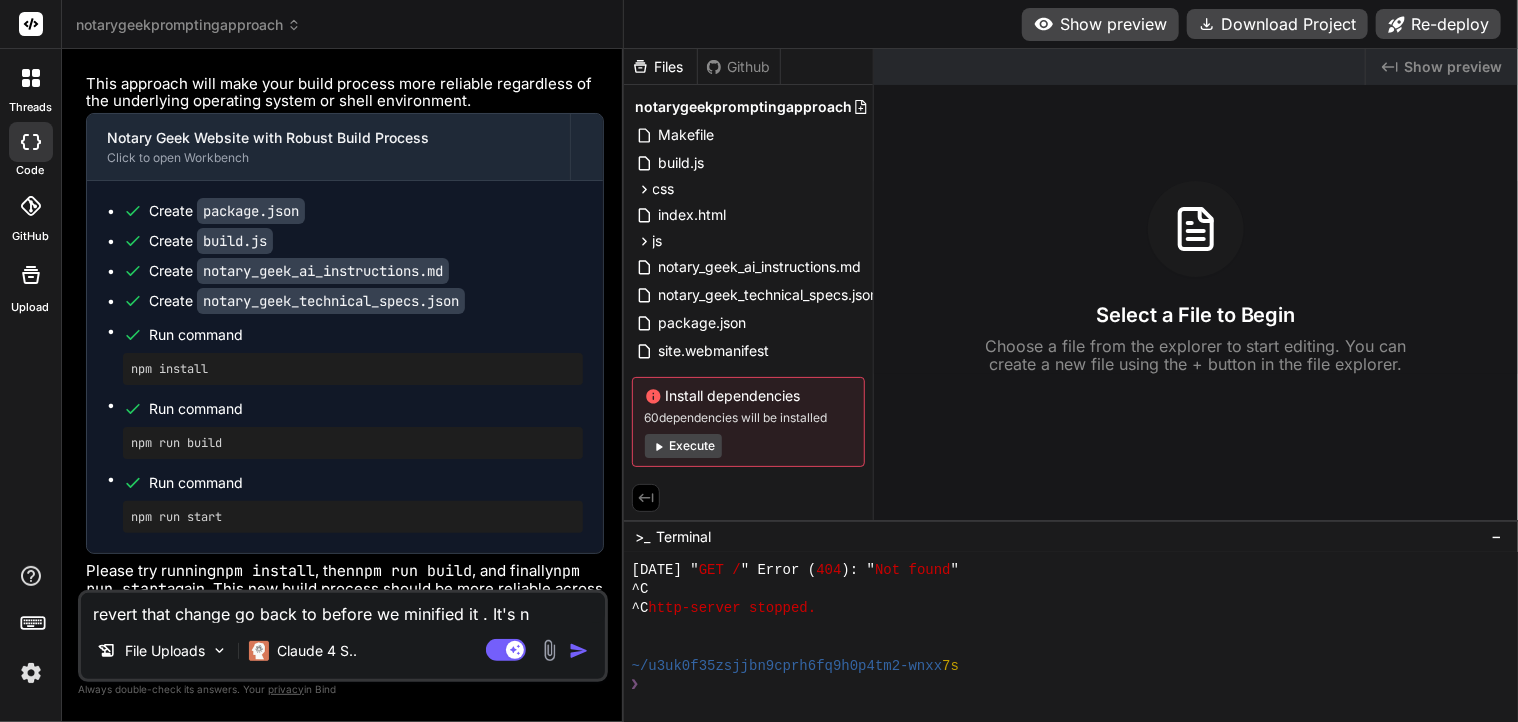 type on "revert that change go back to before we minified it . It's no" 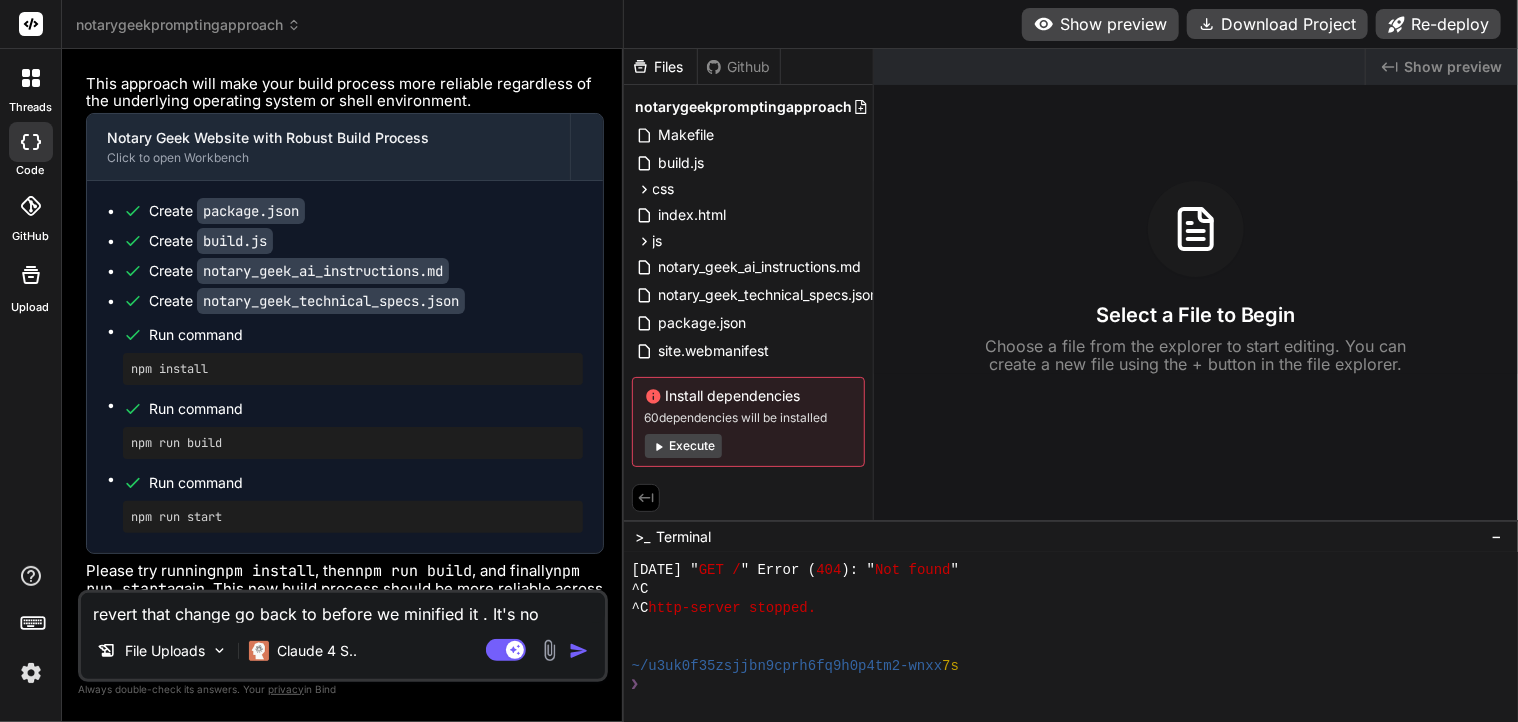 type on "revert that change go back to before we minified it . It's not" 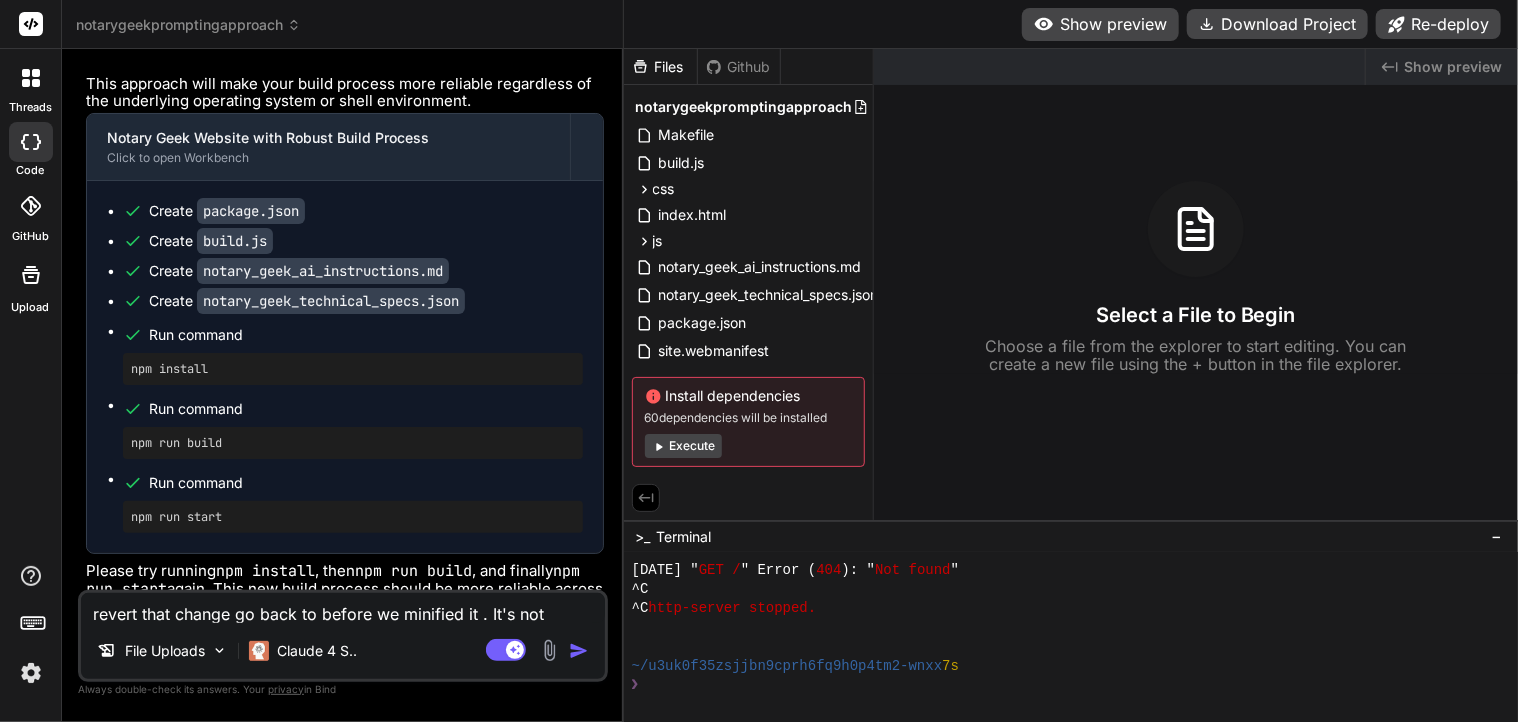 type on "revert that change go back to before we minified it . It's not" 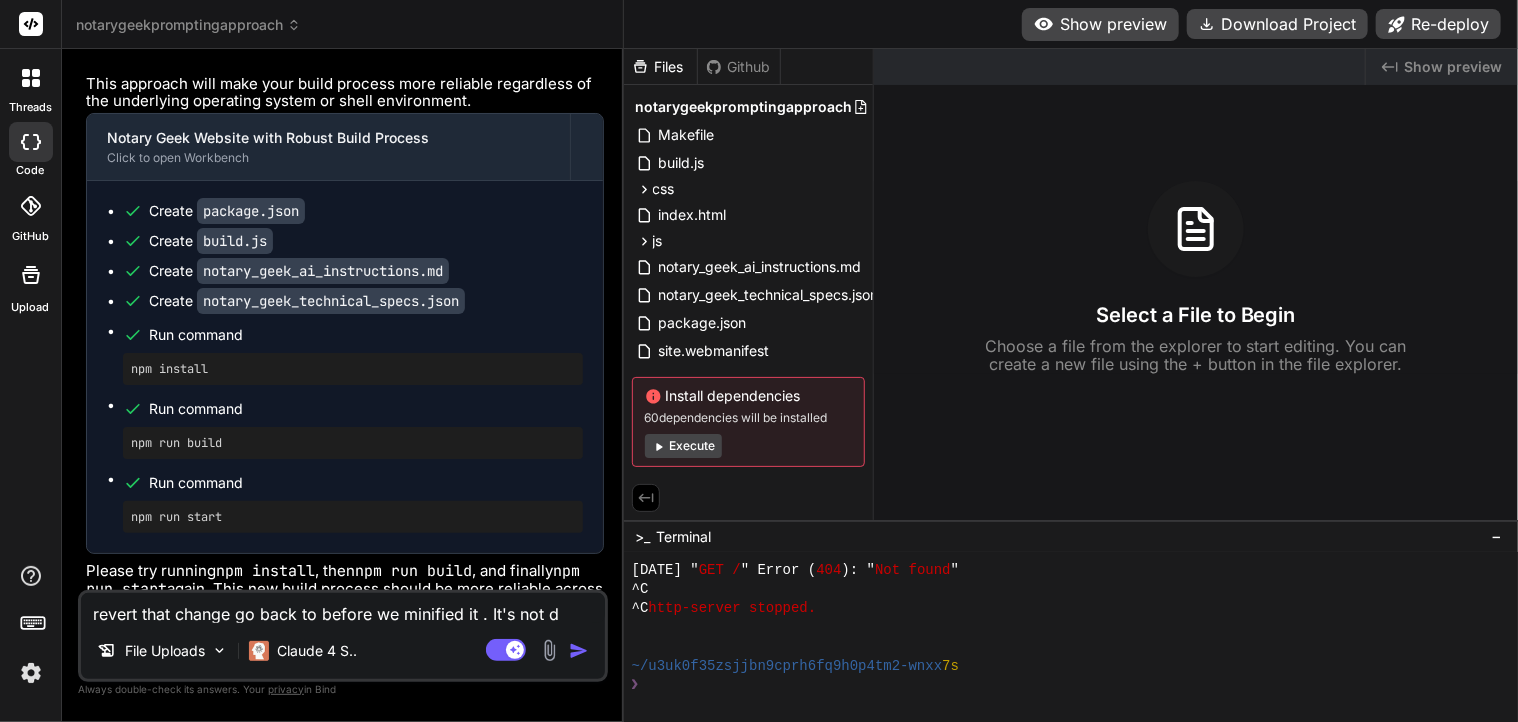 type on "revert that change go back to before we minified it . It's not di" 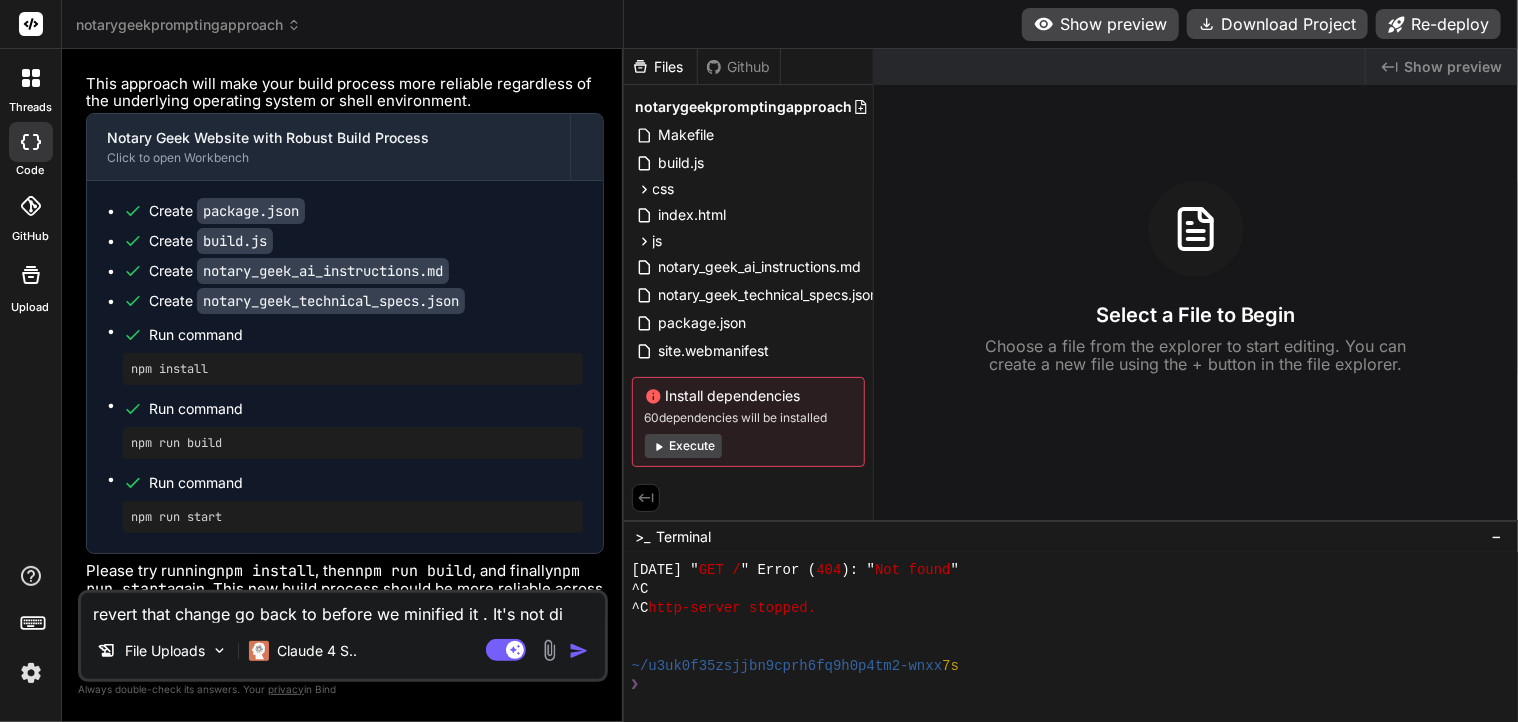 type on "revert that change go back to before we minified it . It's not dis" 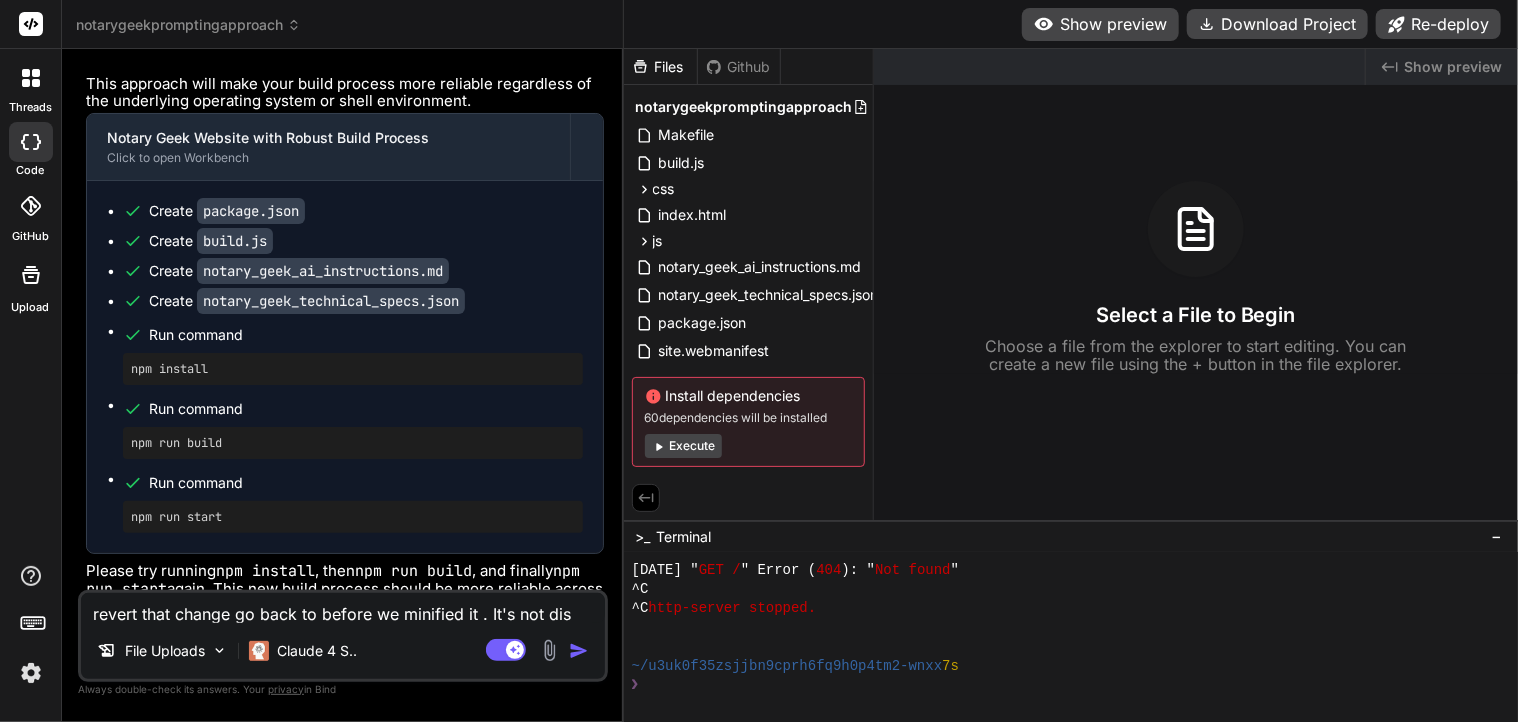 type on "revert that change go back to before we minified it . It's not disp" 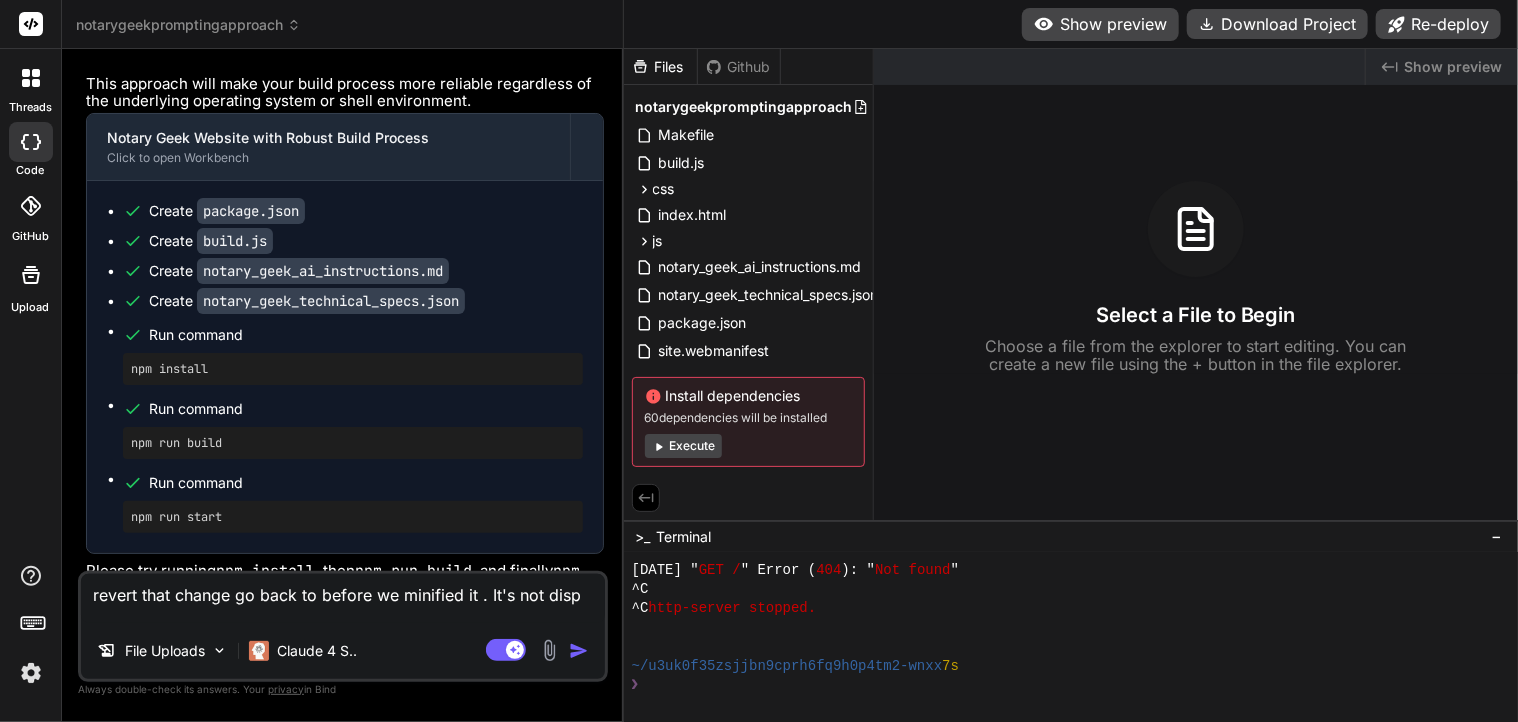type on "revert that change go back to before we minified it . It's not displ" 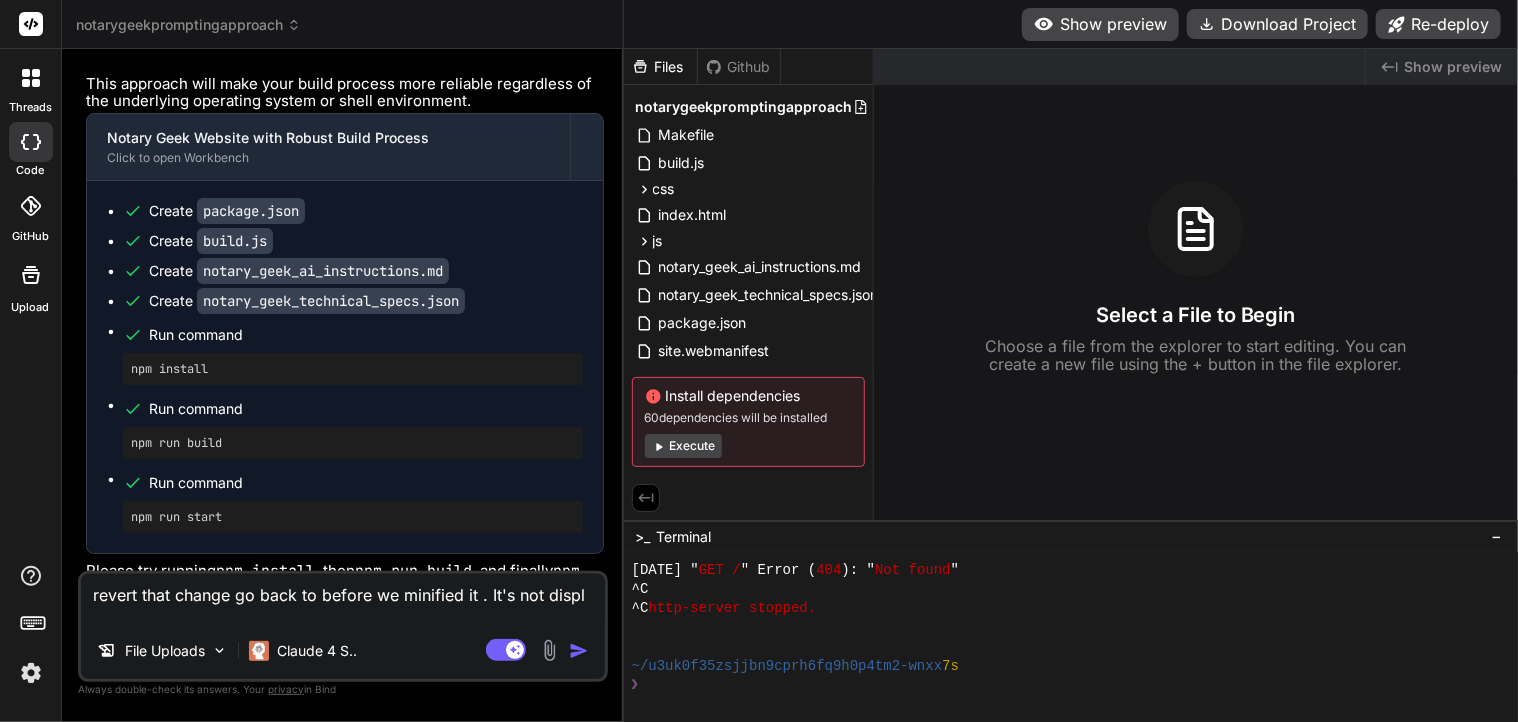 type on "revert that change go back to before we minified it . It's not displa" 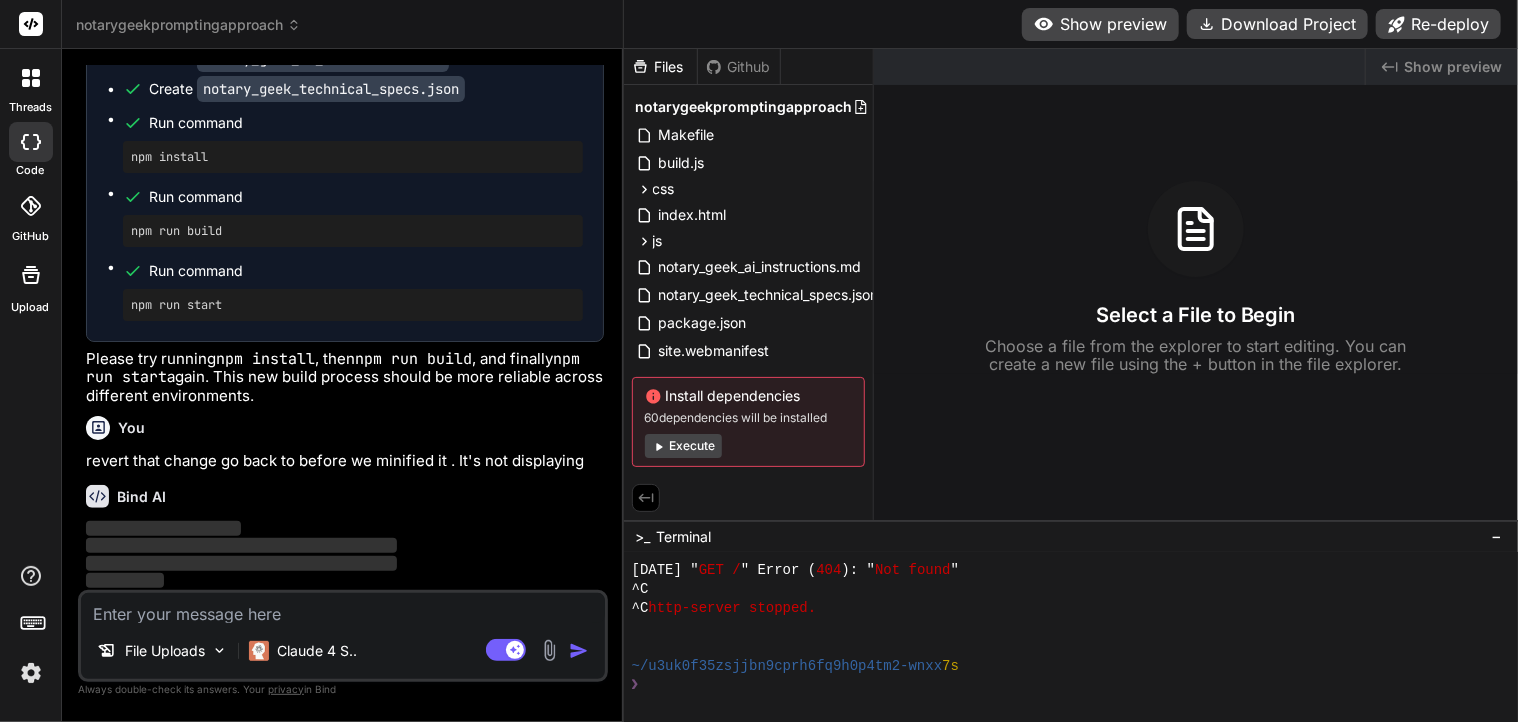 scroll, scrollTop: 4149, scrollLeft: 0, axis: vertical 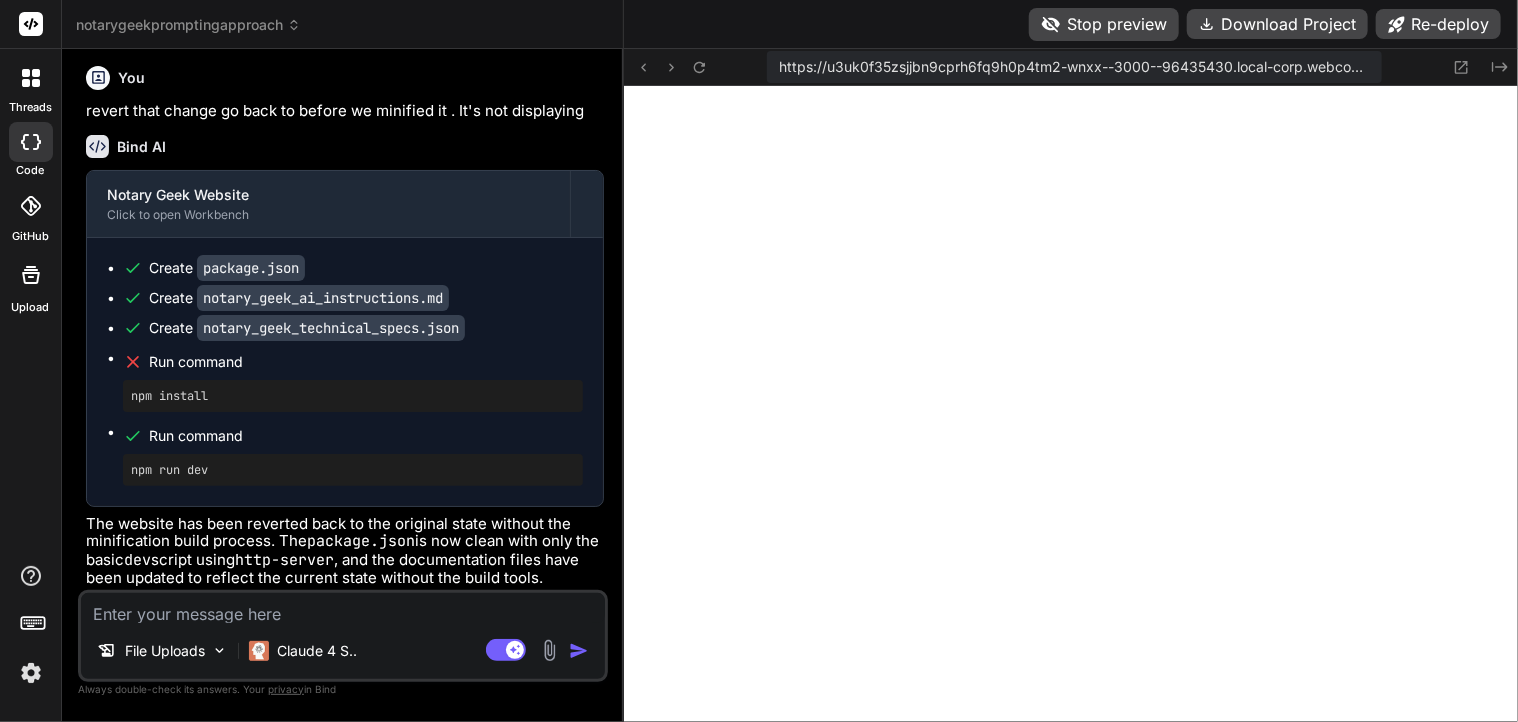 click at bounding box center [343, 608] 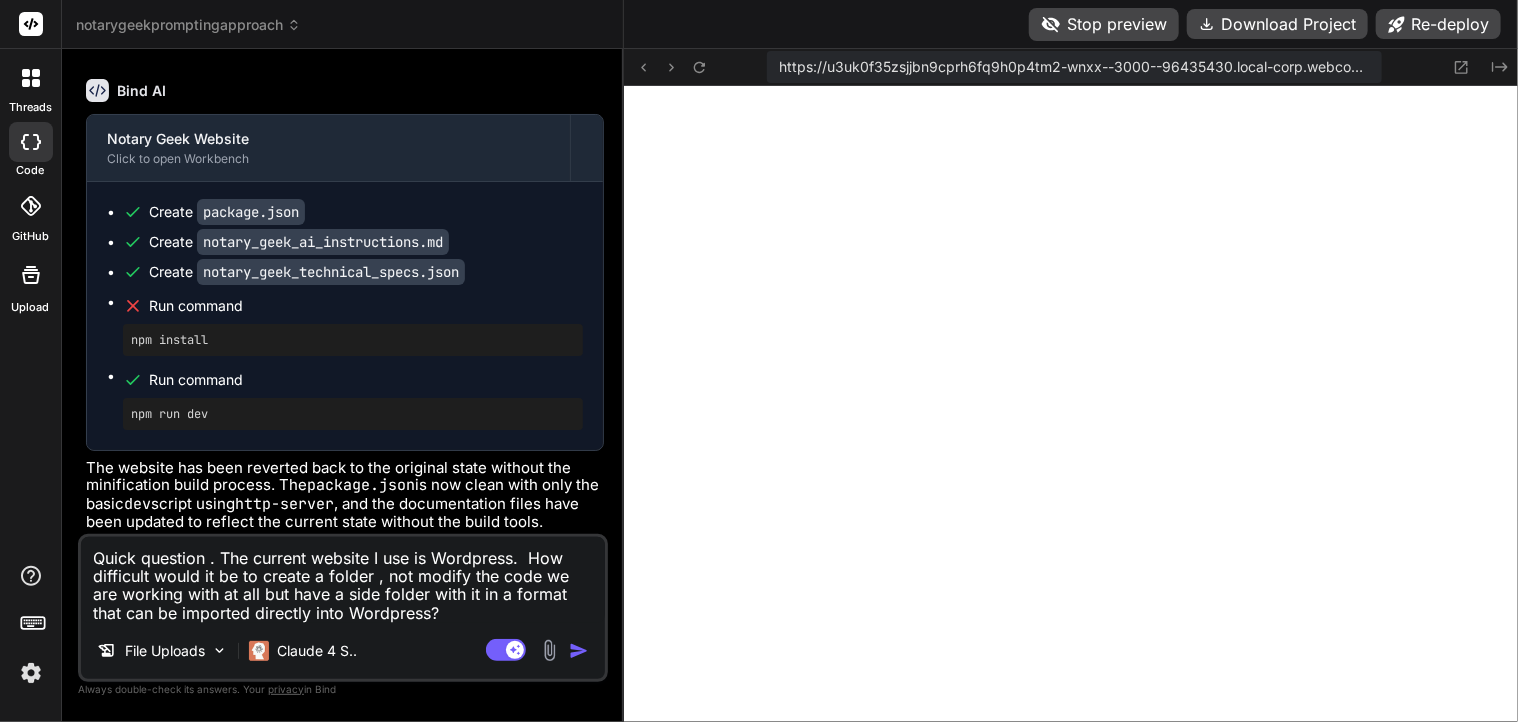 click on "Quick question . The current website I use is Wordpress.  How difficult would it be to create a folder , not modify the code we are working with at all but have a side folder with it in a format that can be imported directly into Wordpress?" at bounding box center (343, 580) 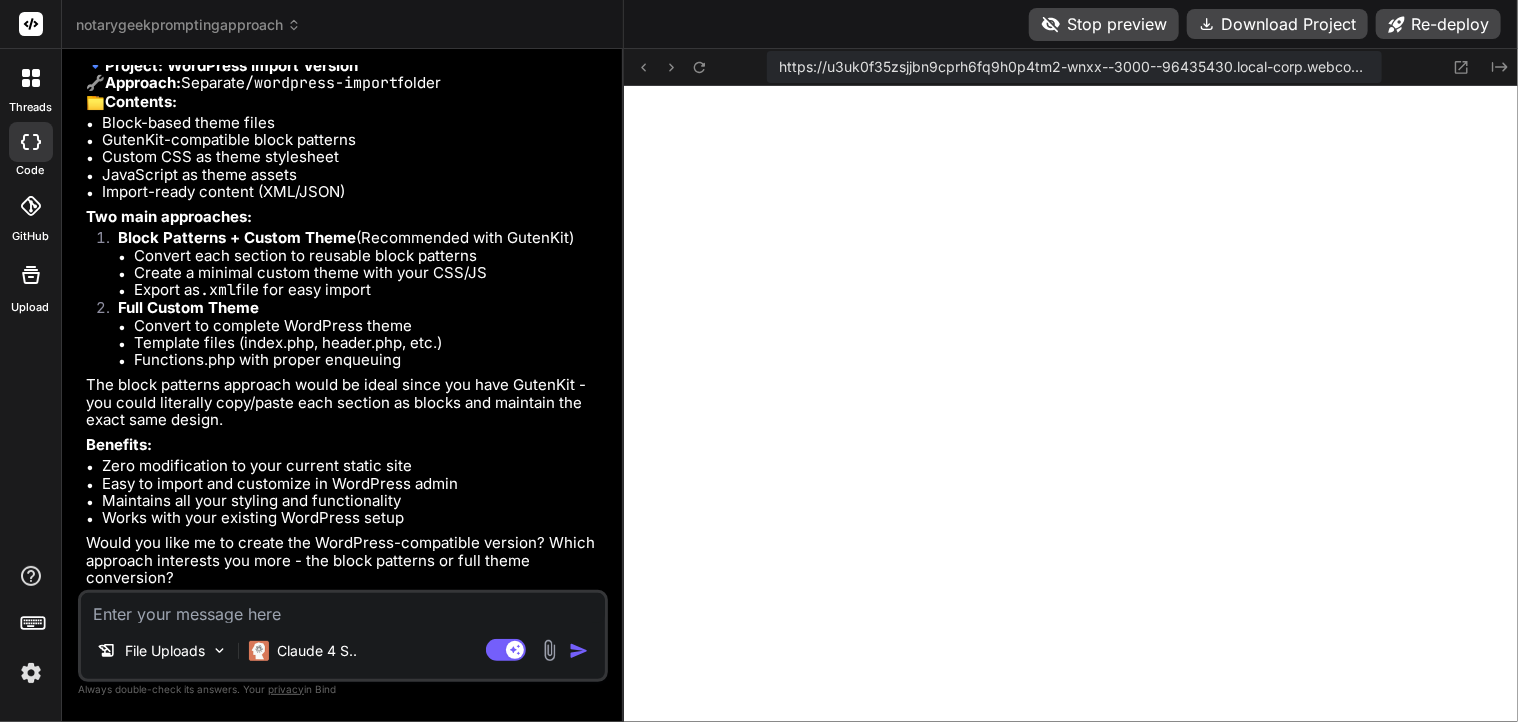 scroll, scrollTop: 5229, scrollLeft: 0, axis: vertical 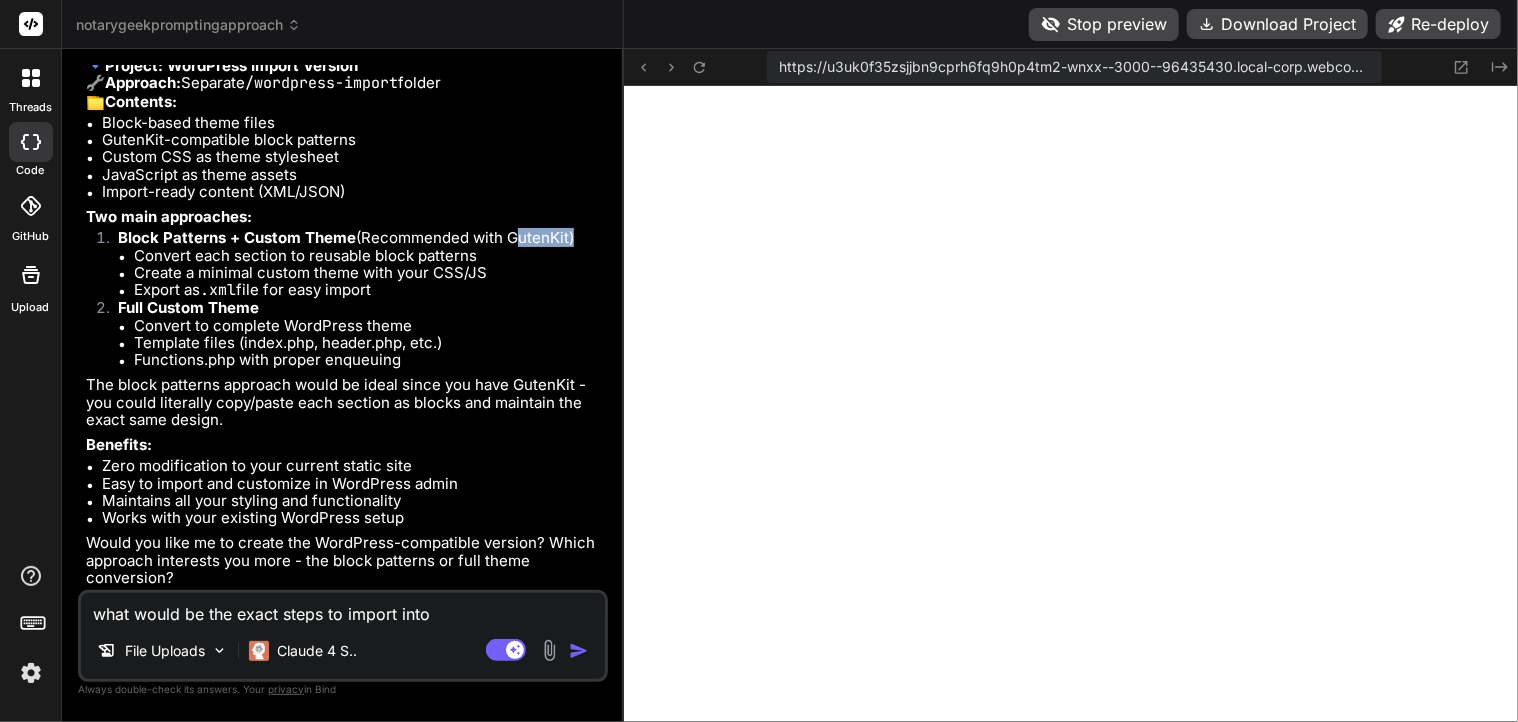 drag, startPoint x: 508, startPoint y: 338, endPoint x: 567, endPoint y: 339, distance: 59.008472 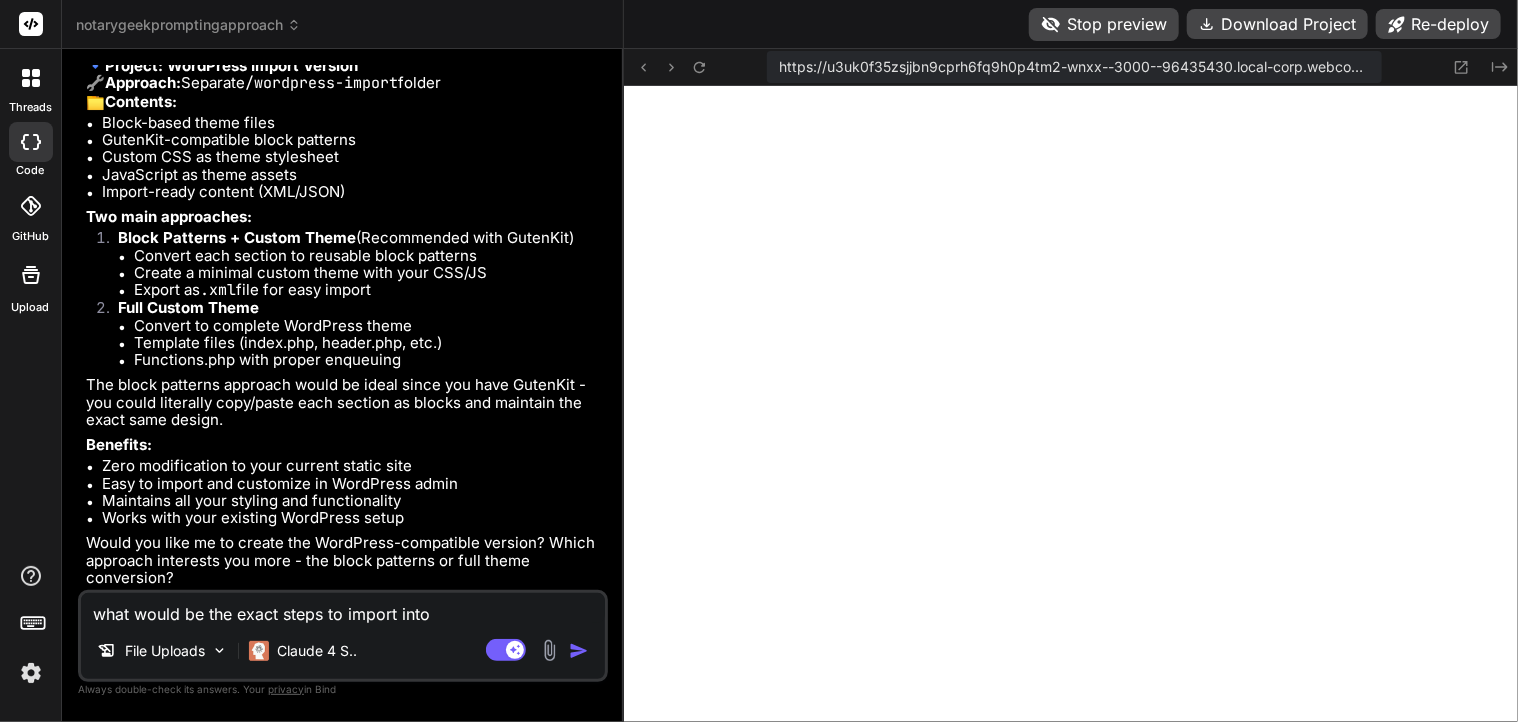 click on "what would be the exact steps to import into" at bounding box center [343, 608] 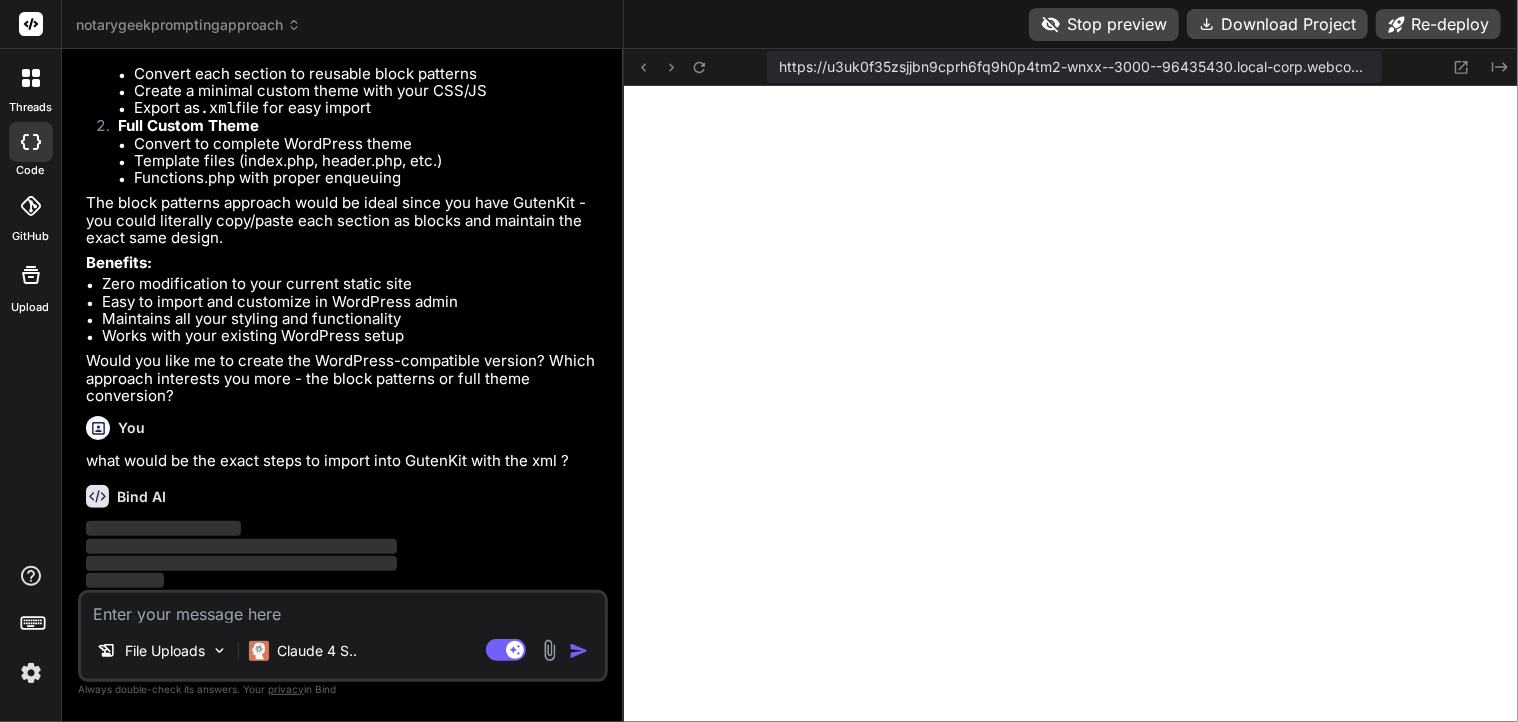 scroll, scrollTop: 5511, scrollLeft: 0, axis: vertical 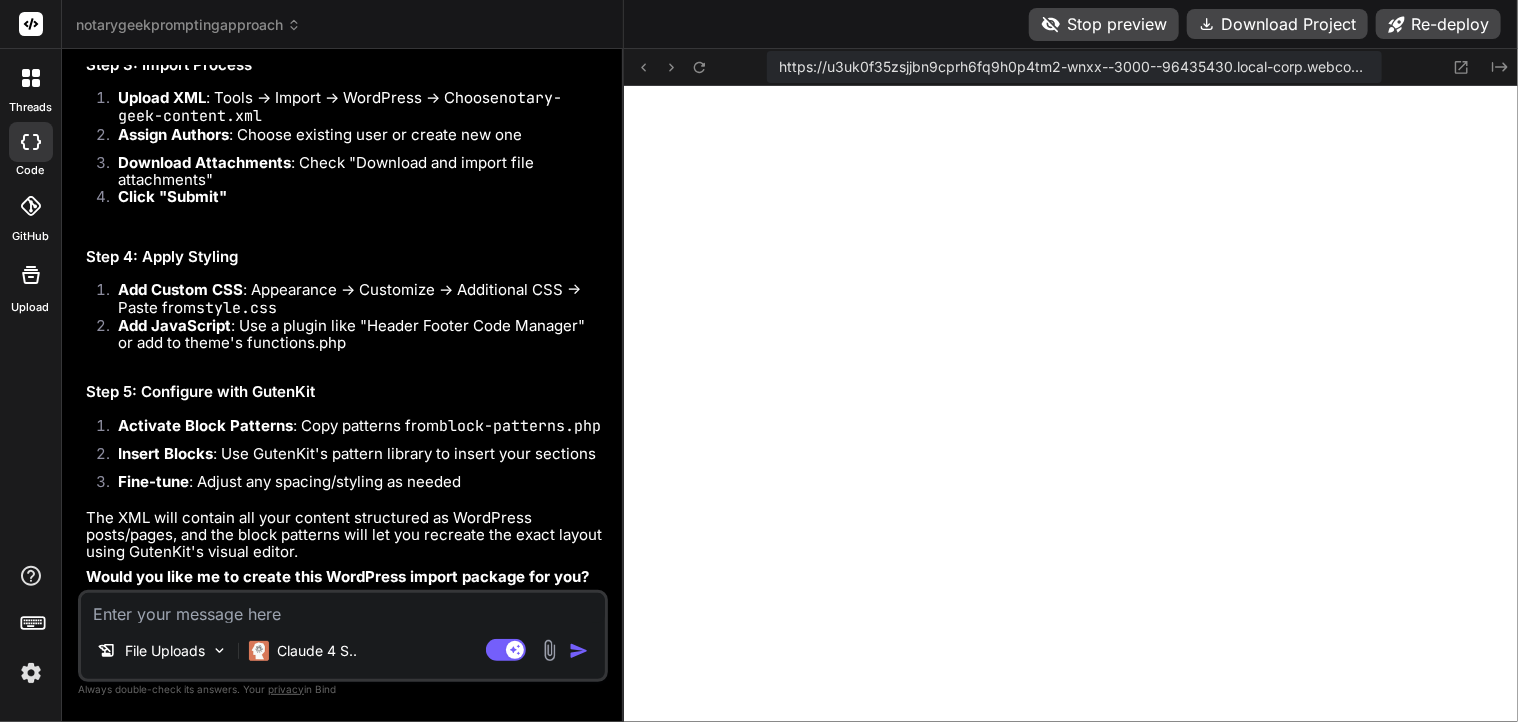 click at bounding box center (343, 608) 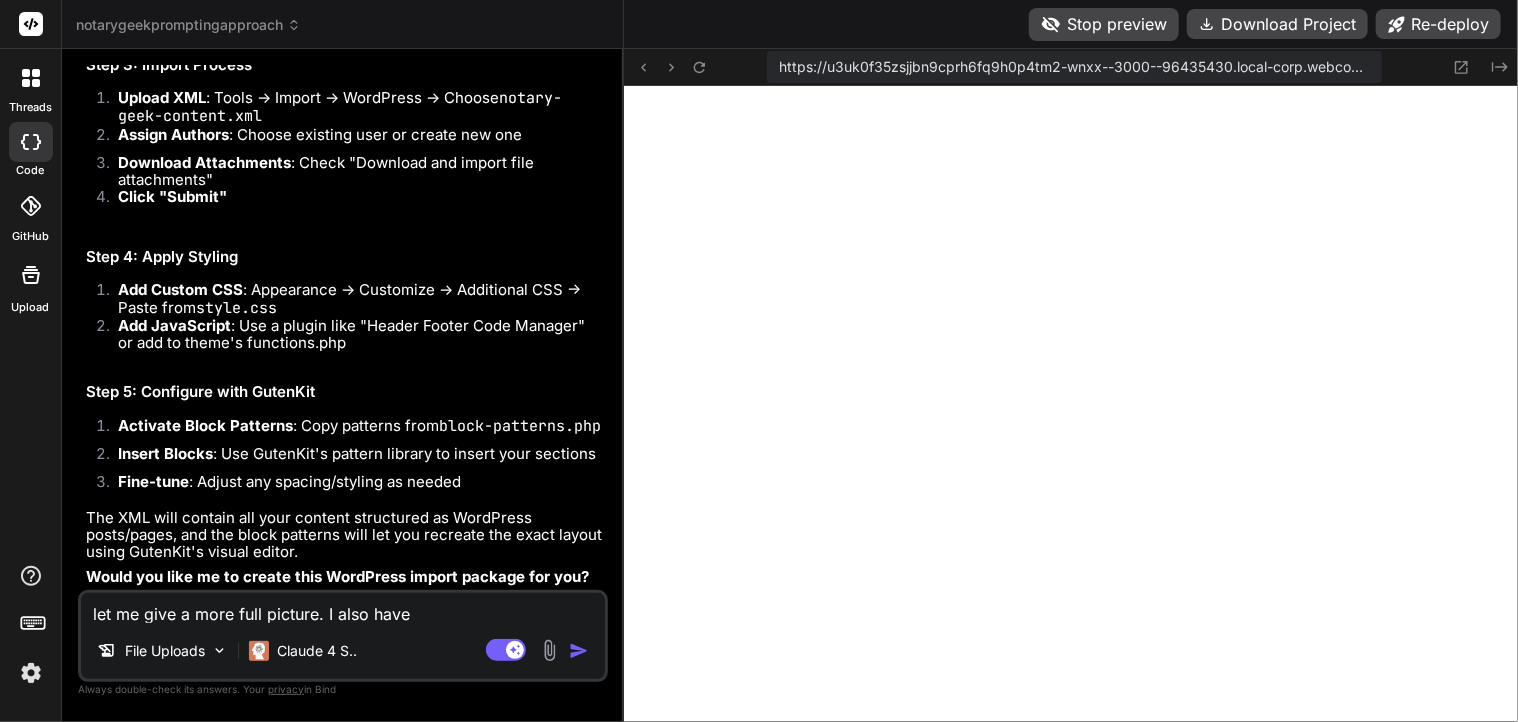 click on "let me give a more full picture. I also have" at bounding box center (343, 608) 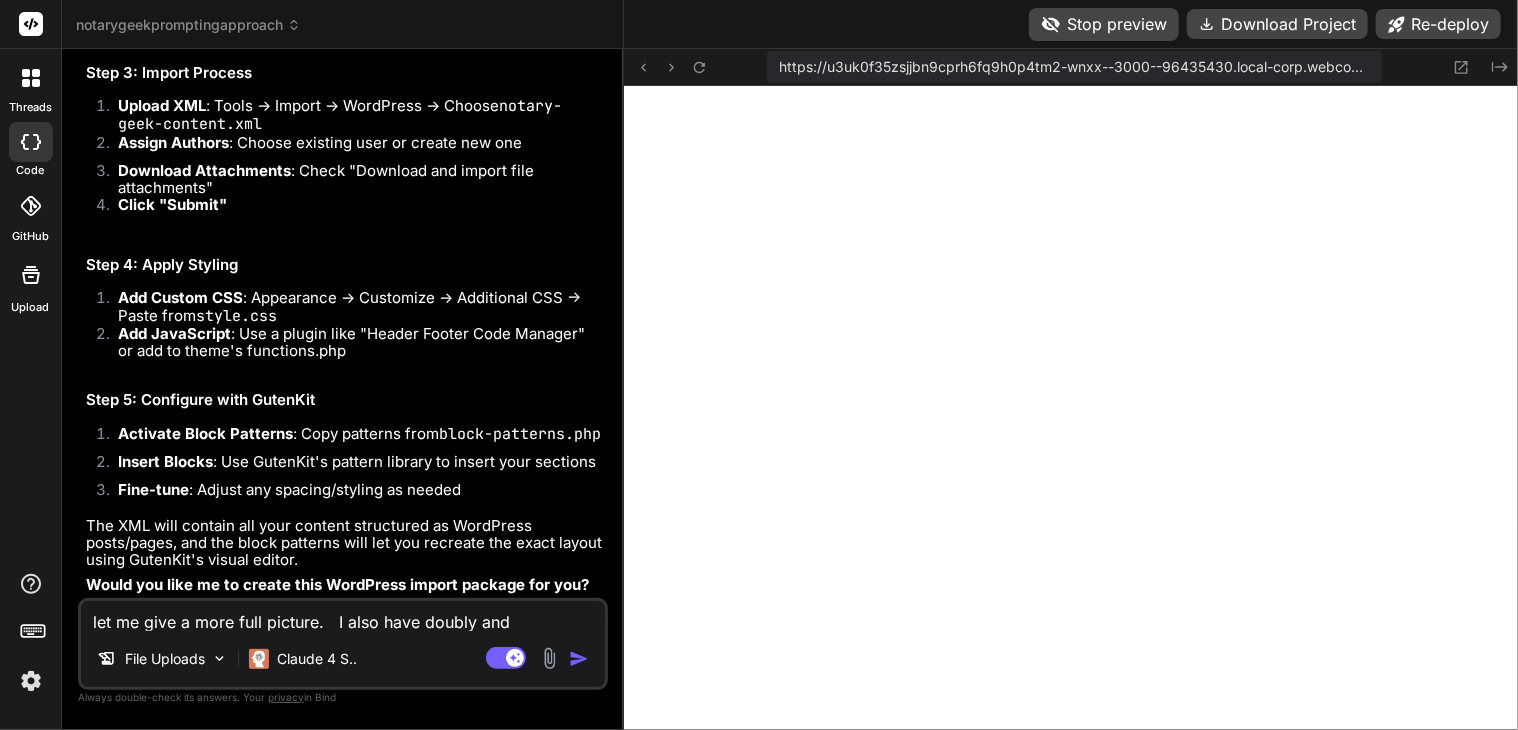 scroll, scrollTop: 1689, scrollLeft: 0, axis: vertical 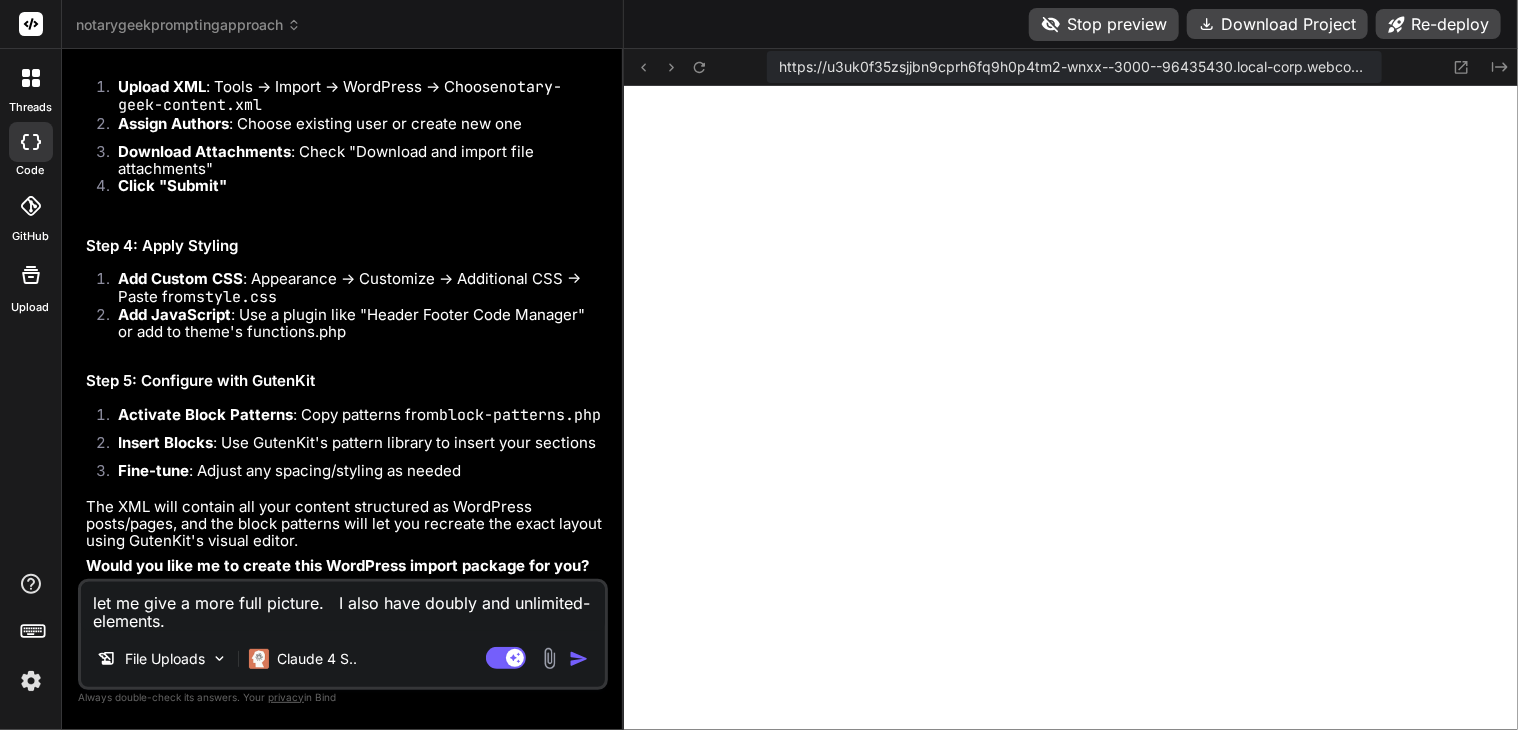click on "let me give a more full picture.   I also have doubly and unlimited-elements." at bounding box center (343, 606) 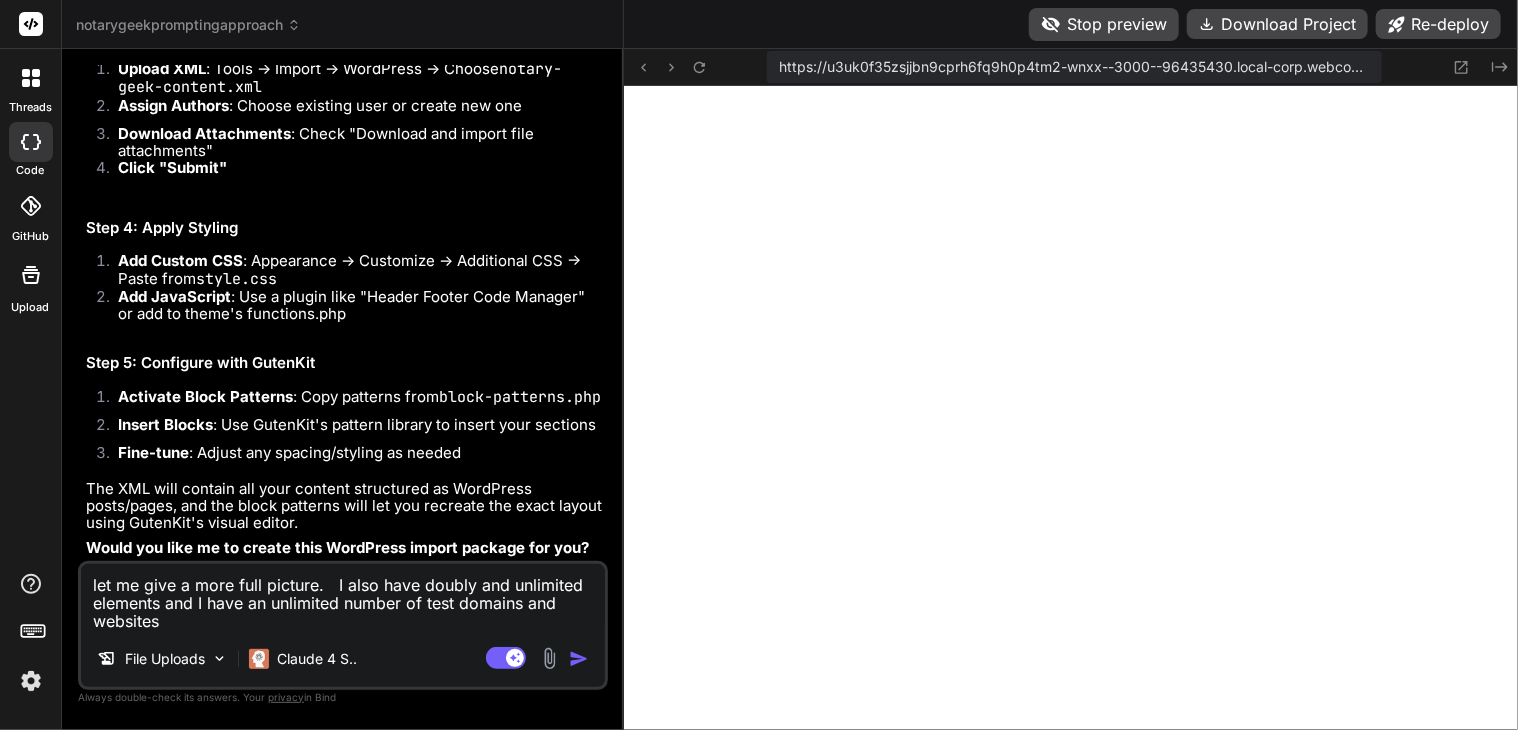 click on "let me give a more full picture.   I also have doubly and unlimited elements and I have an unlimited number of test domains and websites  File Uploads   Claude 4 S.. Agent Mode. When this toggle is activated, AI automatically makes decisions, reasons, creates files, and runs terminal commands. Almost full autopilot." at bounding box center (343, 625) 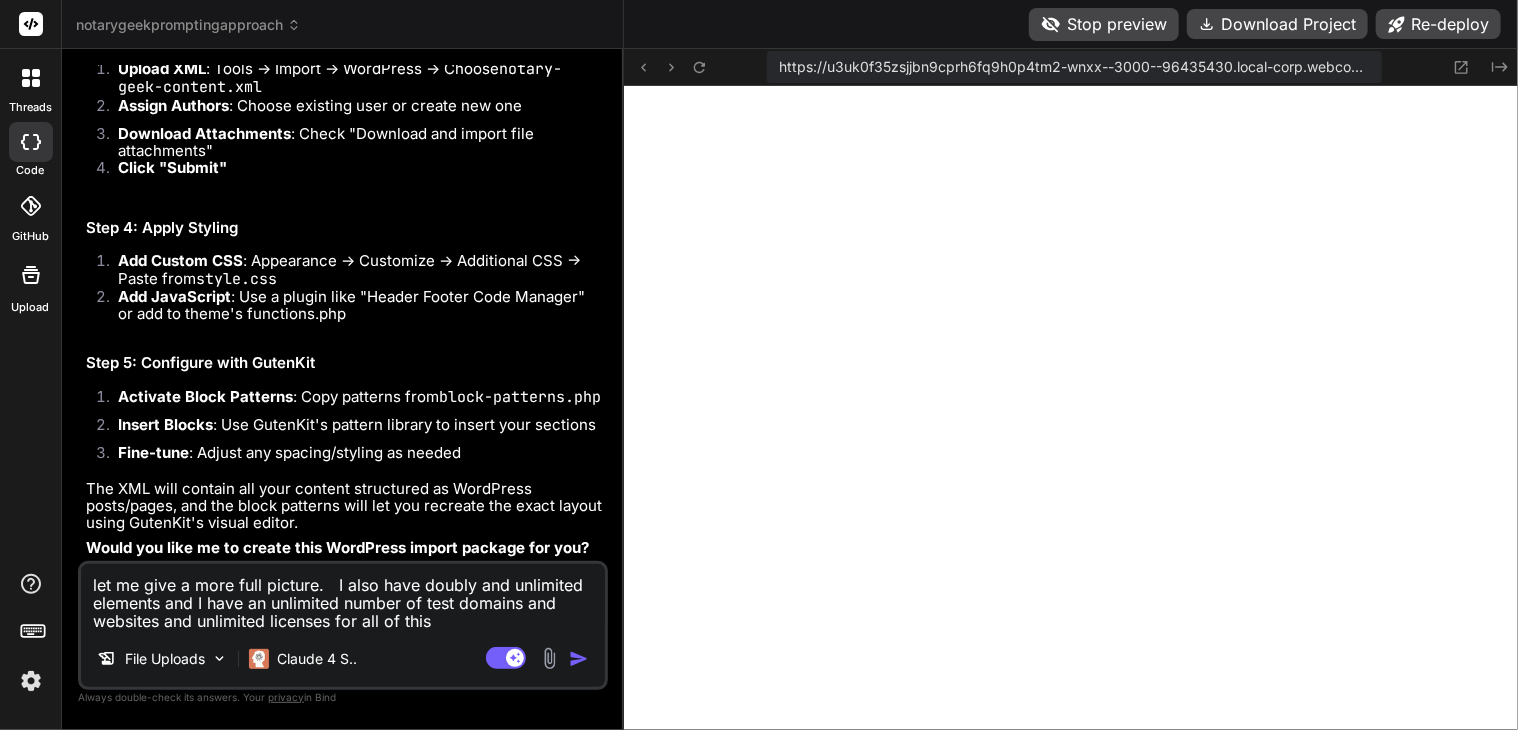 click on "let me give a more full picture.   I also have doubly and unlimited elements and I have an unlimited number of test domains and websites and unlimited licenses for all of this" at bounding box center (343, 597) 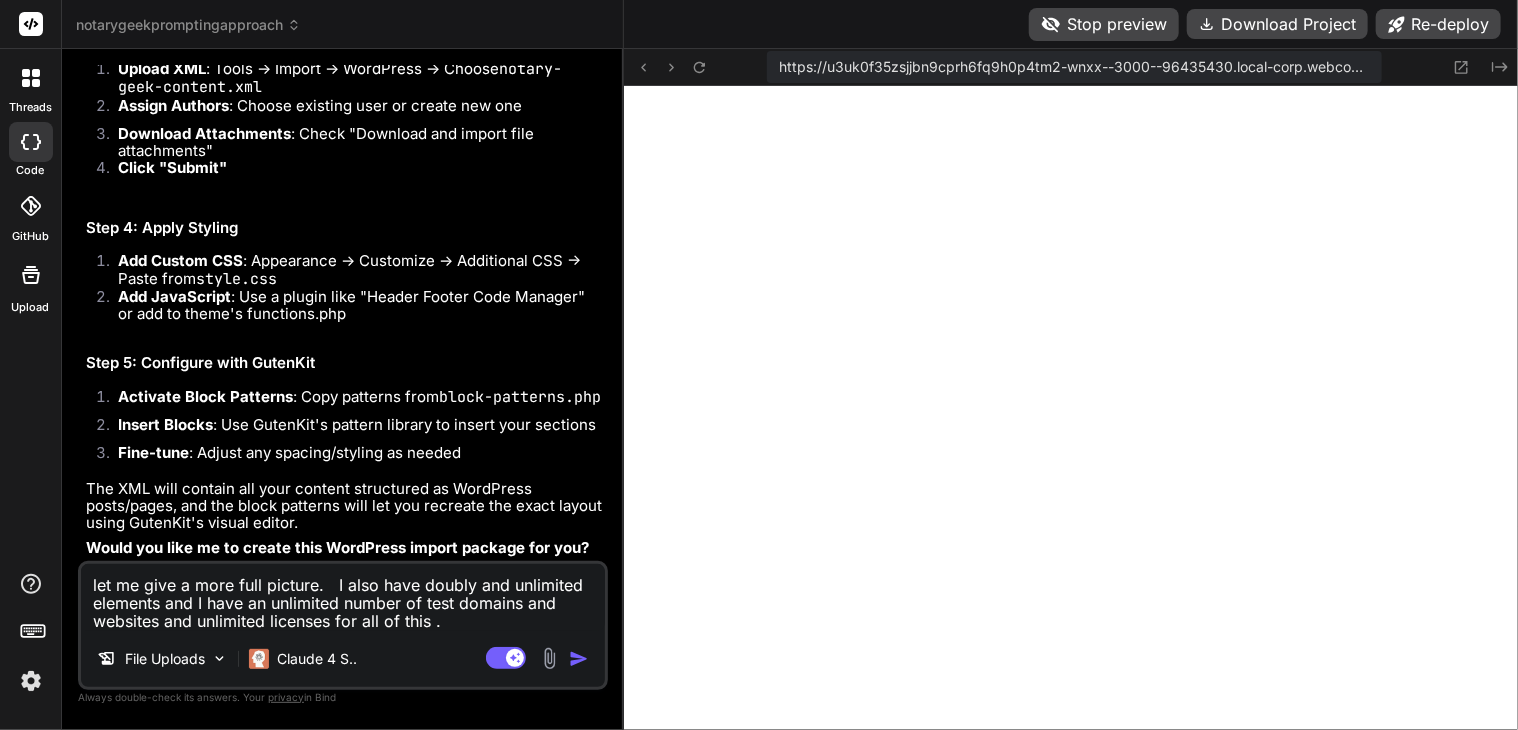 paste on "unlimited-elements." 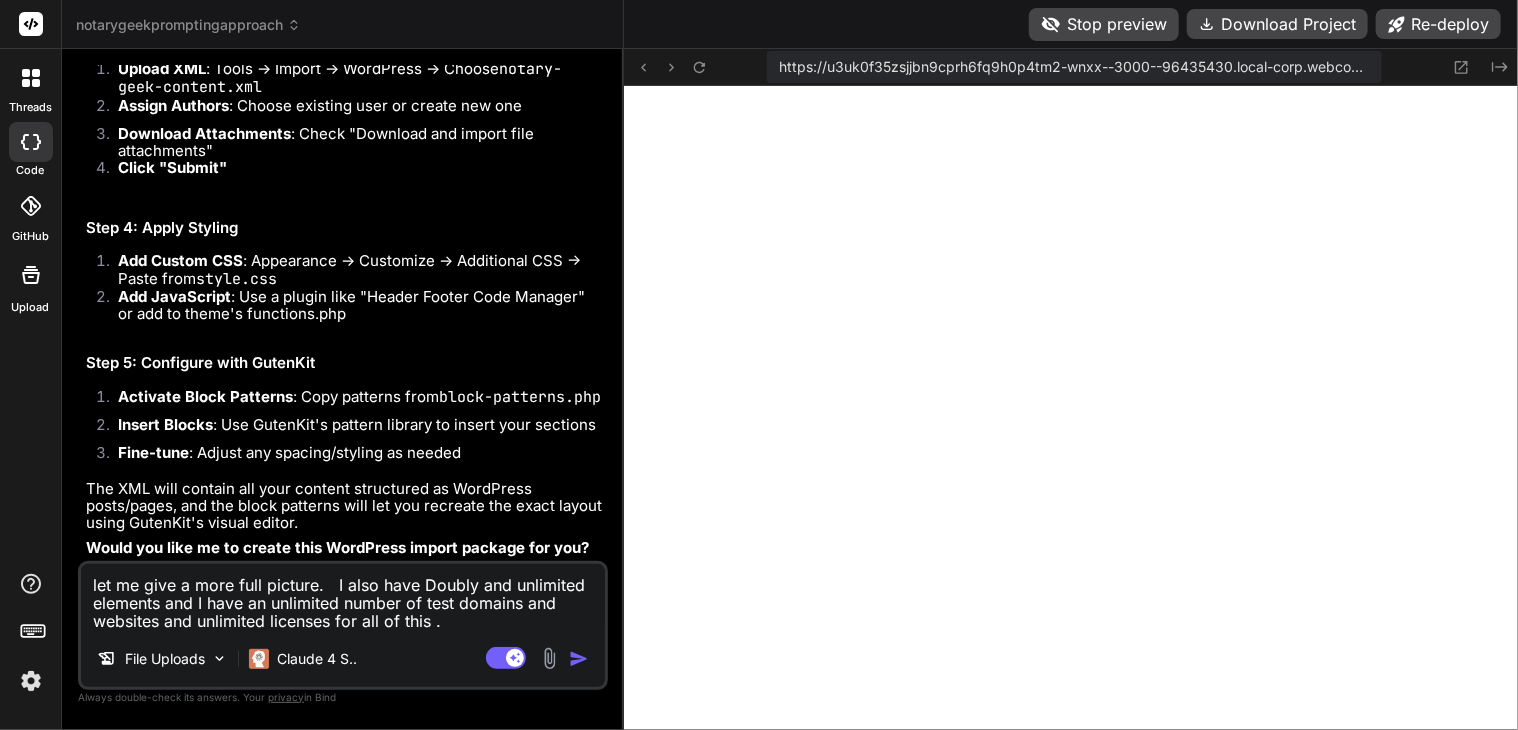 drag, startPoint x: 472, startPoint y: 585, endPoint x: 420, endPoint y: 585, distance: 52 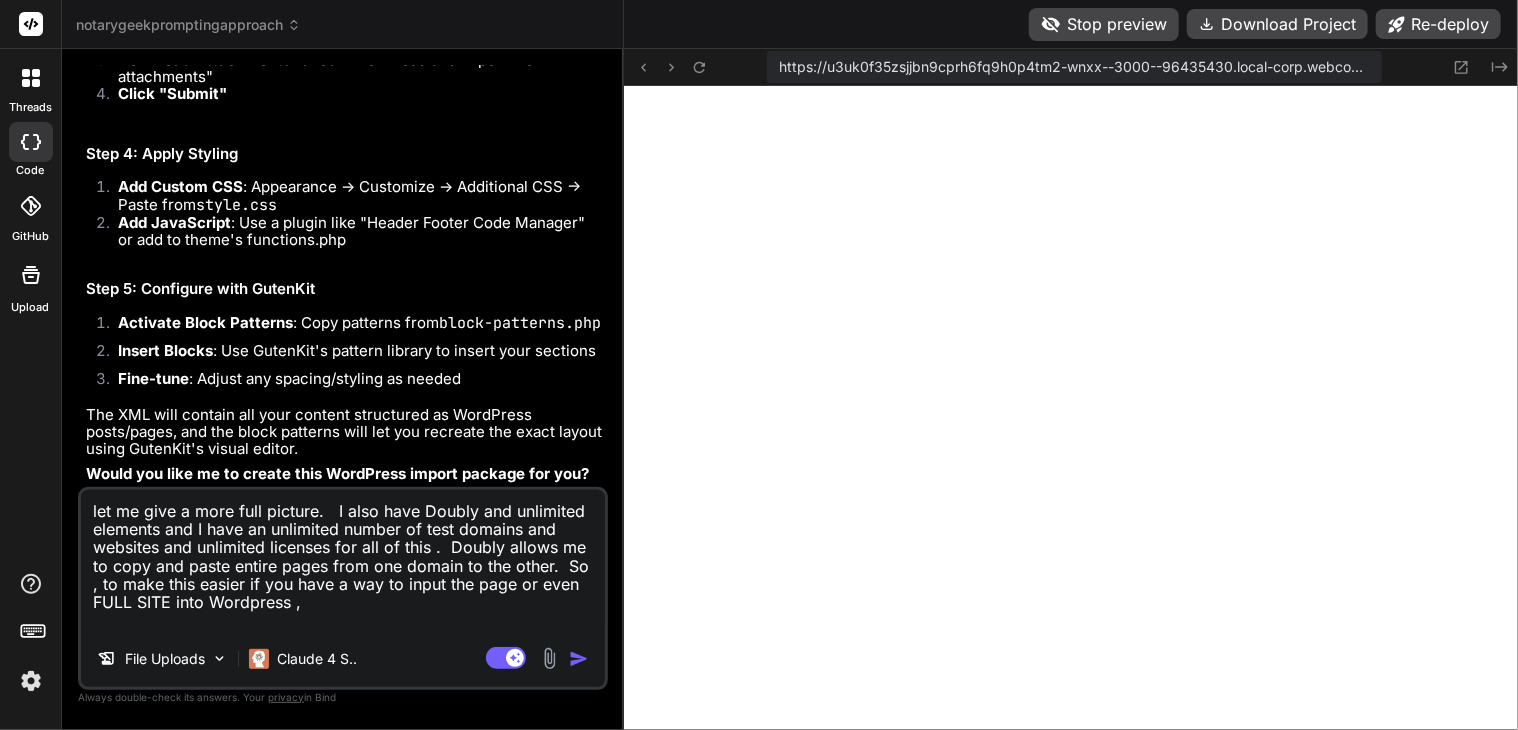 paste on "Doubly" 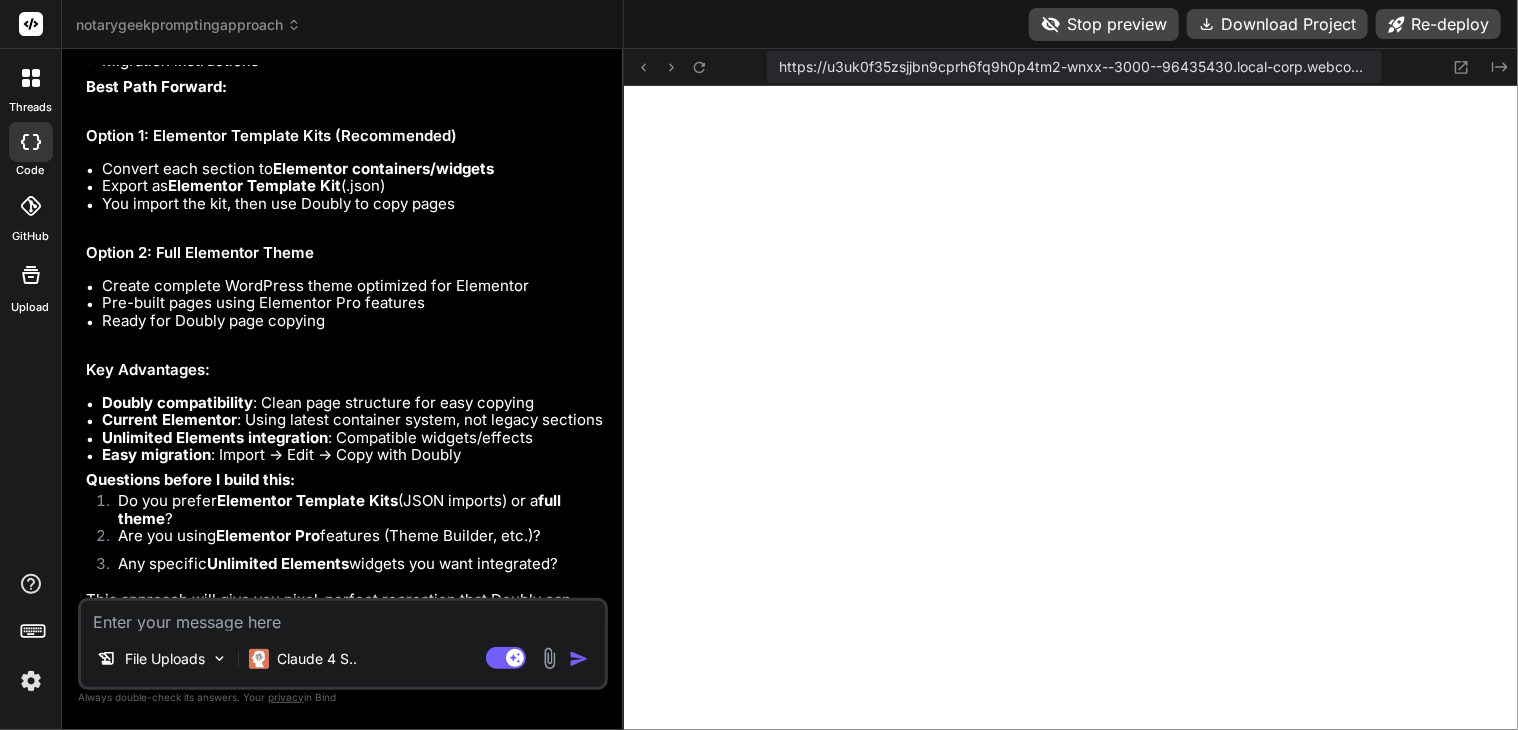 scroll, scrollTop: 7344, scrollLeft: 0, axis: vertical 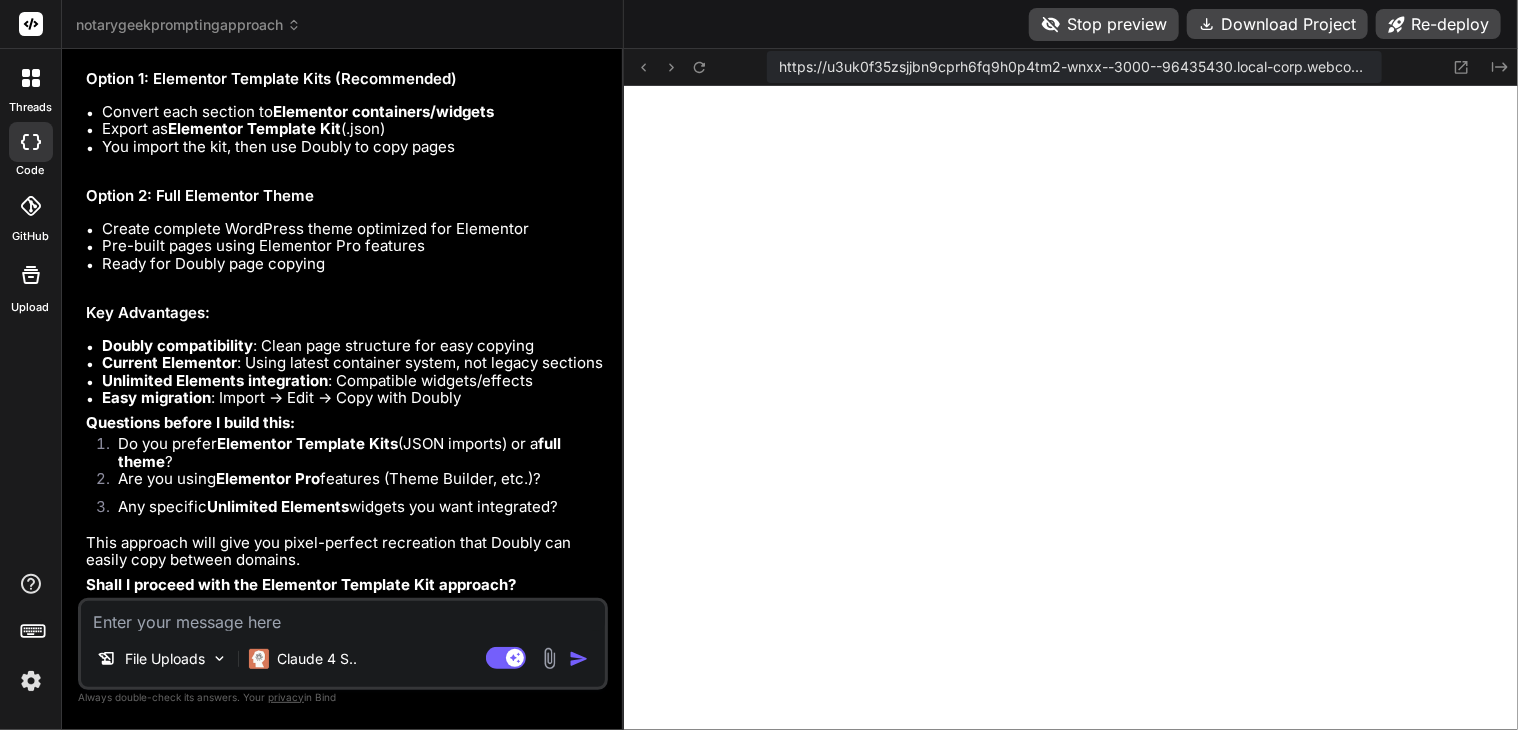 drag, startPoint x: 96, startPoint y: 173, endPoint x: 152, endPoint y: 169, distance: 56.142673 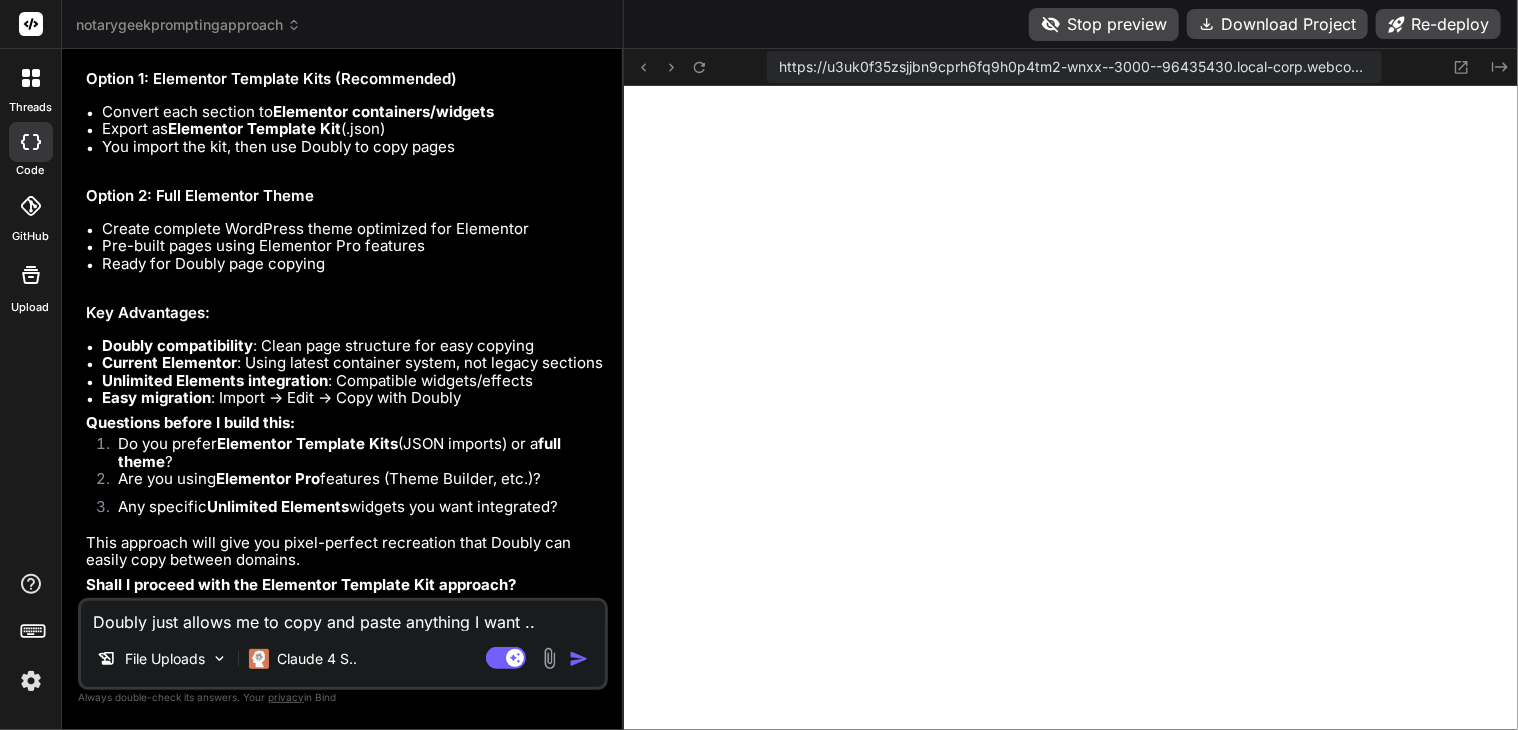 scroll, scrollTop: 7544, scrollLeft: 0, axis: vertical 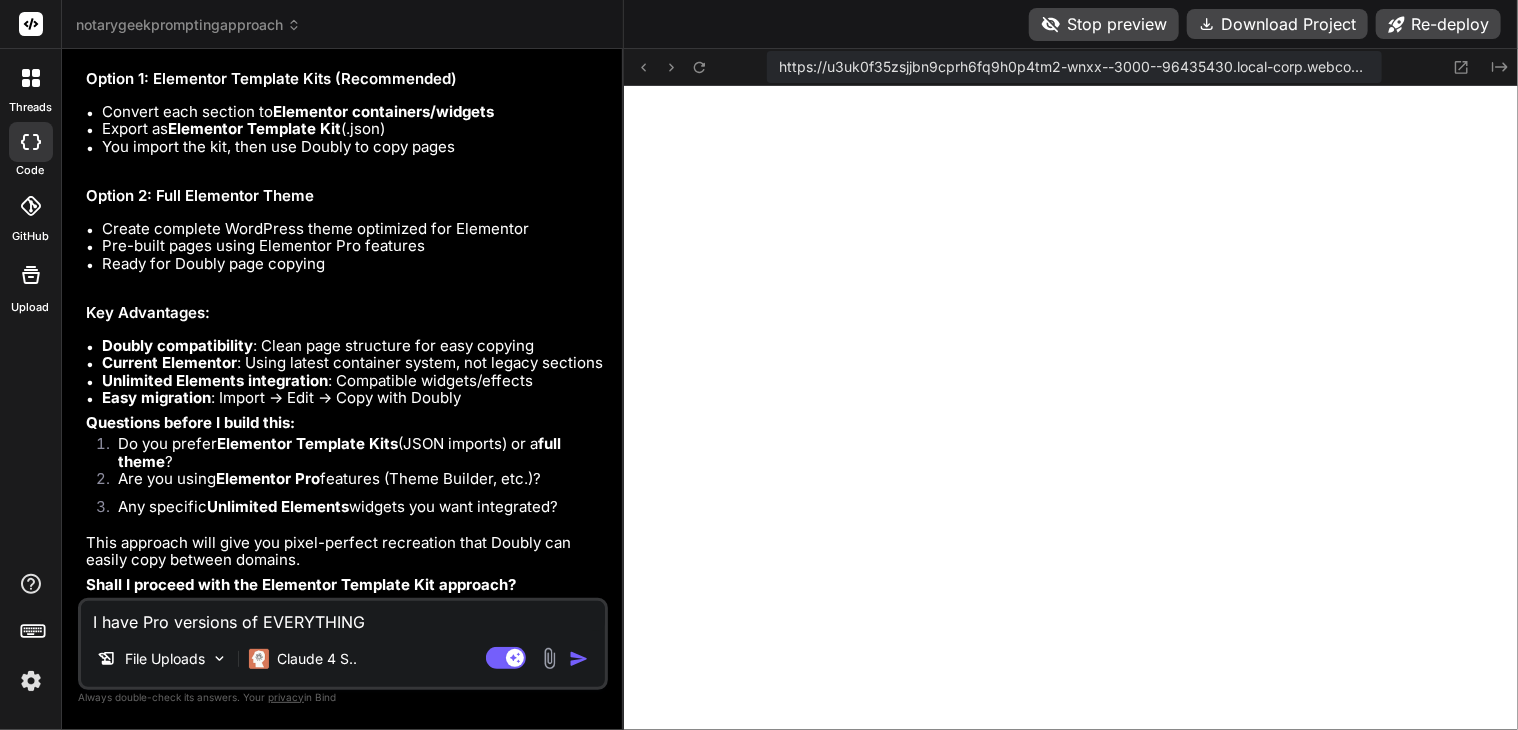 click on "I have Pro versions of EVERYTHING" at bounding box center [343, 616] 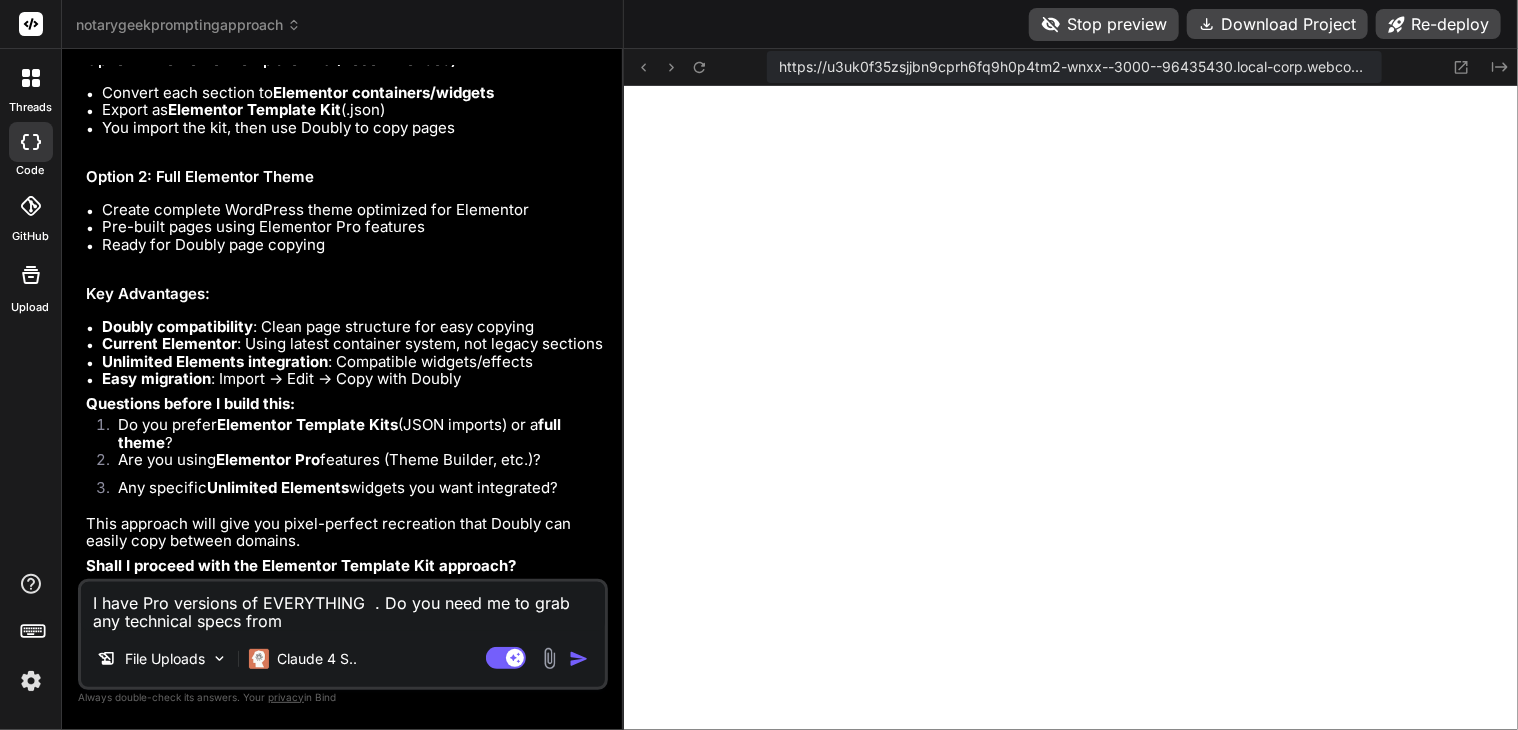 scroll, scrollTop: 7563, scrollLeft: 0, axis: vertical 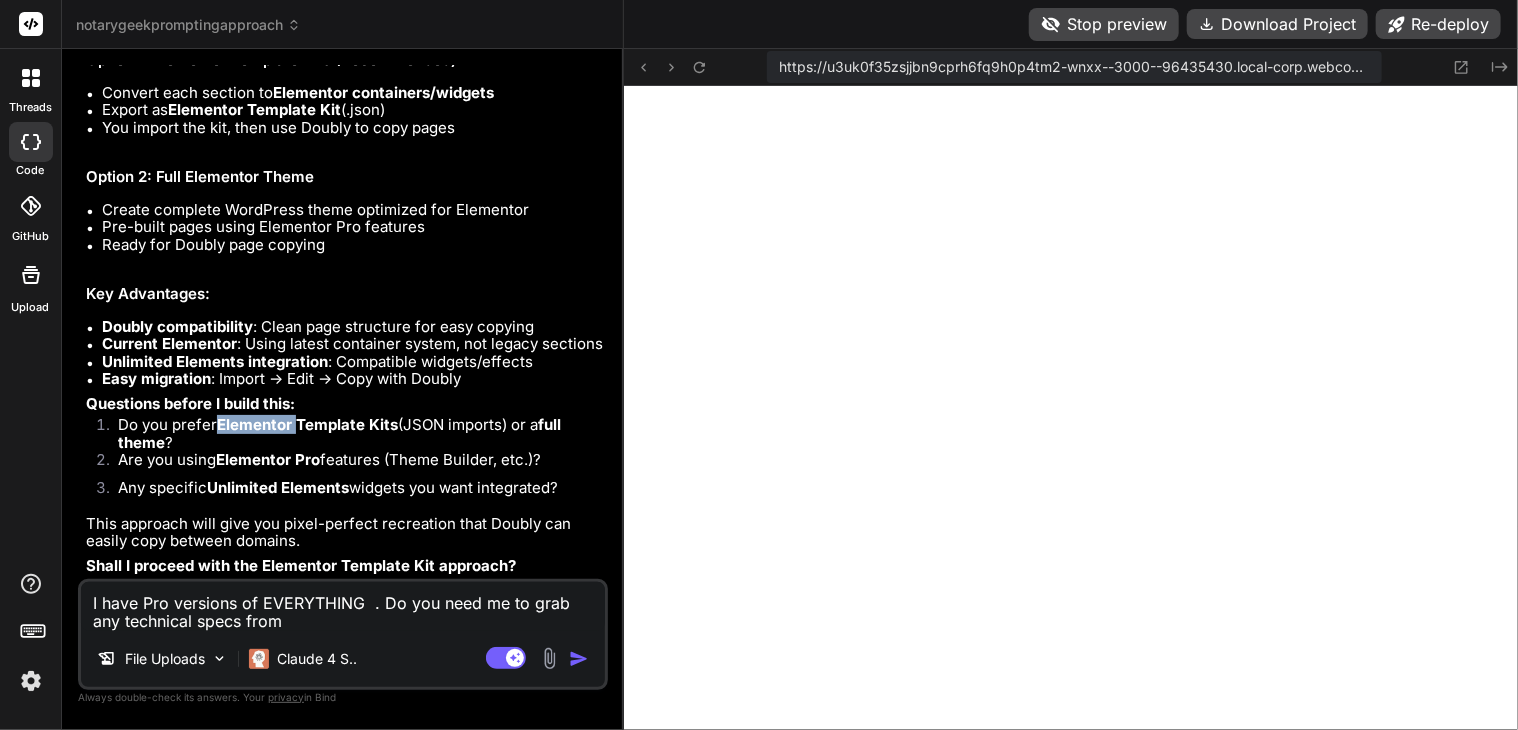 drag, startPoint x: 215, startPoint y: 422, endPoint x: 300, endPoint y: 422, distance: 85 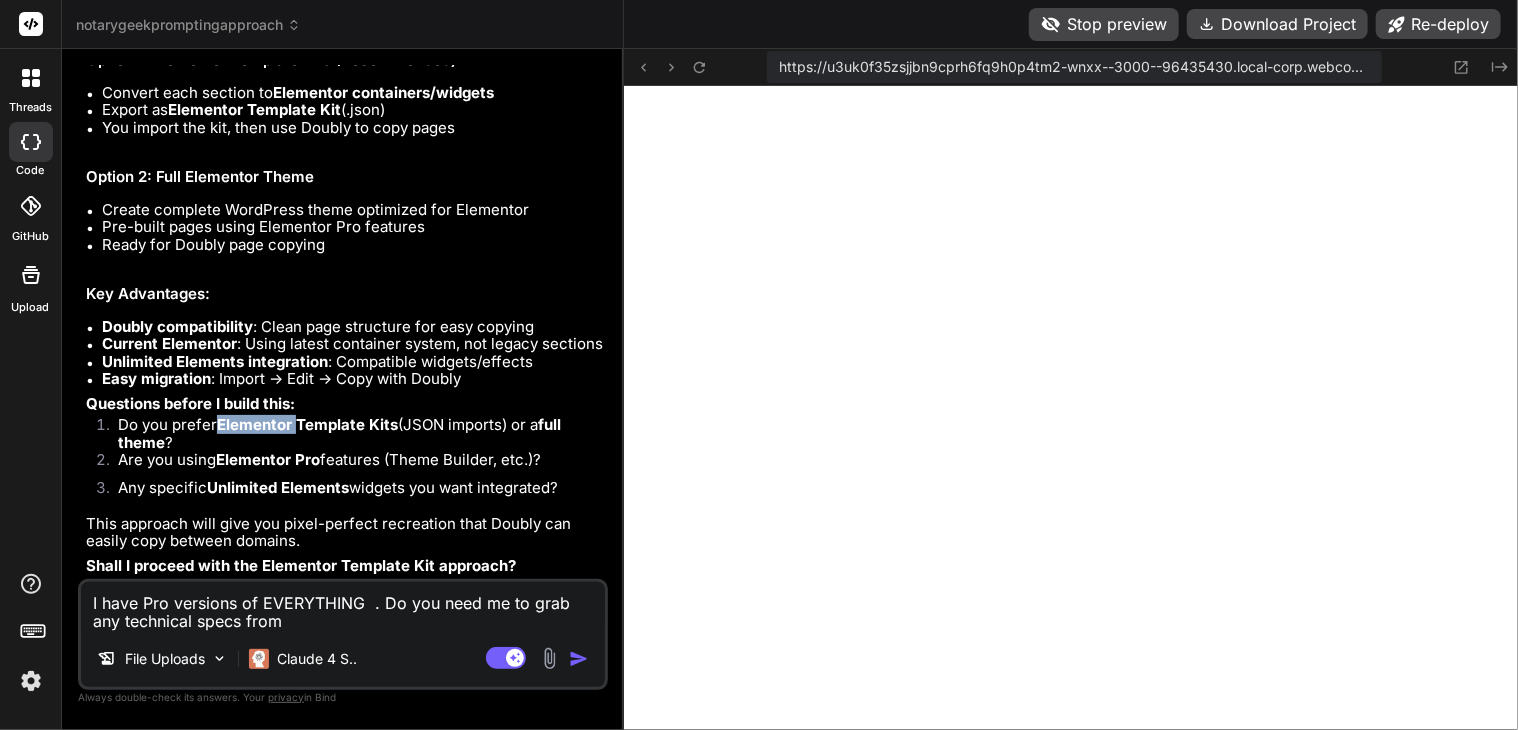 click on "Do you prefer  Elementor Template Kits  (JSON imports) or a  full theme ?" at bounding box center (353, 433) 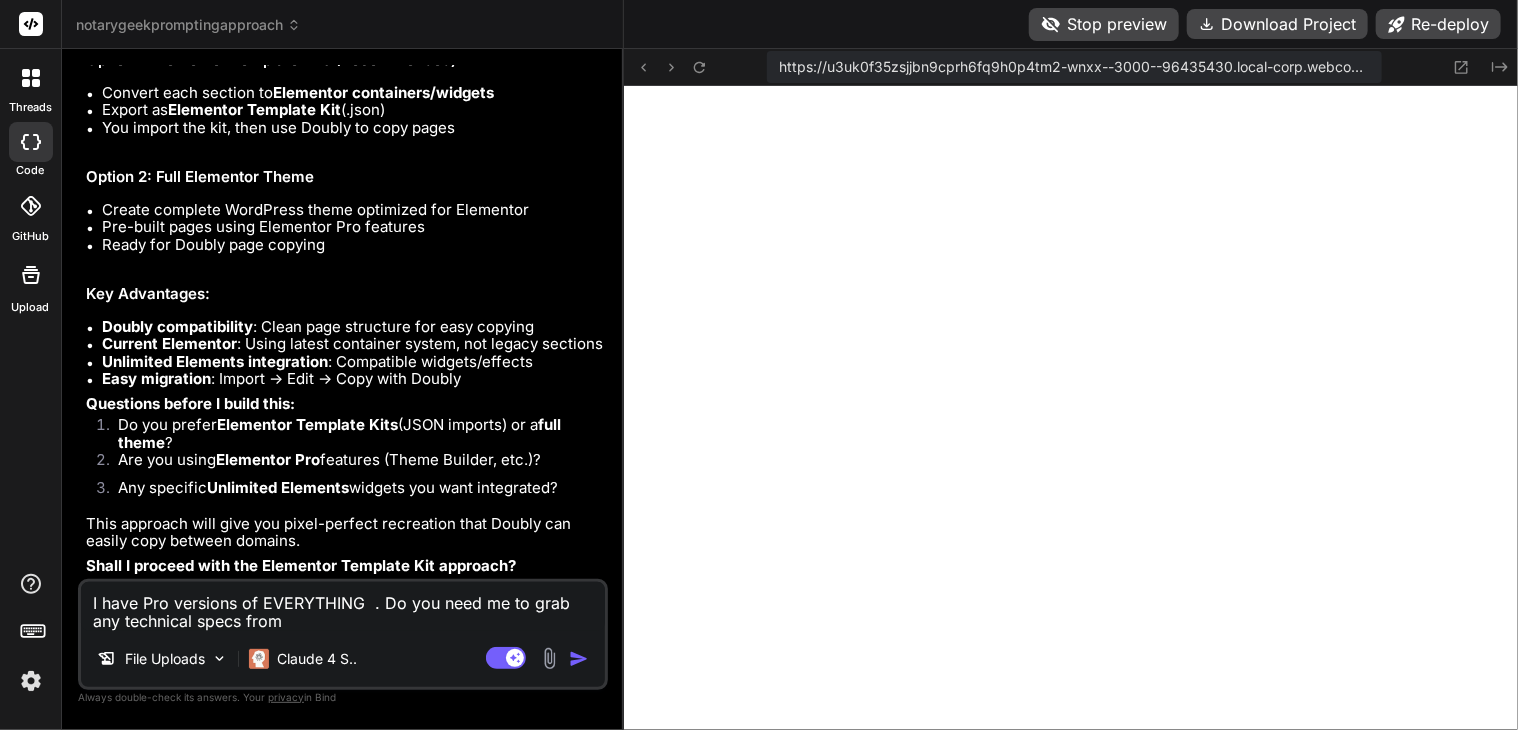 click on "I have Pro versions of EVERYTHING  . Do you need me to grab any technical specs from" at bounding box center (343, 606) 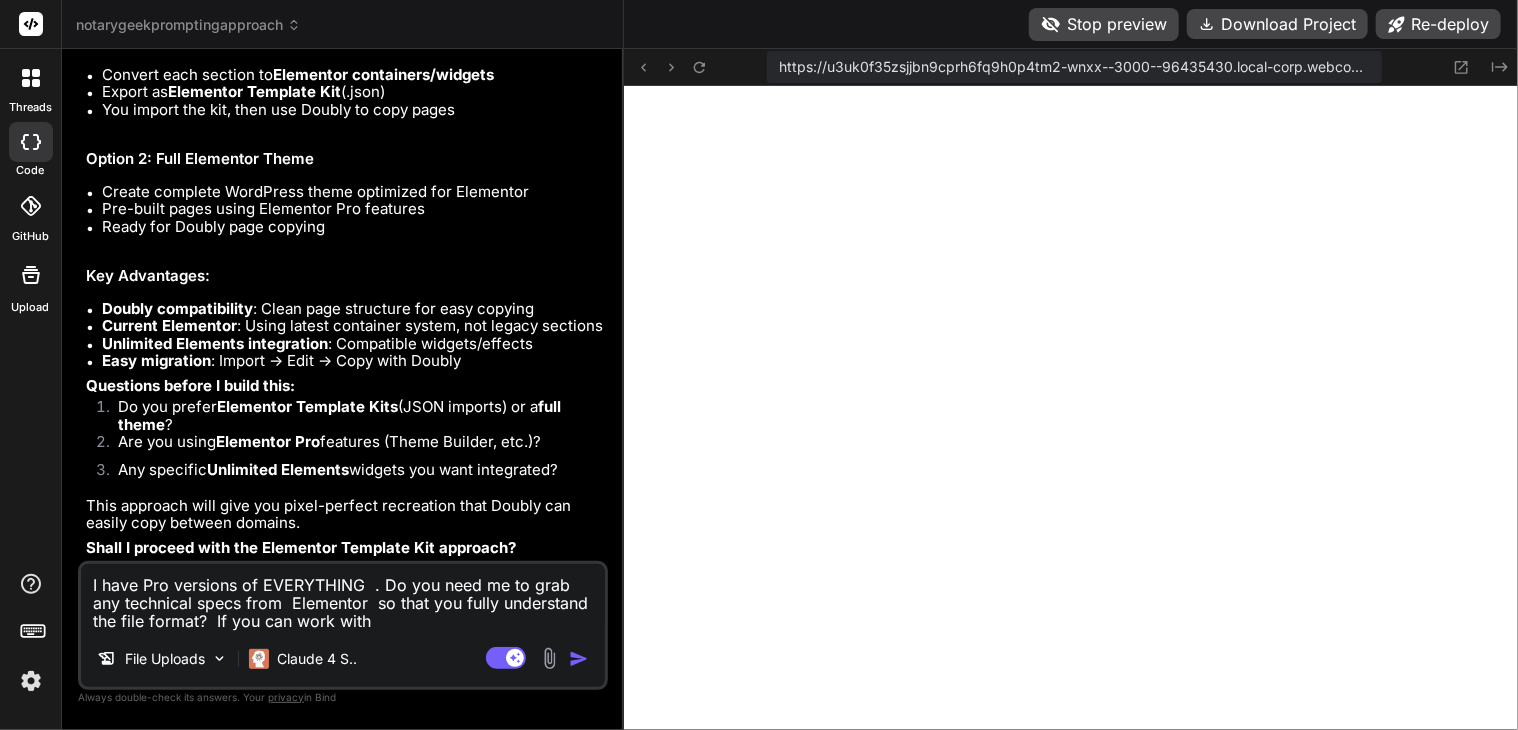 paste on "Elementor" 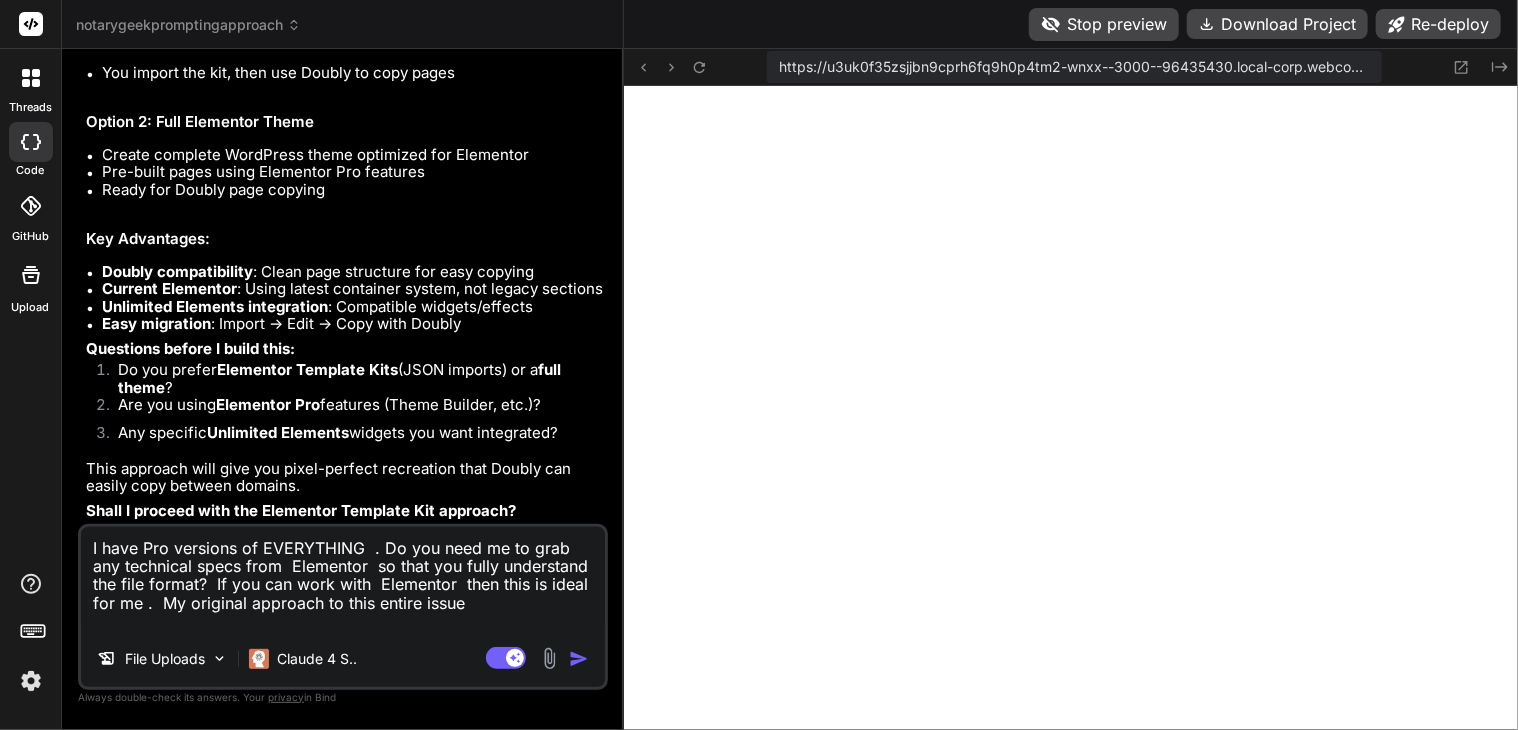 click on "I have Pro versions of EVERYTHING  . Do you need me to grab any technical specs from  Elementor  so that you fully understand the file format?  If you can work with  Elementor  then this is ideal for me .  My original approach to this entire issue" at bounding box center [343, 579] 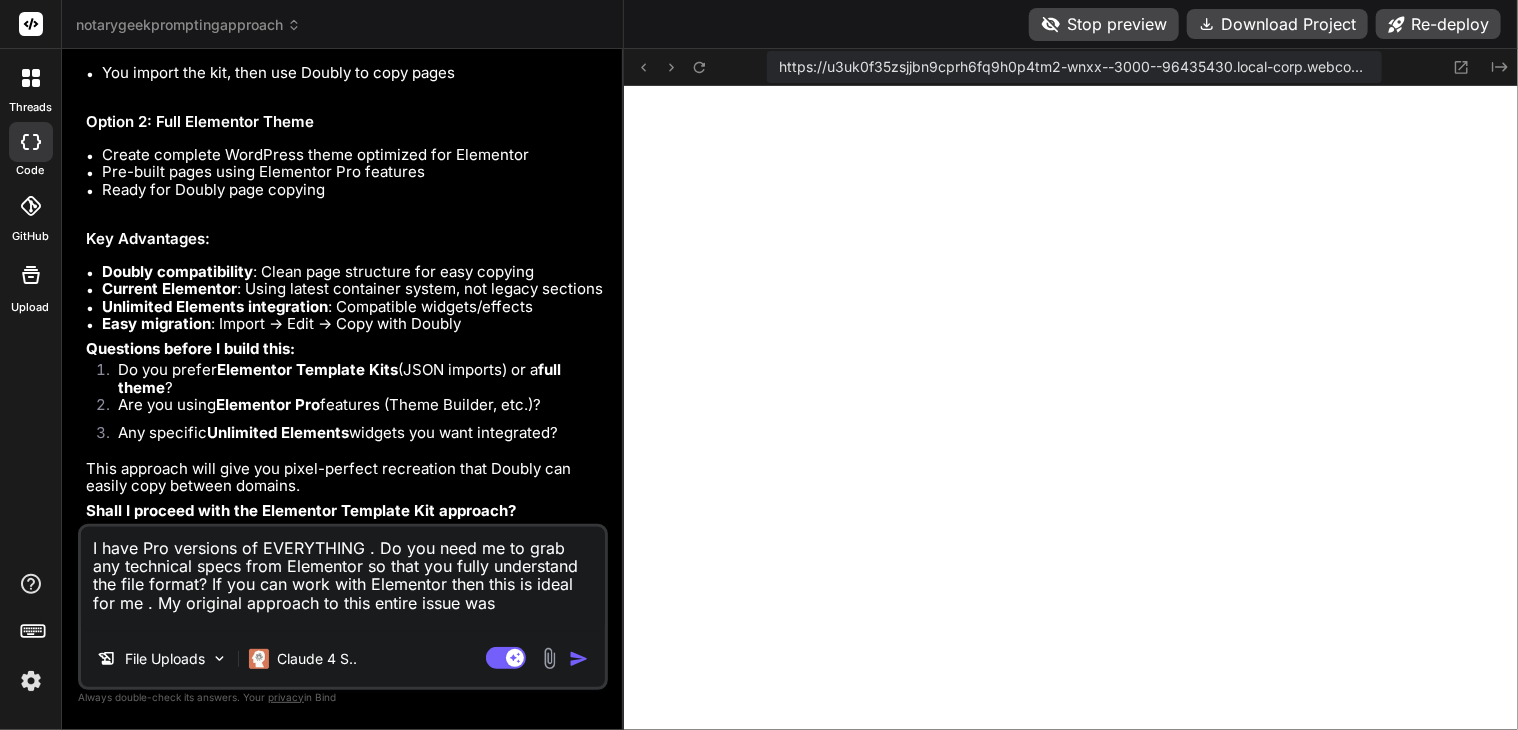 paste on "Elementor" 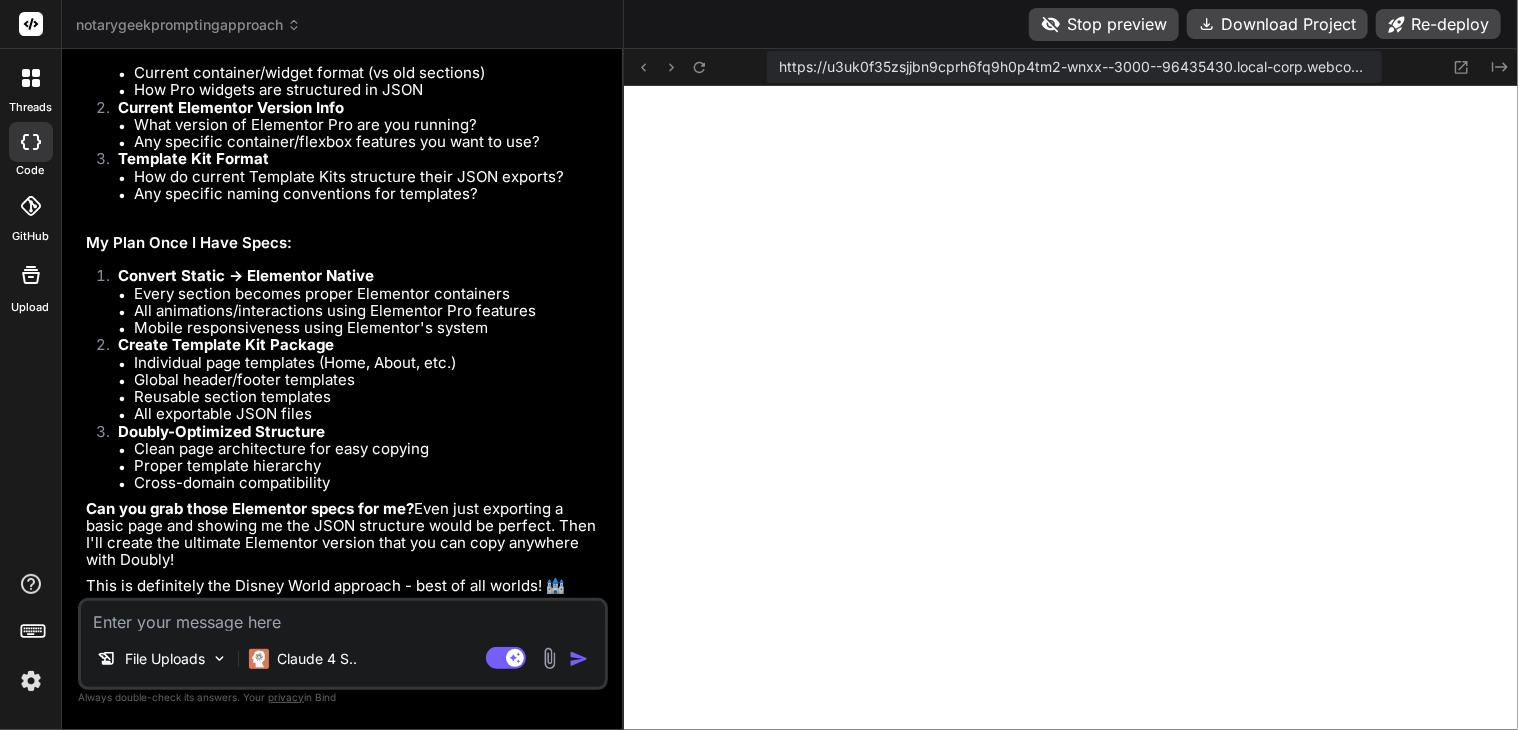 scroll, scrollTop: 8470, scrollLeft: 0, axis: vertical 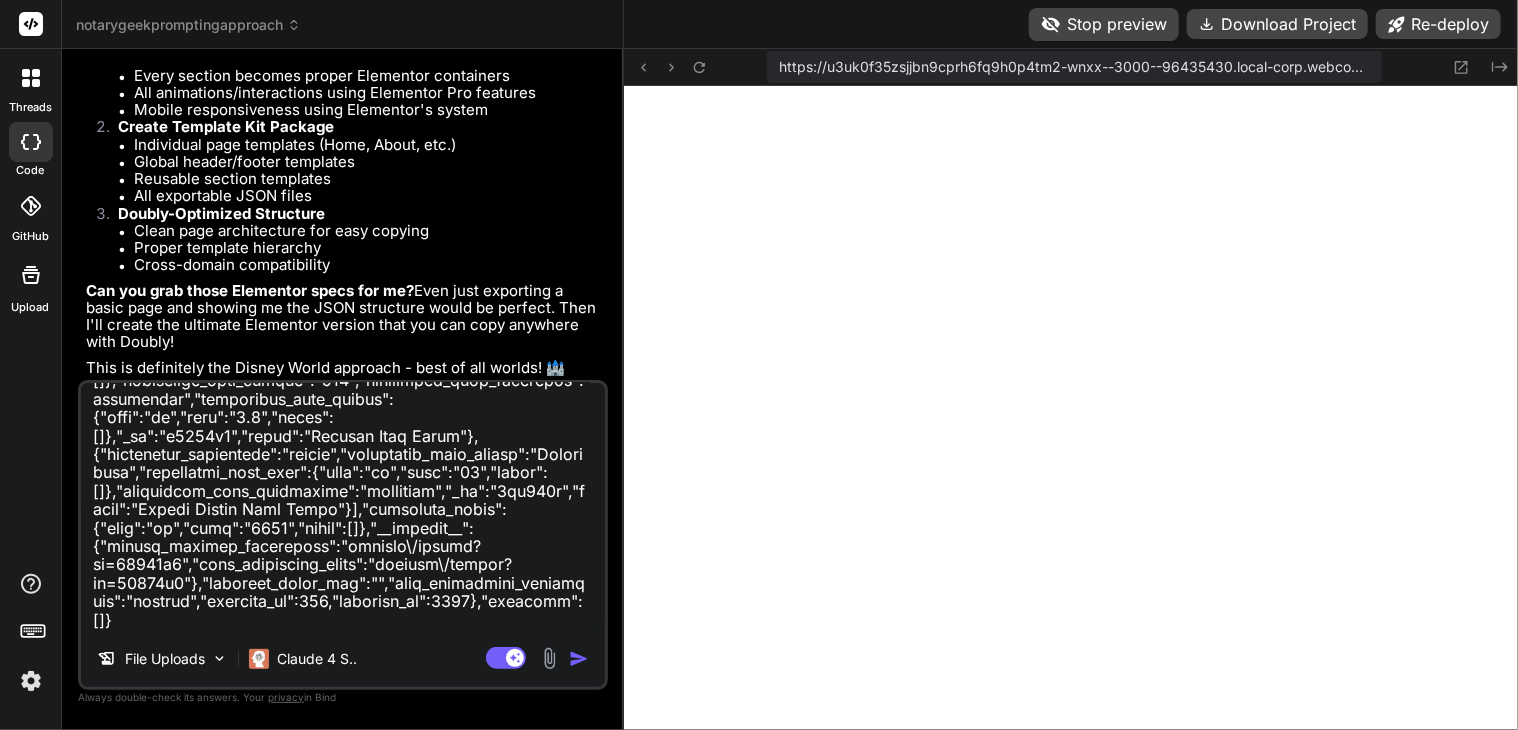 drag, startPoint x: 156, startPoint y: 617, endPoint x: 154, endPoint y: 632, distance: 15.132746 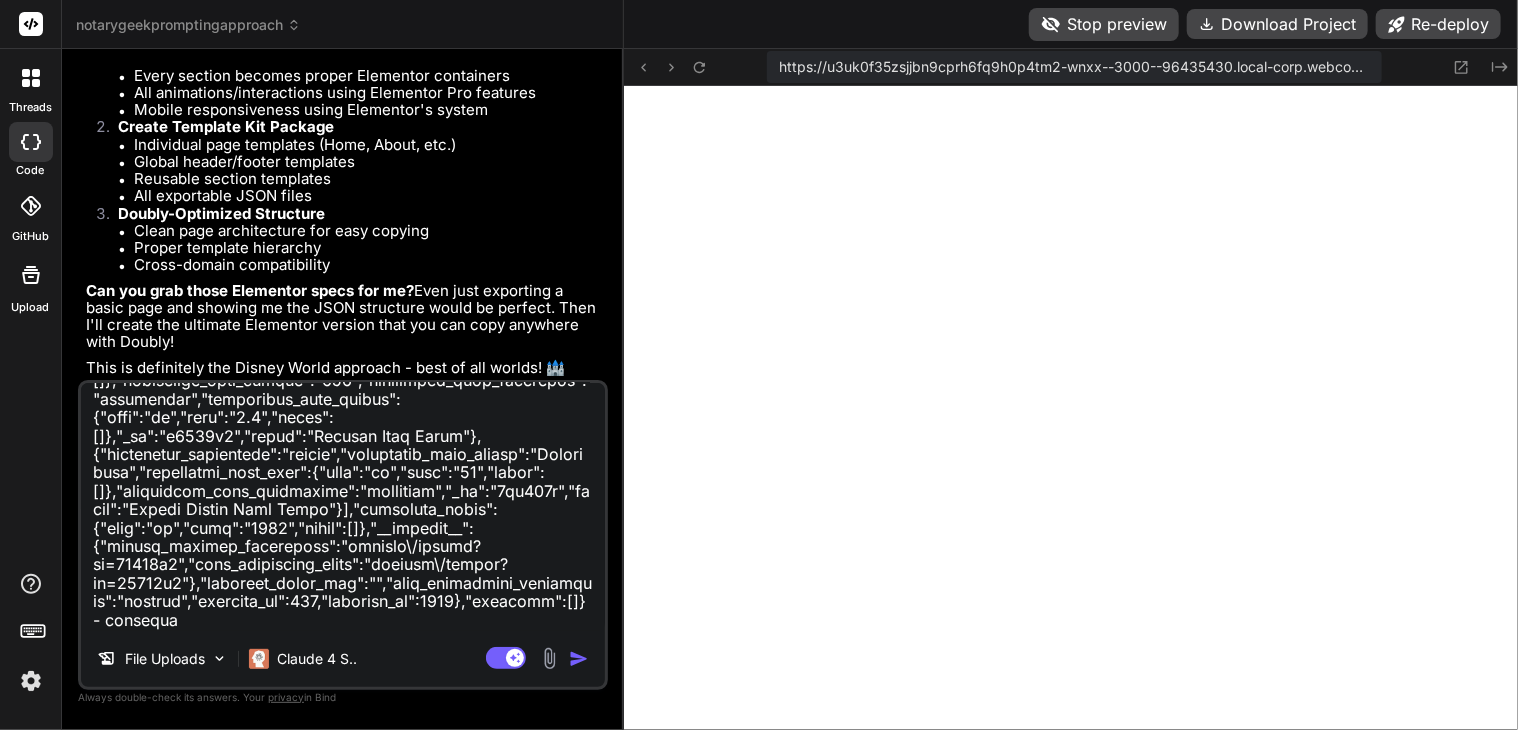 paste on "{"name":"notarygeek-8-1-2025","title":"NotaryGeek-8-1-2025","description":"NotaryGeek-8-1-2025","author":"[NAME]","version":"2.0","elementor_version":"3.30.3","created":"2025-08-01 14:37:03","thumbnail":false,"site":"https:\/\/notarygeek.net","site-settings":["global-colors","global-typography","theme-style-typography","theme-style-buttons","theme-style-images","theme-style-form-fields","settings-background","settings-layout","settings-lightbox","settings-page-transitions","settings-custom-css","hello-settings-header","hello-settings-footer"],"plugins":[{"name":"Elementor","plugin":"elementor\/elementor","pluginUri":"https:\/\/elementor.com\/?utm_source=wp-plugins&#038;utm_campaign=plugin-uri&#038;utm_medium=wp-dash","version":"3.30.3"}],"templates":{"3530":{"title":"Header-WA","doc_type":"container","thumbnail":false},"3527":{"title":"Notarization Services We Offer\u200b","doc_type":"section","thumbnail":false,"location":""},"2359":{"title":"Contact Form","doc_type":"page","thumbnail":false},"2305":{"ti..."}" 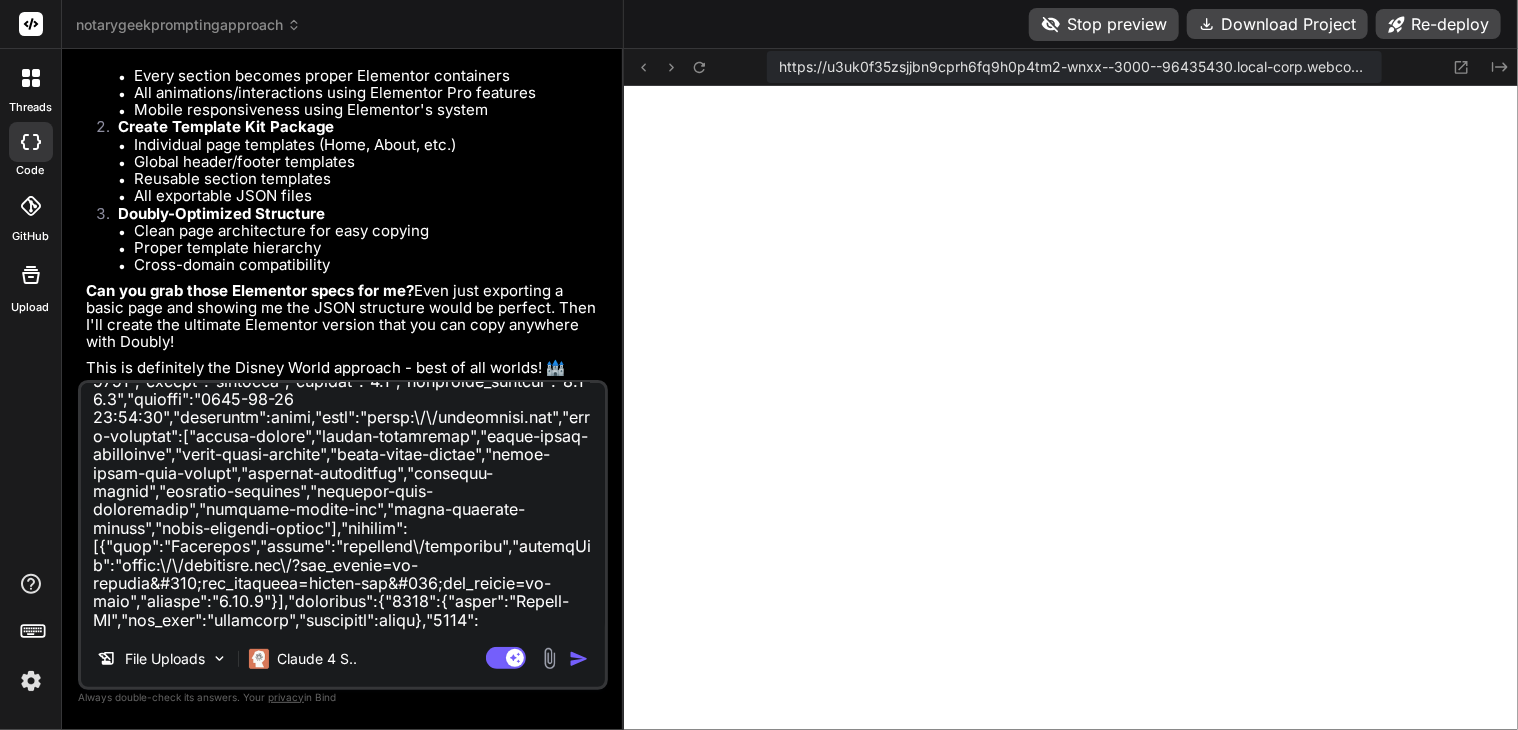 scroll, scrollTop: 3315, scrollLeft: 0, axis: vertical 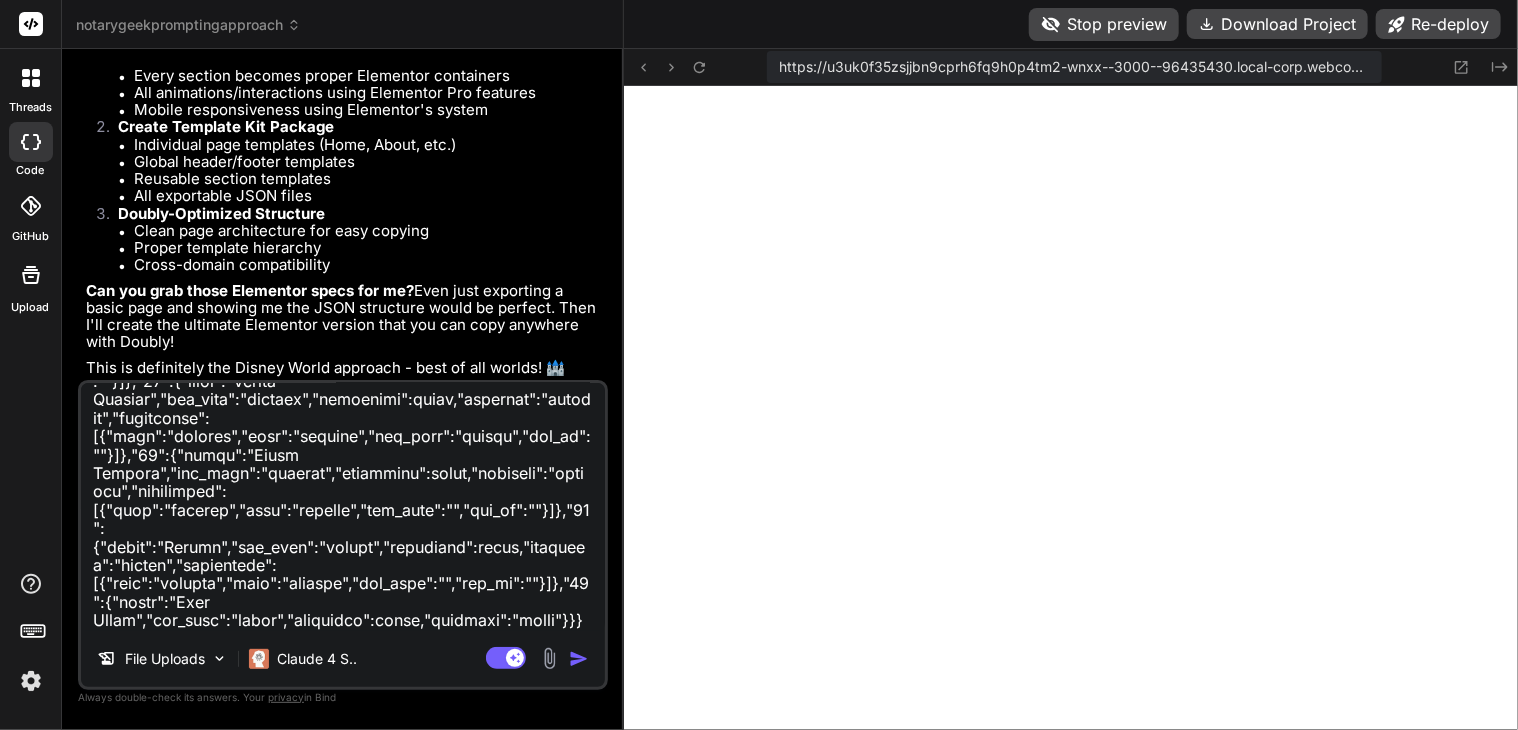 click at bounding box center (343, 507) 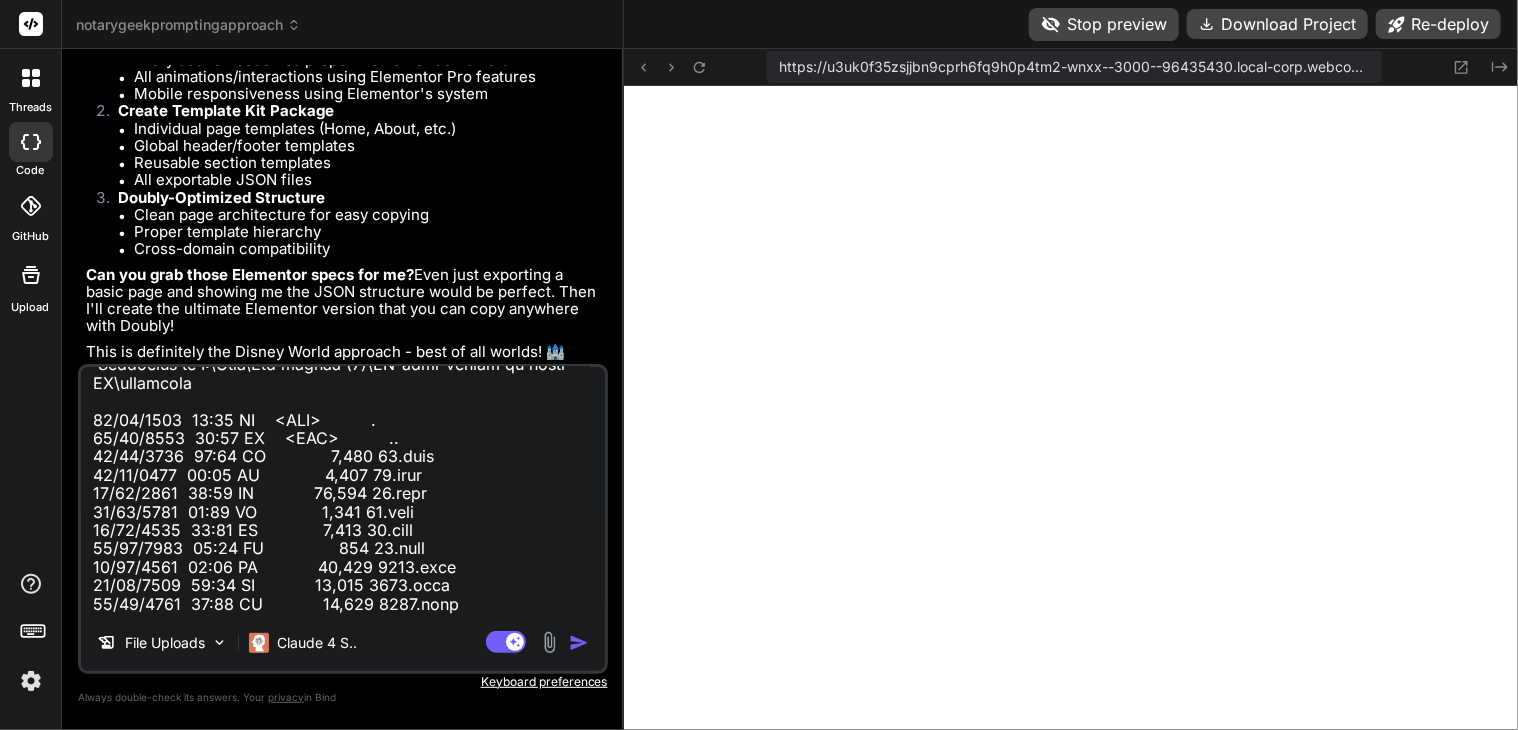 scroll, scrollTop: 3756, scrollLeft: 0, axis: vertical 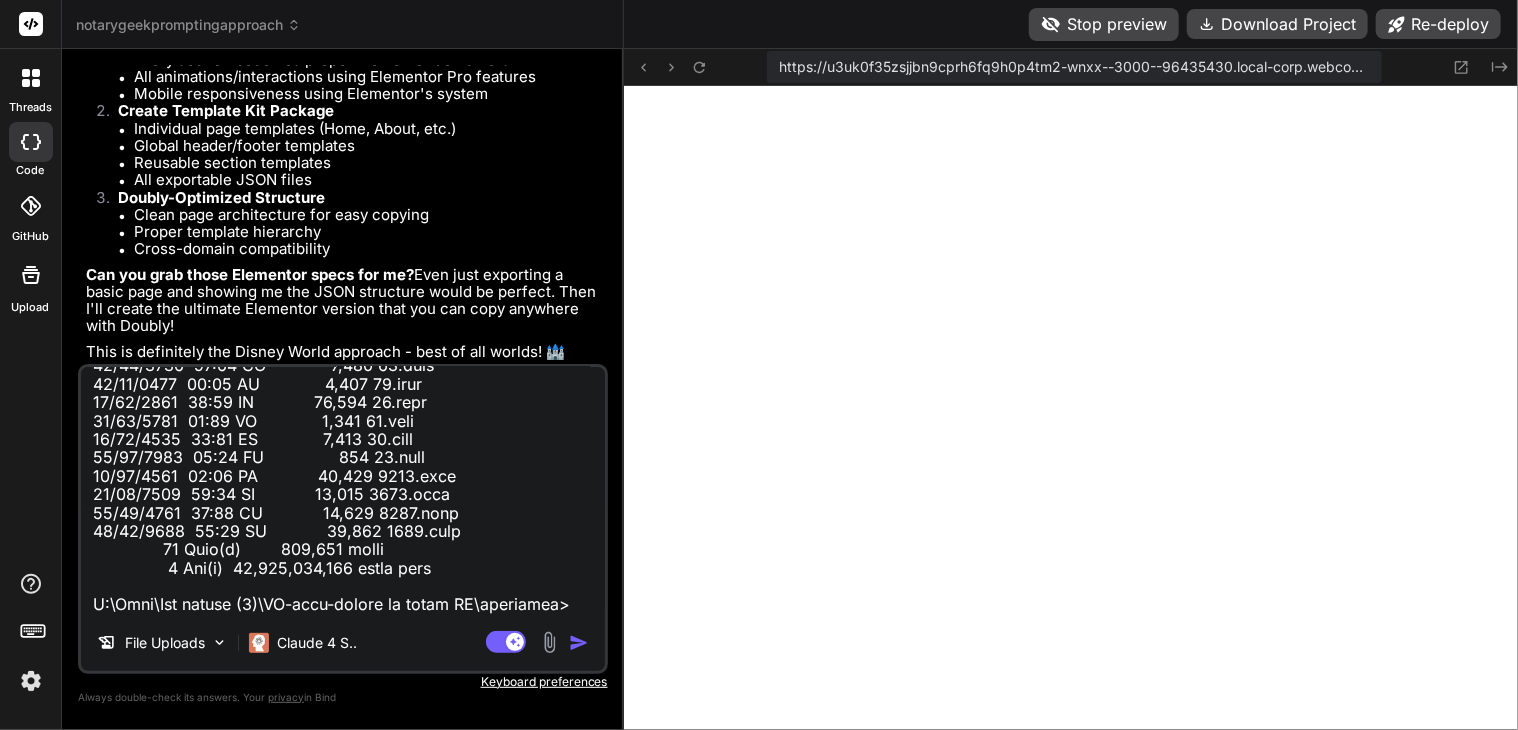 click at bounding box center (343, 491) 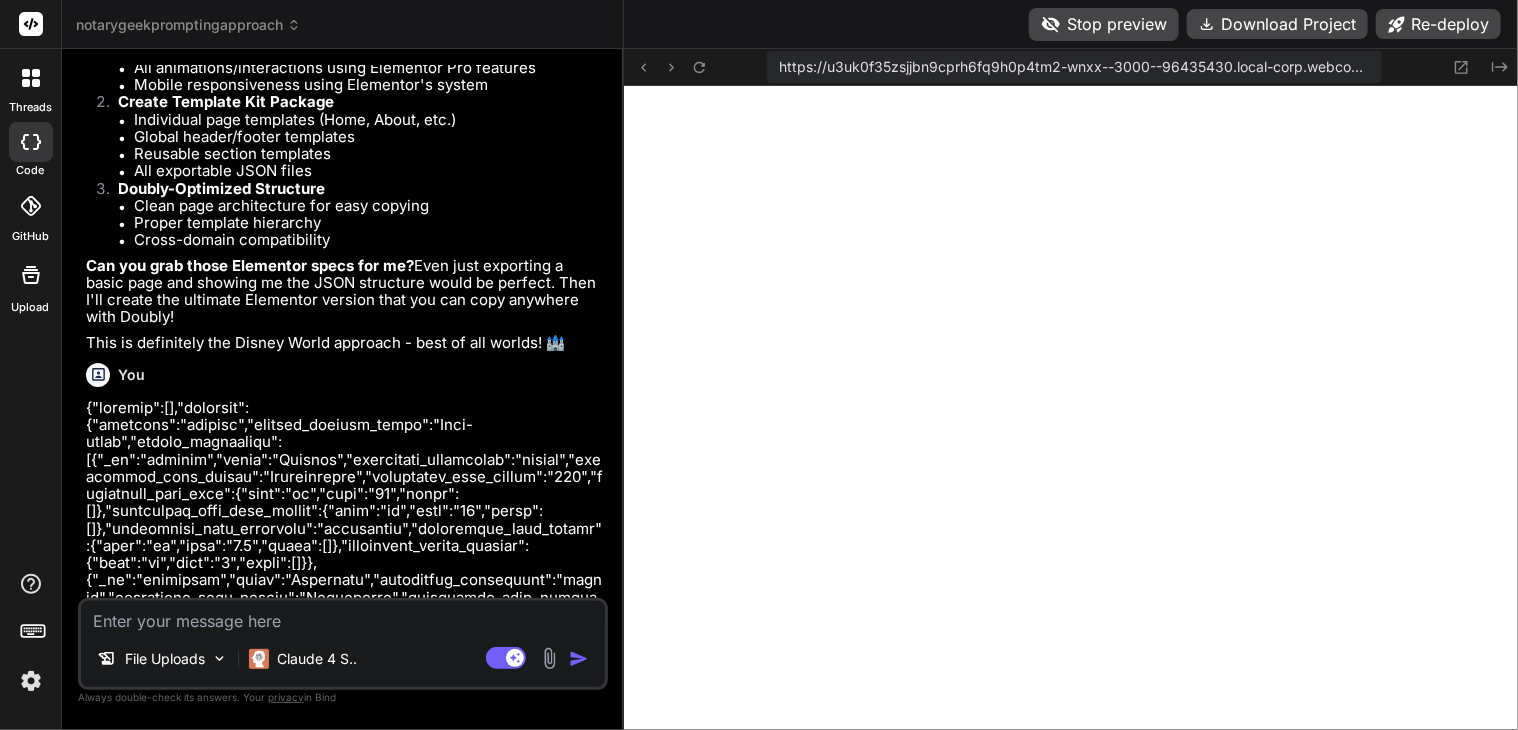 scroll, scrollTop: 0, scrollLeft: 0, axis: both 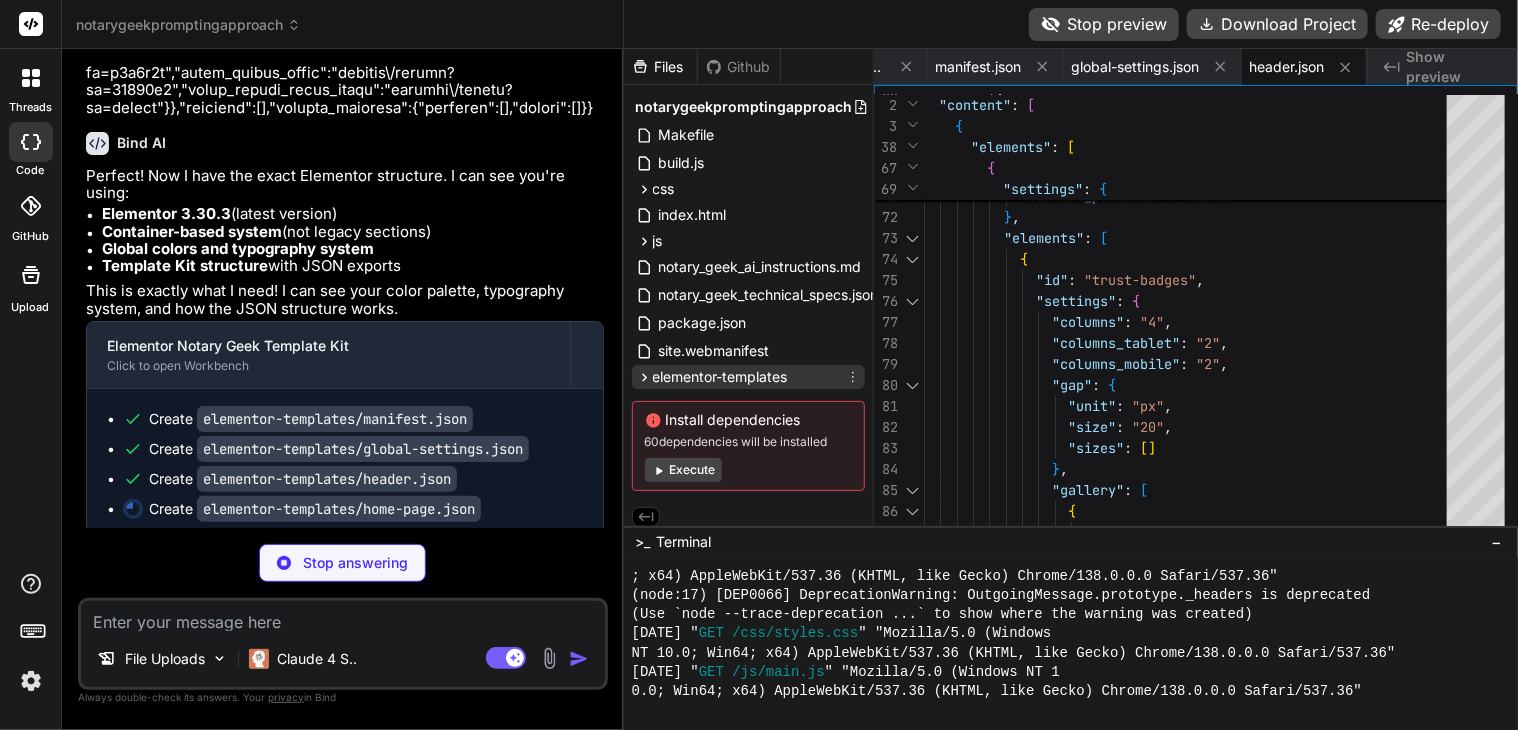 click 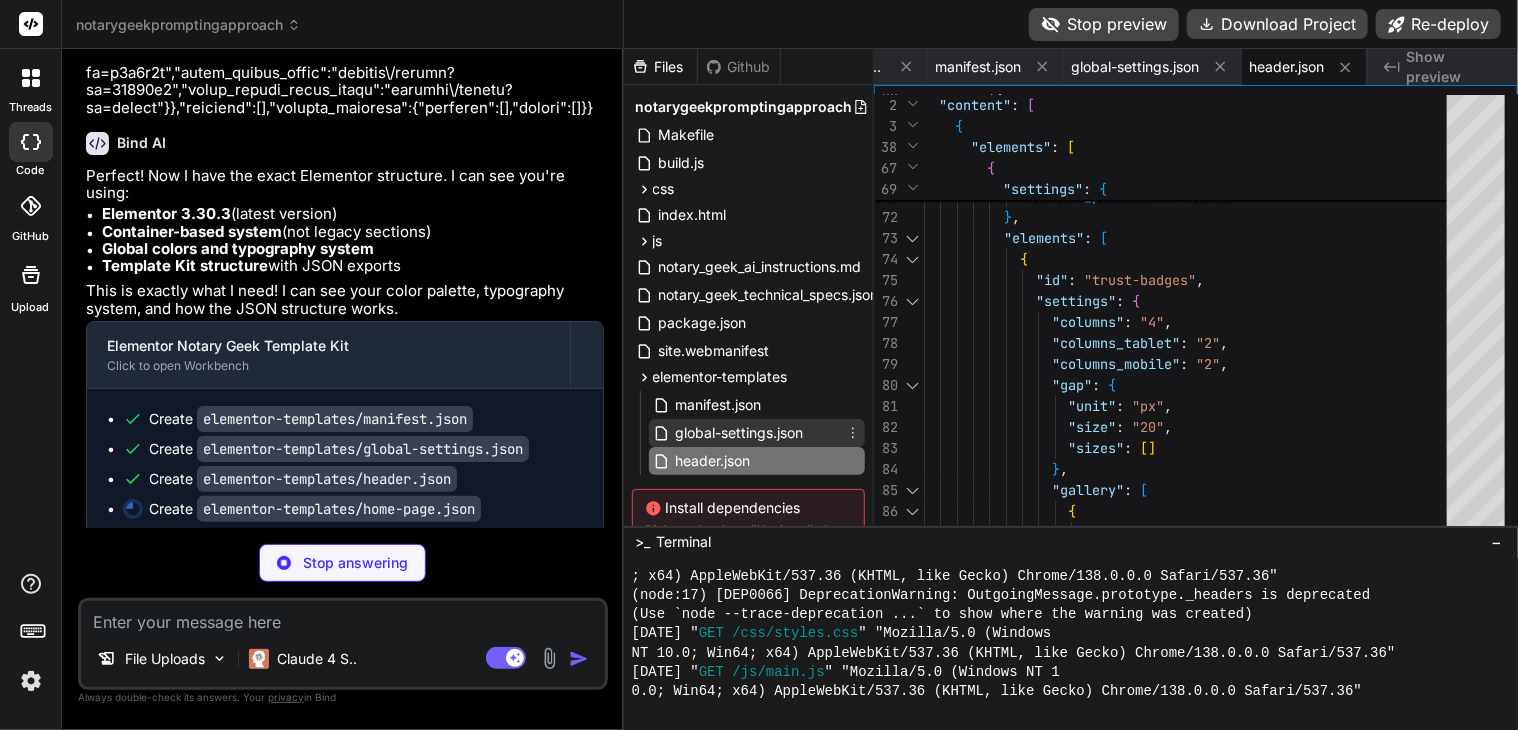 click on "global-settings.json" at bounding box center (740, 433) 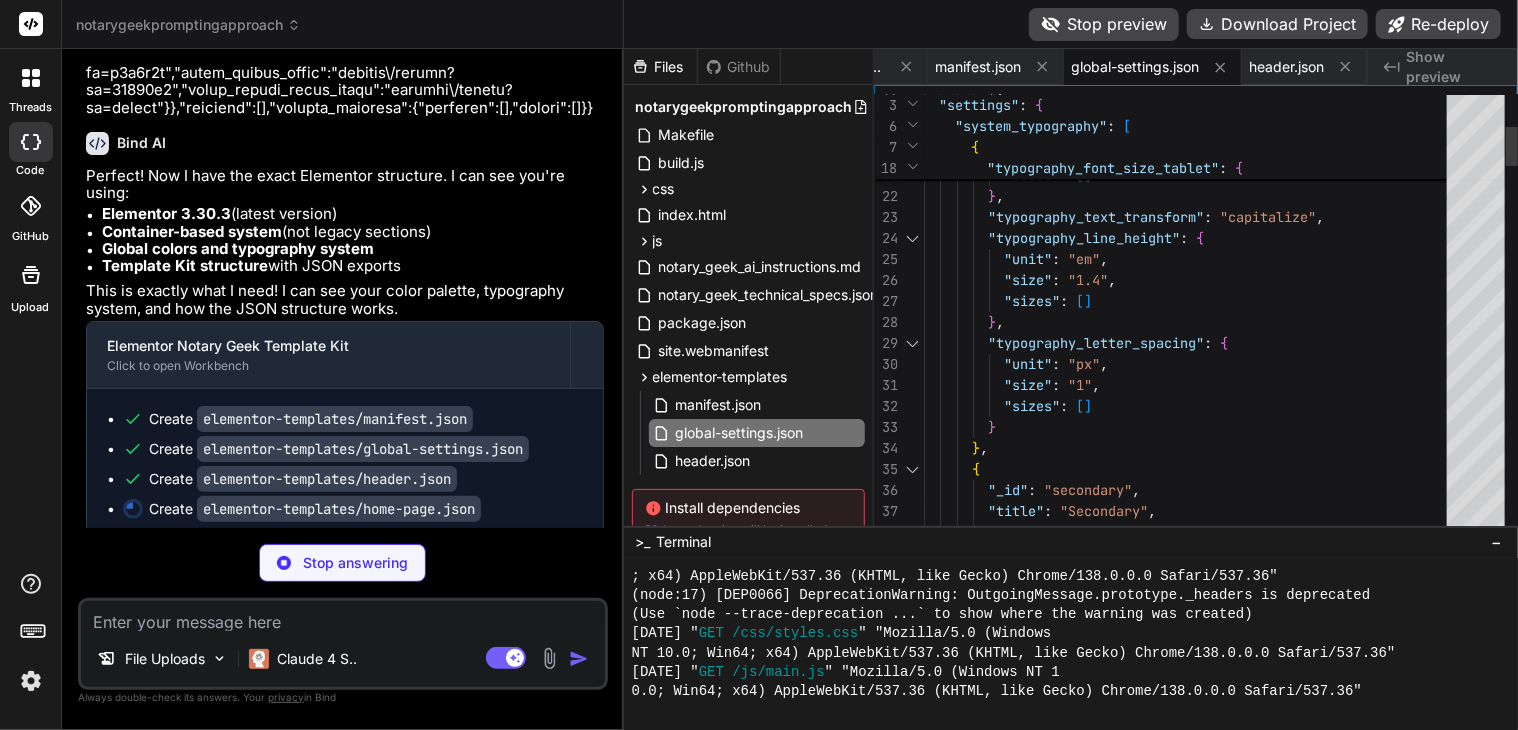 scroll, scrollTop: 0, scrollLeft: 648, axis: horizontal 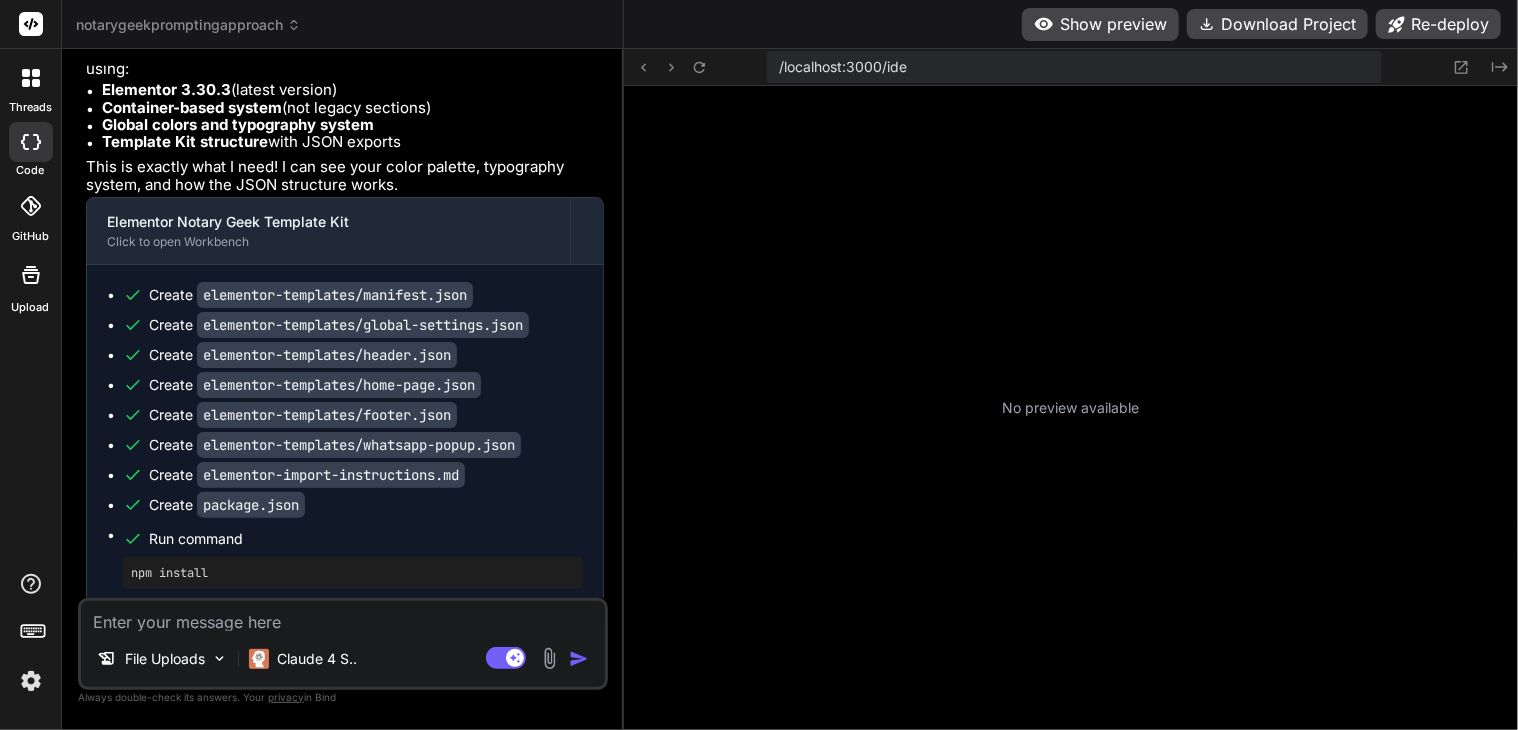 click at bounding box center [343, 616] 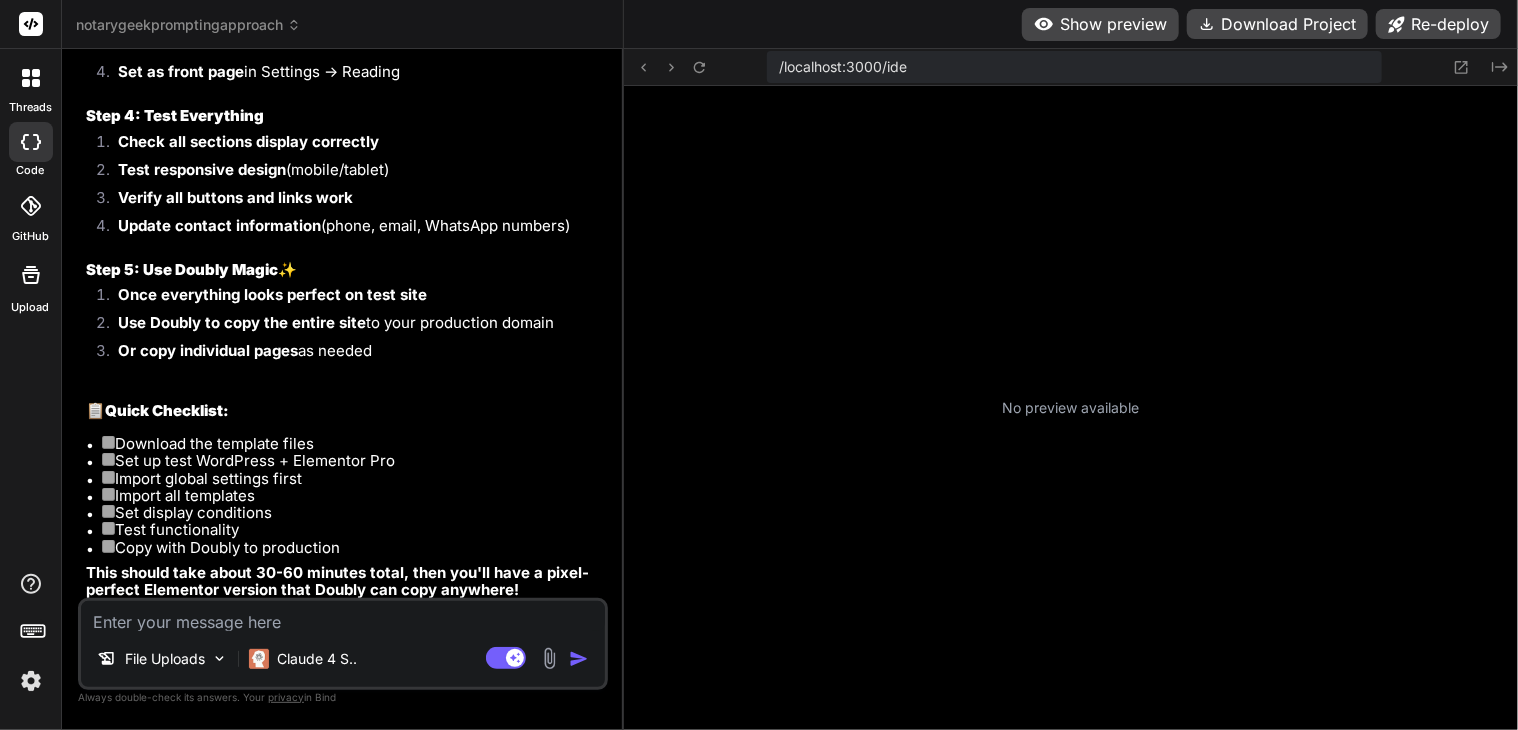 scroll, scrollTop: 15420, scrollLeft: 0, axis: vertical 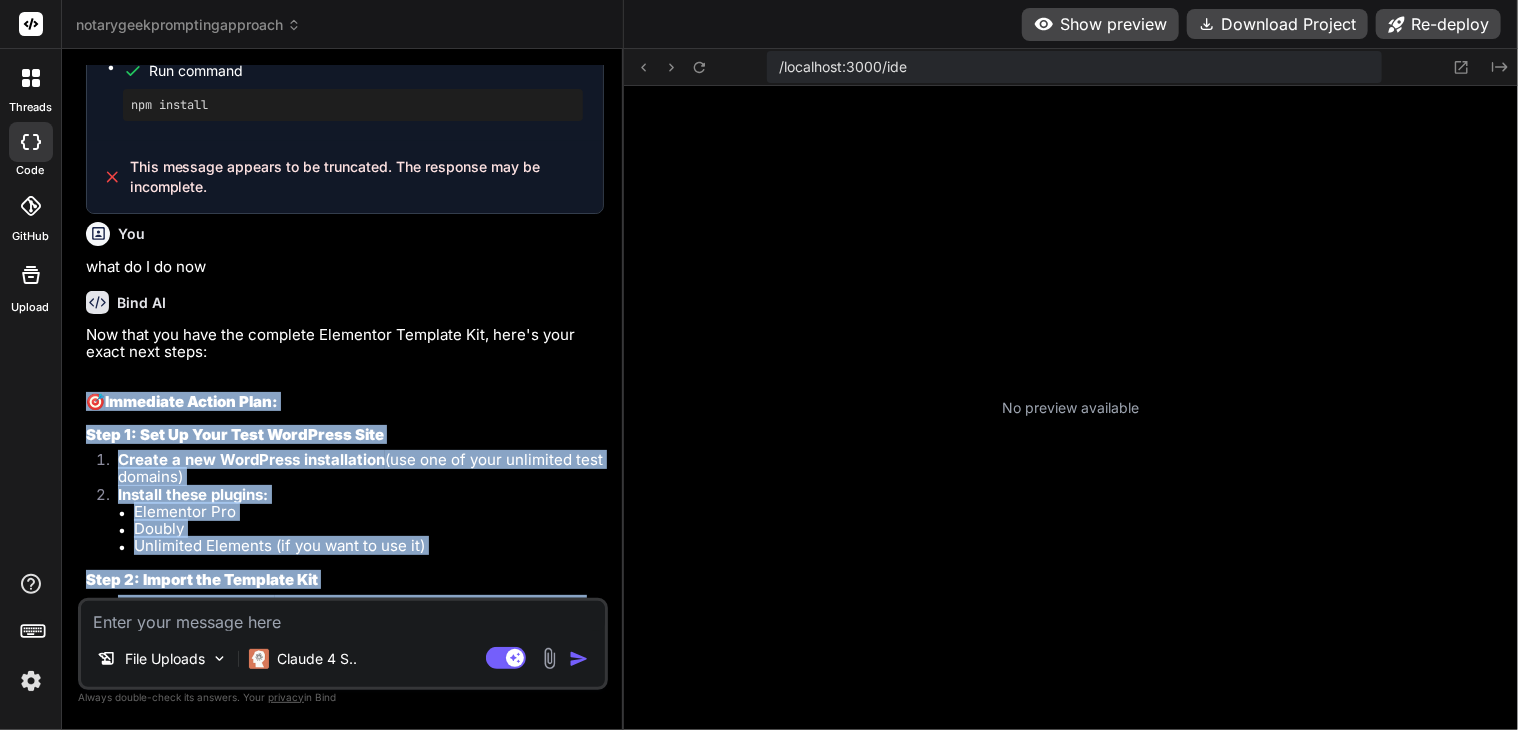 drag, startPoint x: 341, startPoint y: 583, endPoint x: 98, endPoint y: 385, distance: 313.45334 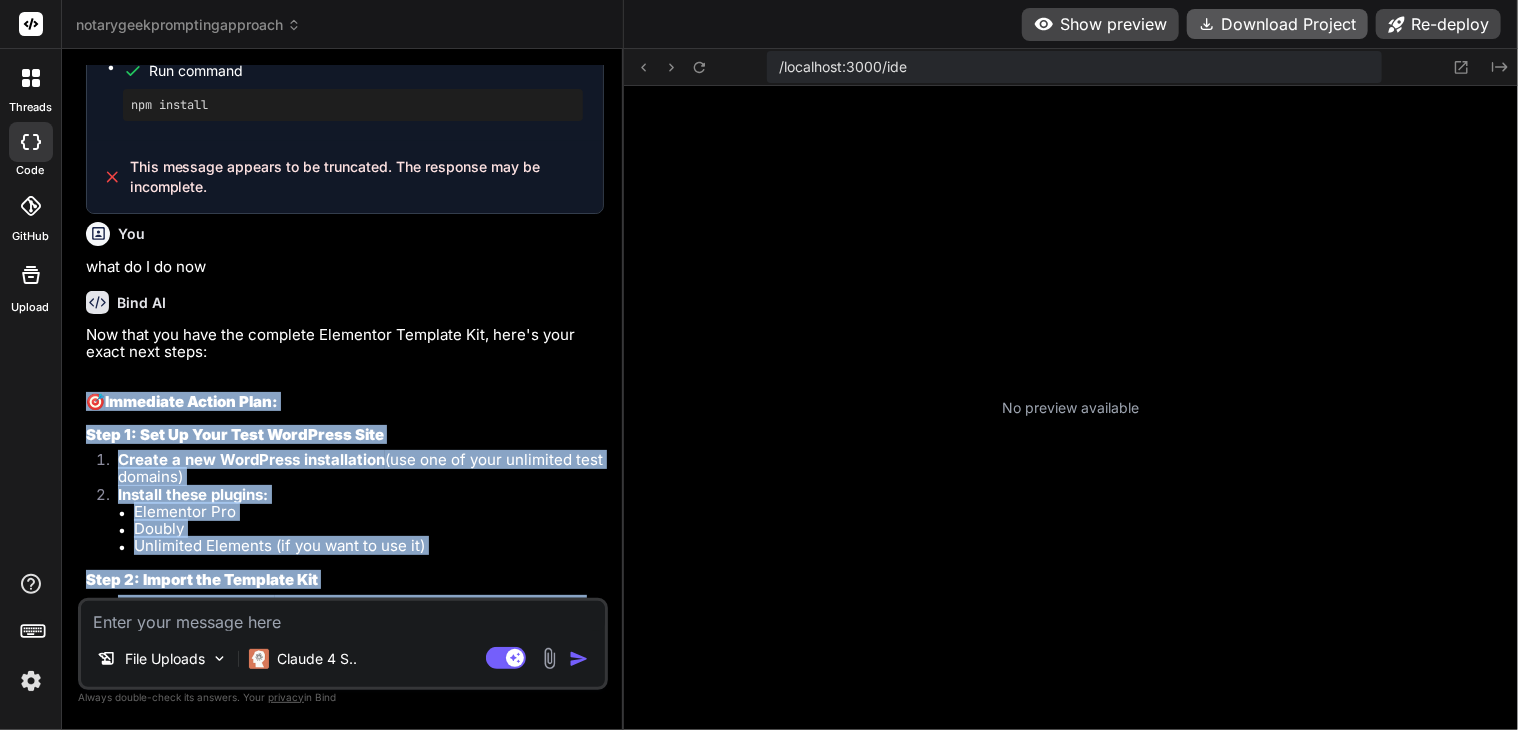 click on "Download Project" at bounding box center [1277, 24] 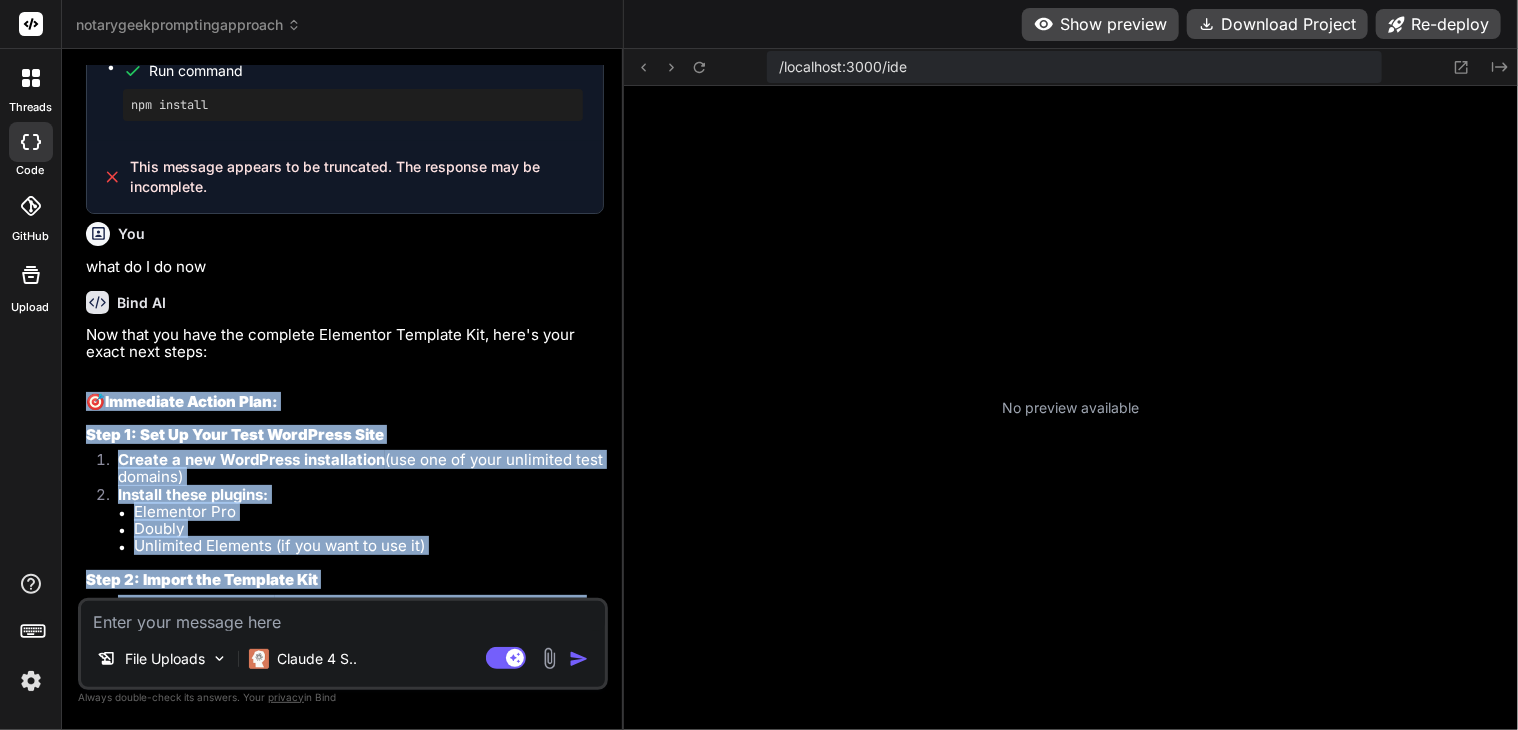 click on "Create a new WordPress installation  (use one of your unlimited test domains)" at bounding box center (353, 468) 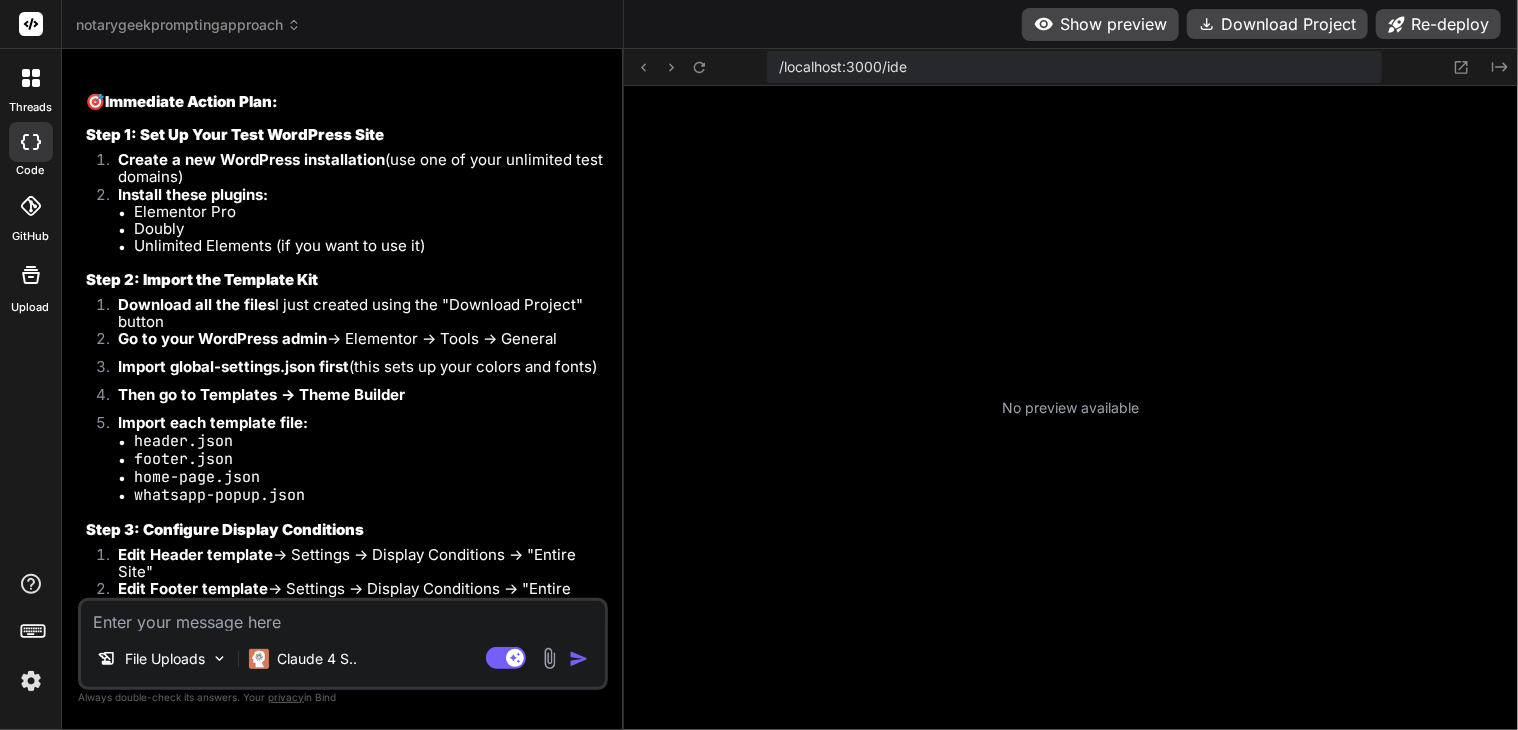 scroll, scrollTop: 14920, scrollLeft: 0, axis: vertical 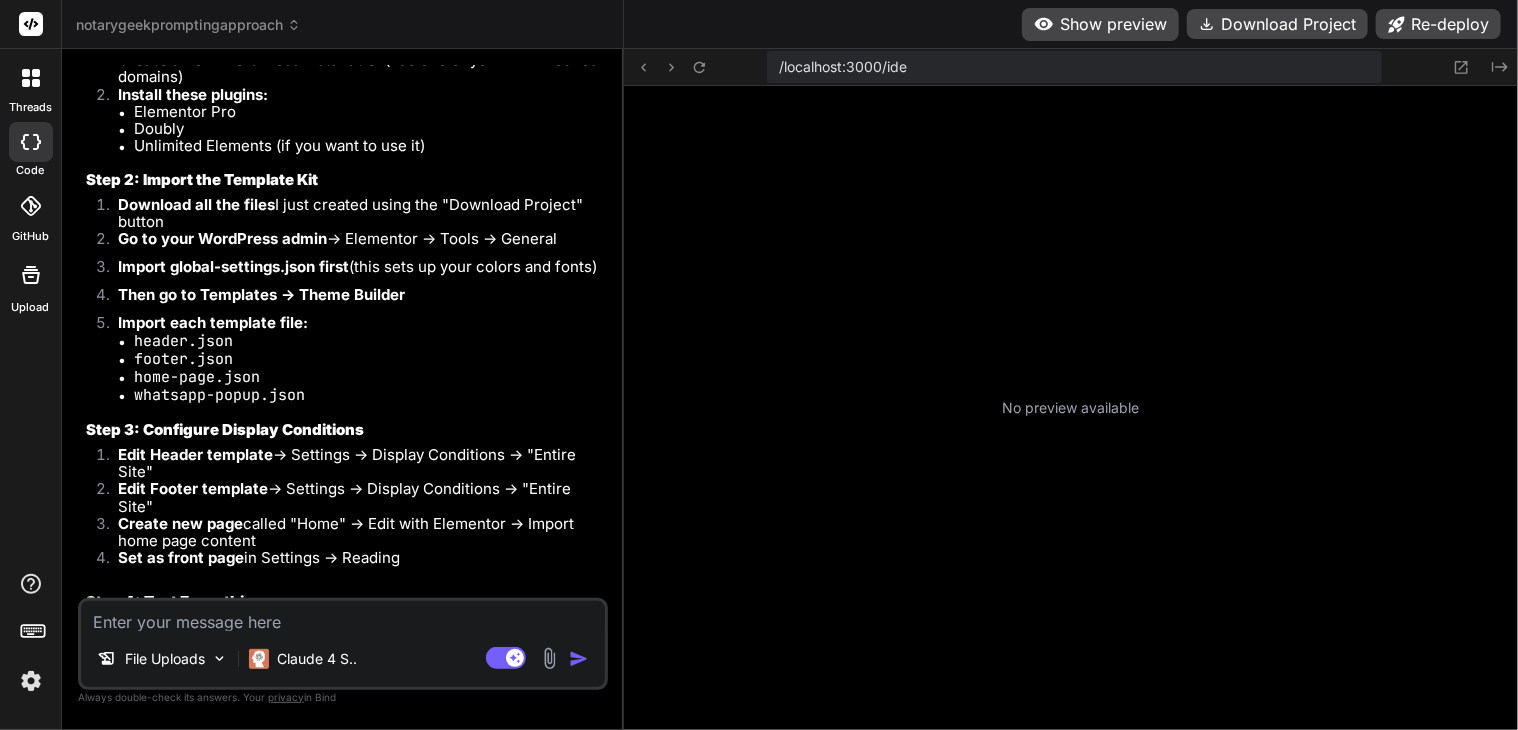 click at bounding box center (343, 616) 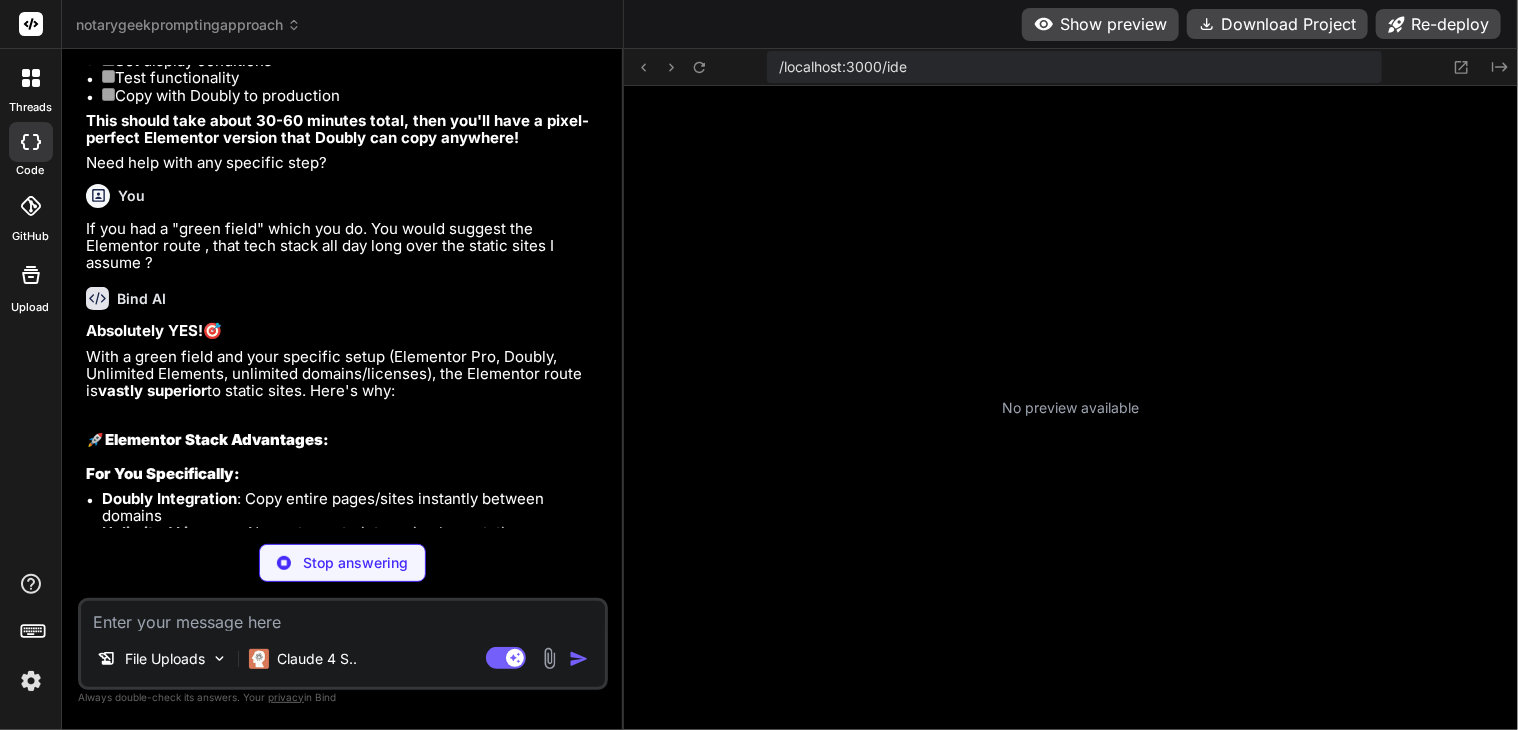 scroll, scrollTop: 15758, scrollLeft: 0, axis: vertical 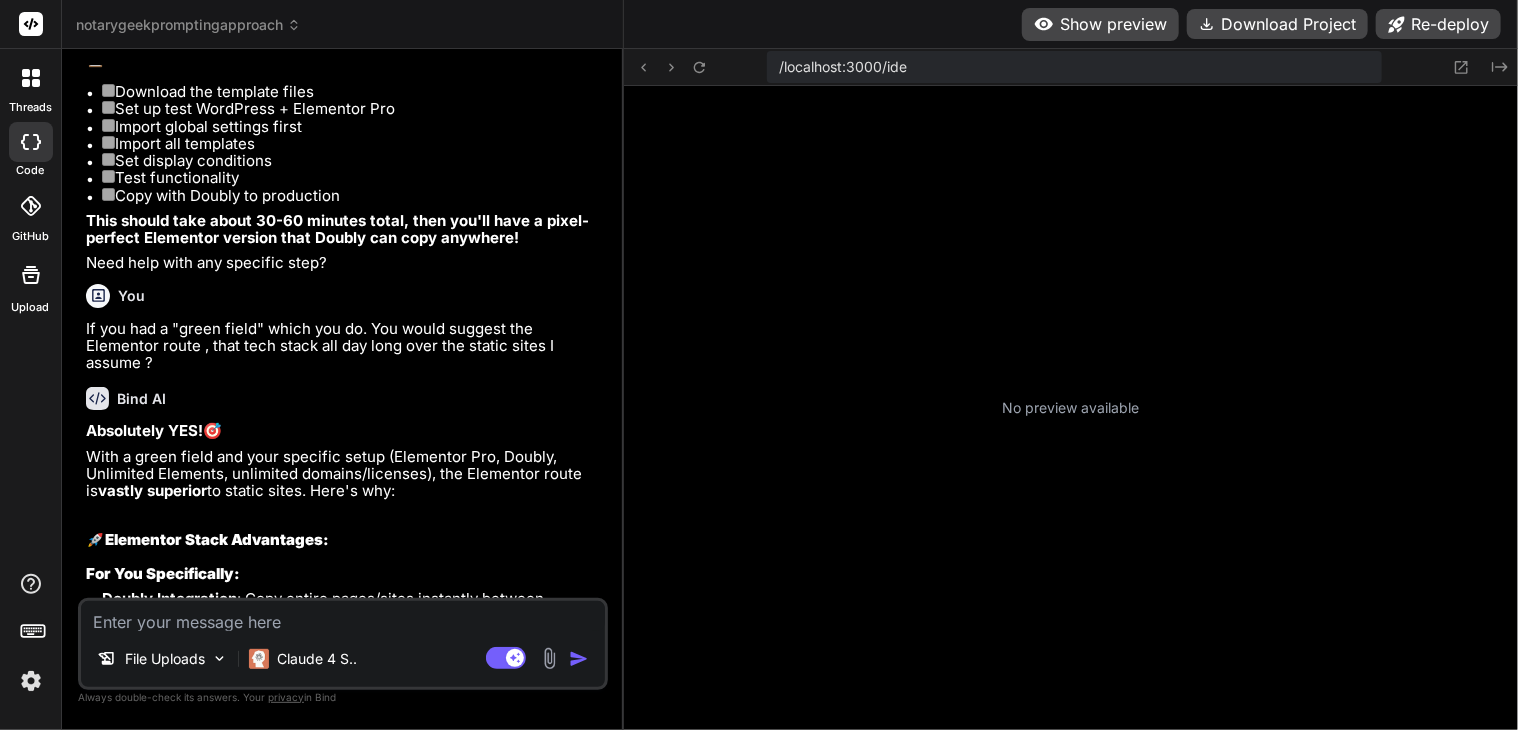 click on "File Uploads   Claude 4 S.. Agent Mode. When this toggle is activated, AI automatically makes decisions, reasons, creates files, and runs terminal commands. Almost full autopilot." at bounding box center (343, 644) 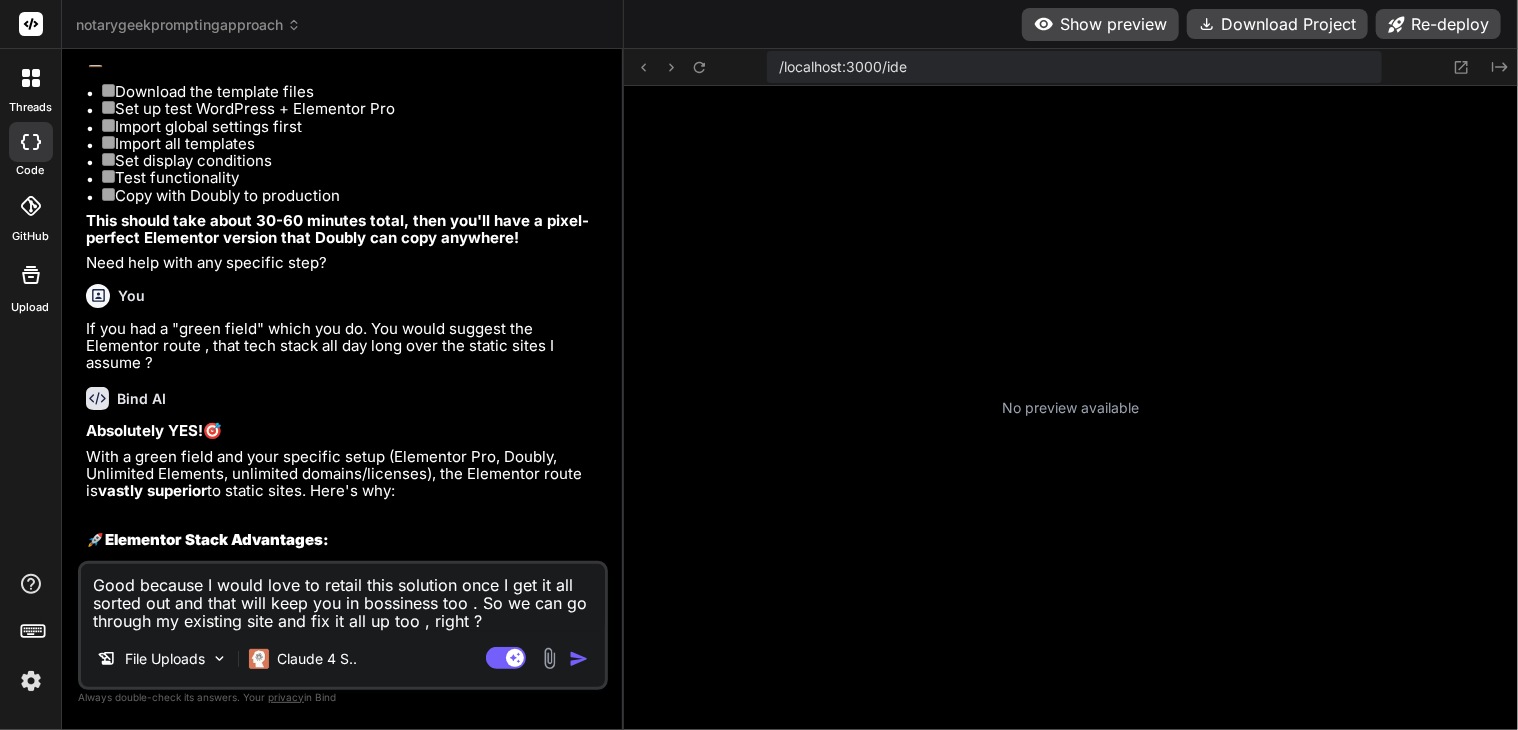 click on "Good because I would love to retail this solution once I get it all sorted out and that will keep you in bossiness too . So we can go through my existing site and fix it all up too , right ?" at bounding box center [343, 597] 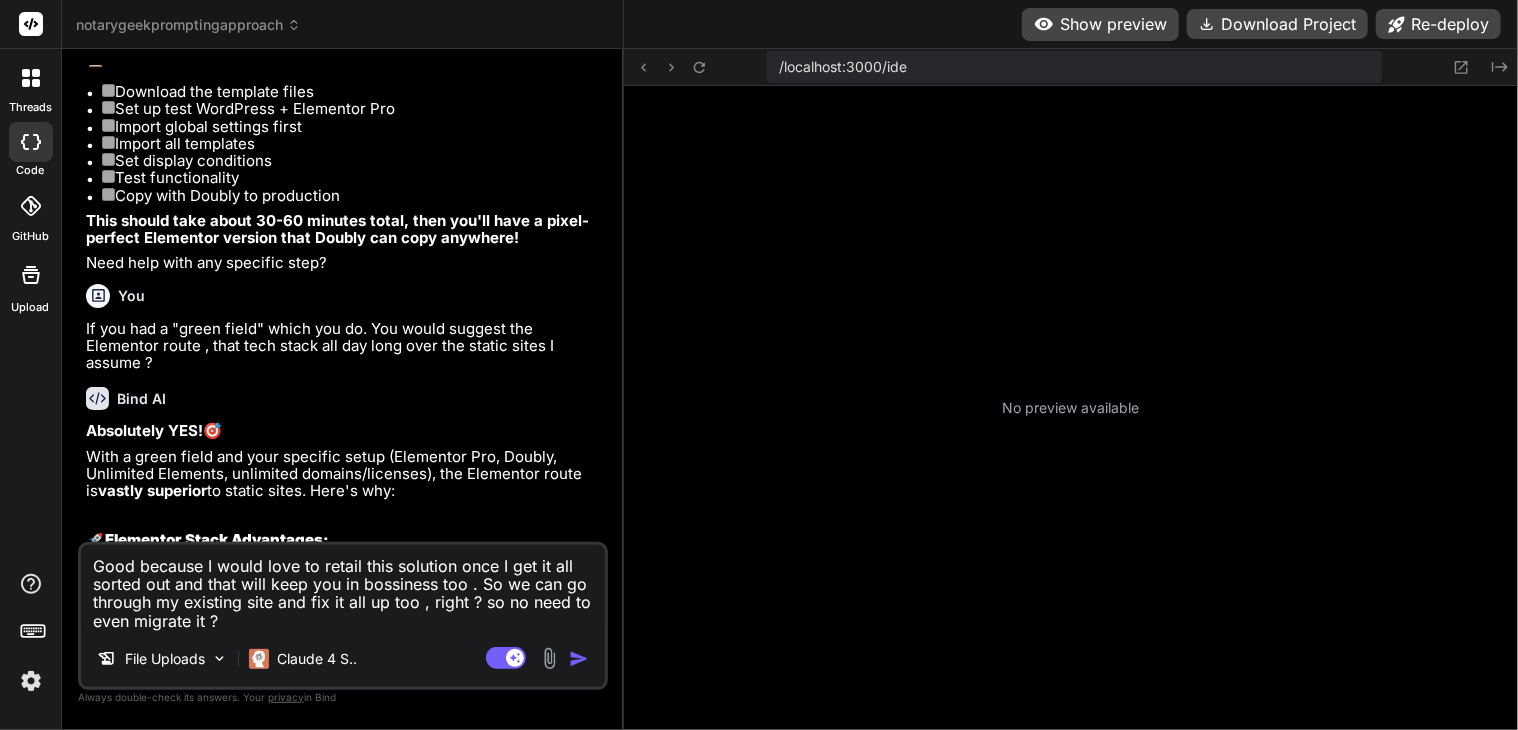 click on "Good because I would love to retail this solution once I get it all sorted out and that will keep you in bossiness too . So we can go through my existing site and fix it all up too , right ? so no need to even migrate it ?" at bounding box center (343, 588) 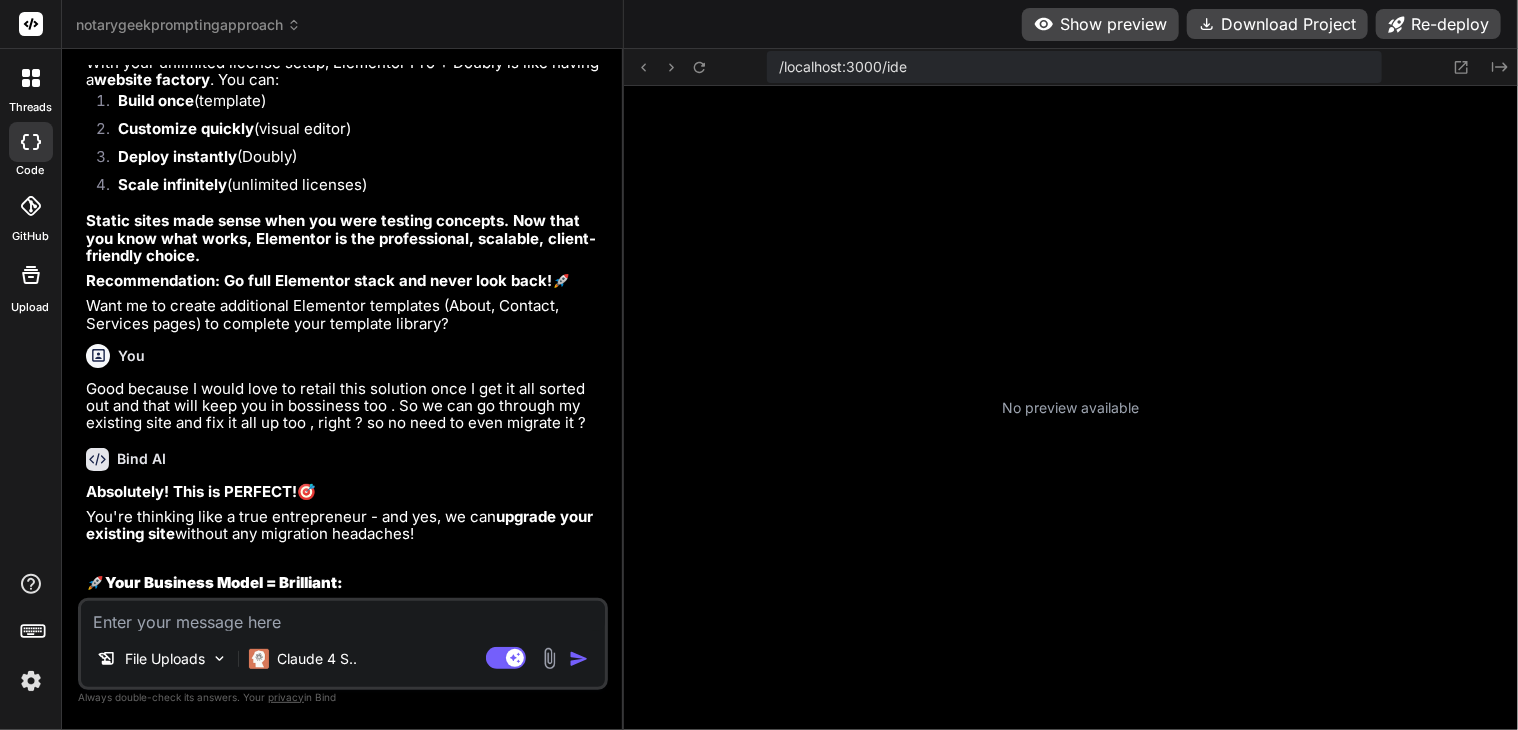 scroll, scrollTop: 17186, scrollLeft: 0, axis: vertical 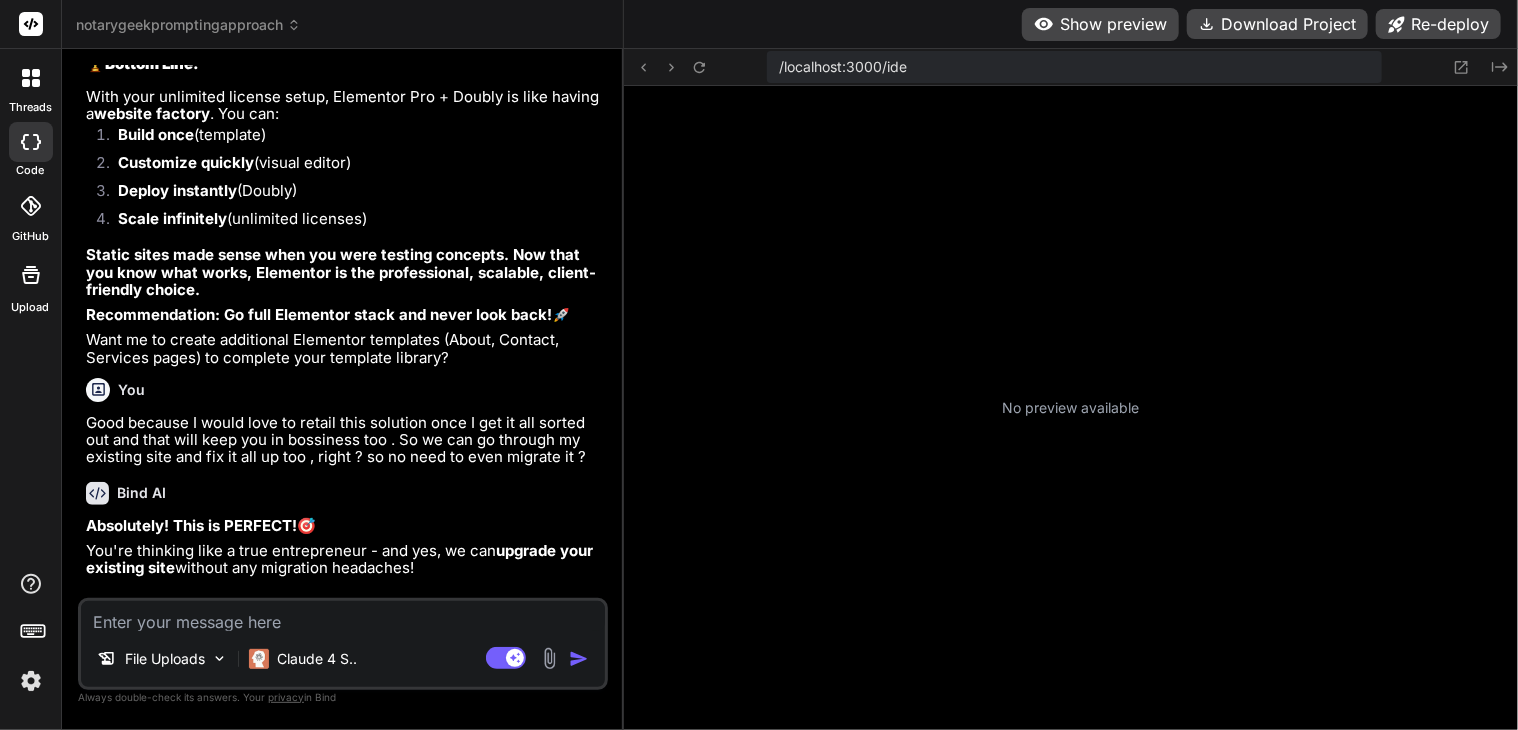 click at bounding box center (343, 616) 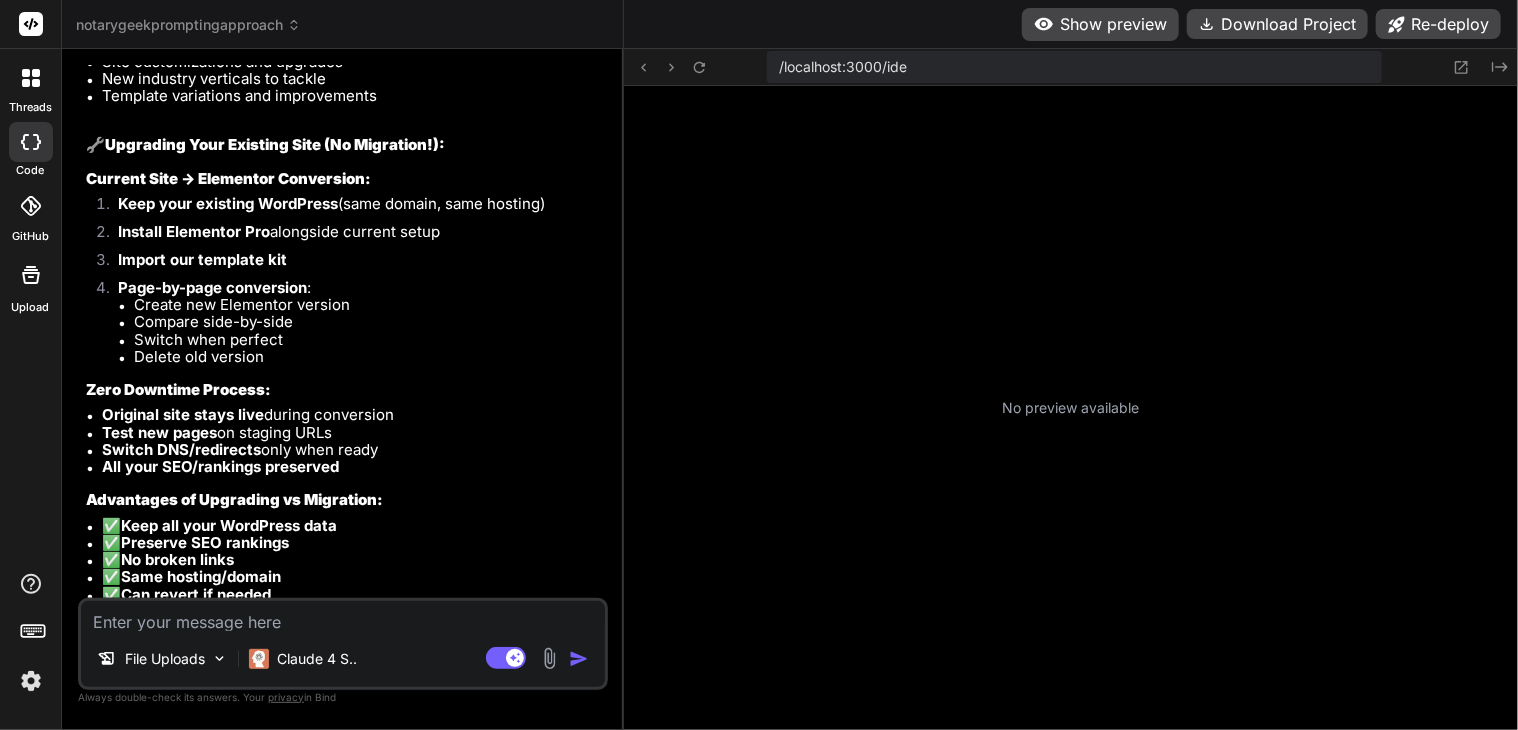 scroll, scrollTop: 18086, scrollLeft: 0, axis: vertical 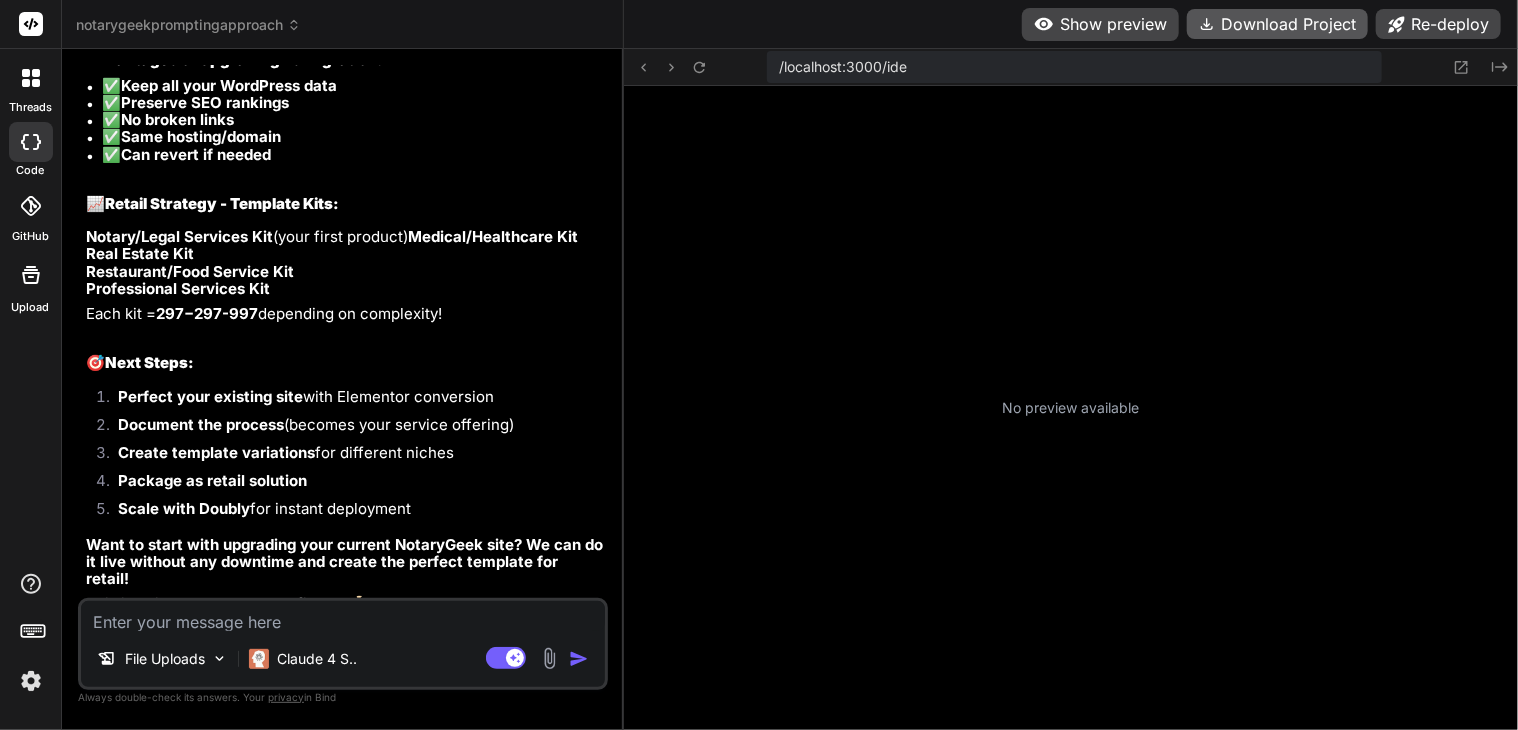 click on "Download Project" at bounding box center [1277, 24] 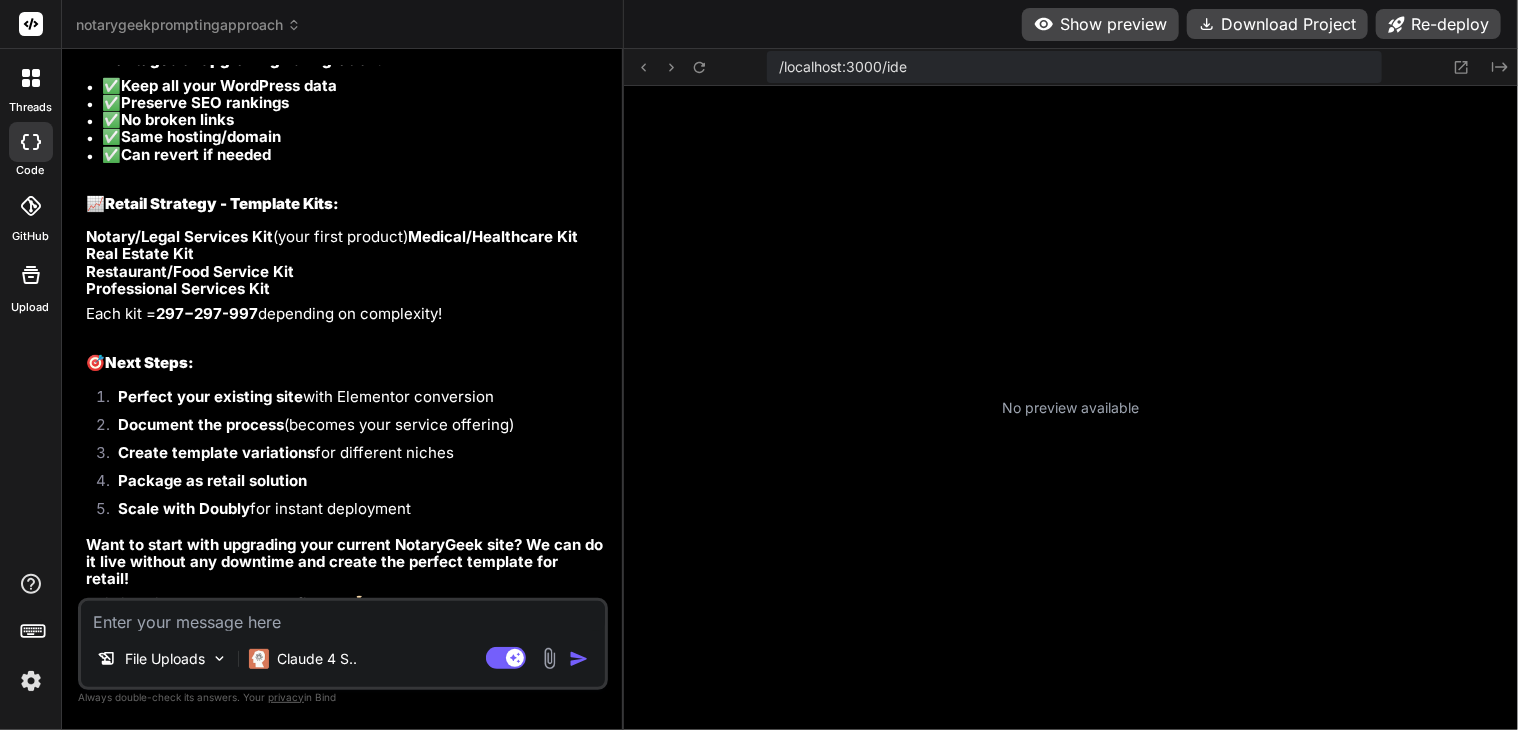click at bounding box center (343, 616) 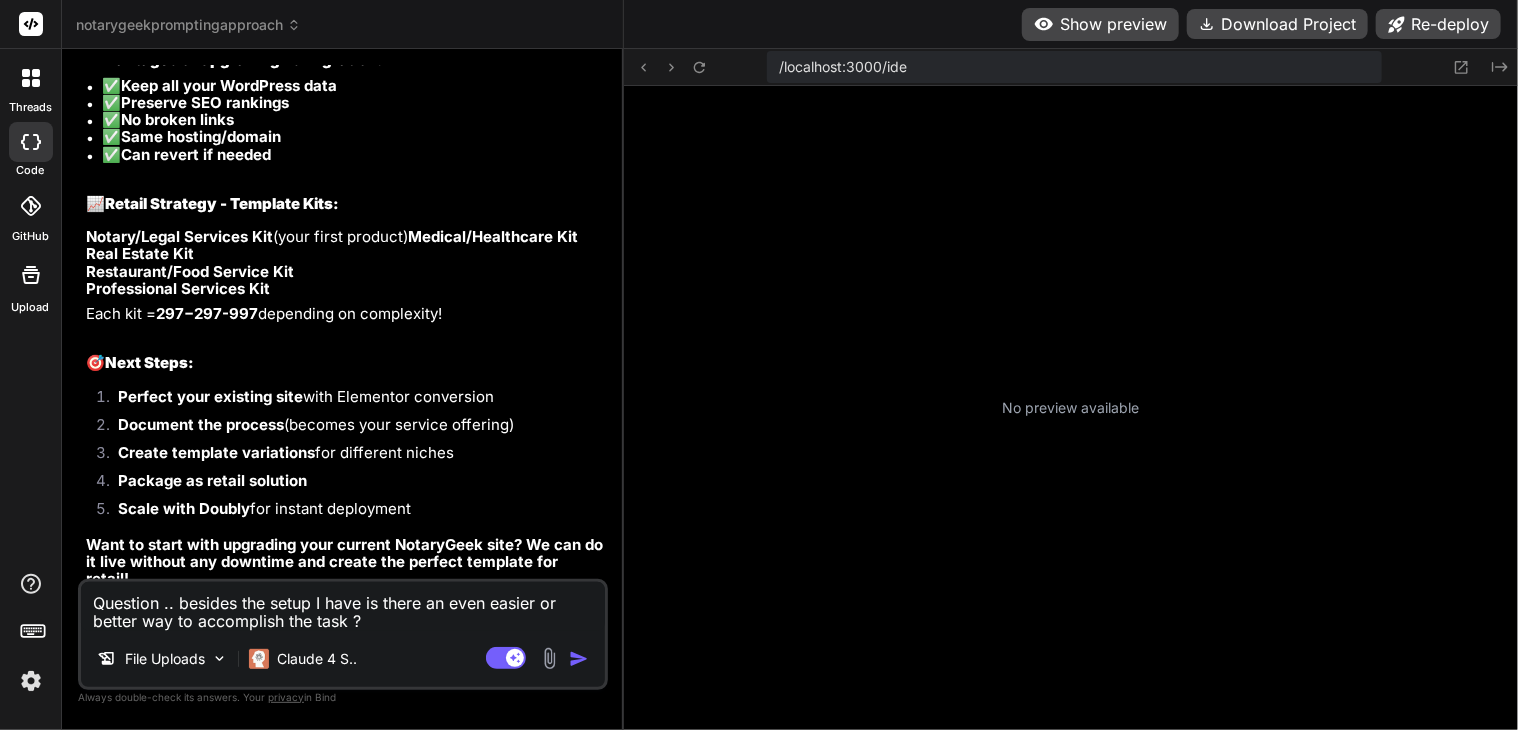 click on "Question .. besides the setup I have is there an even easier or better way to accomplish the task ?" at bounding box center (343, 606) 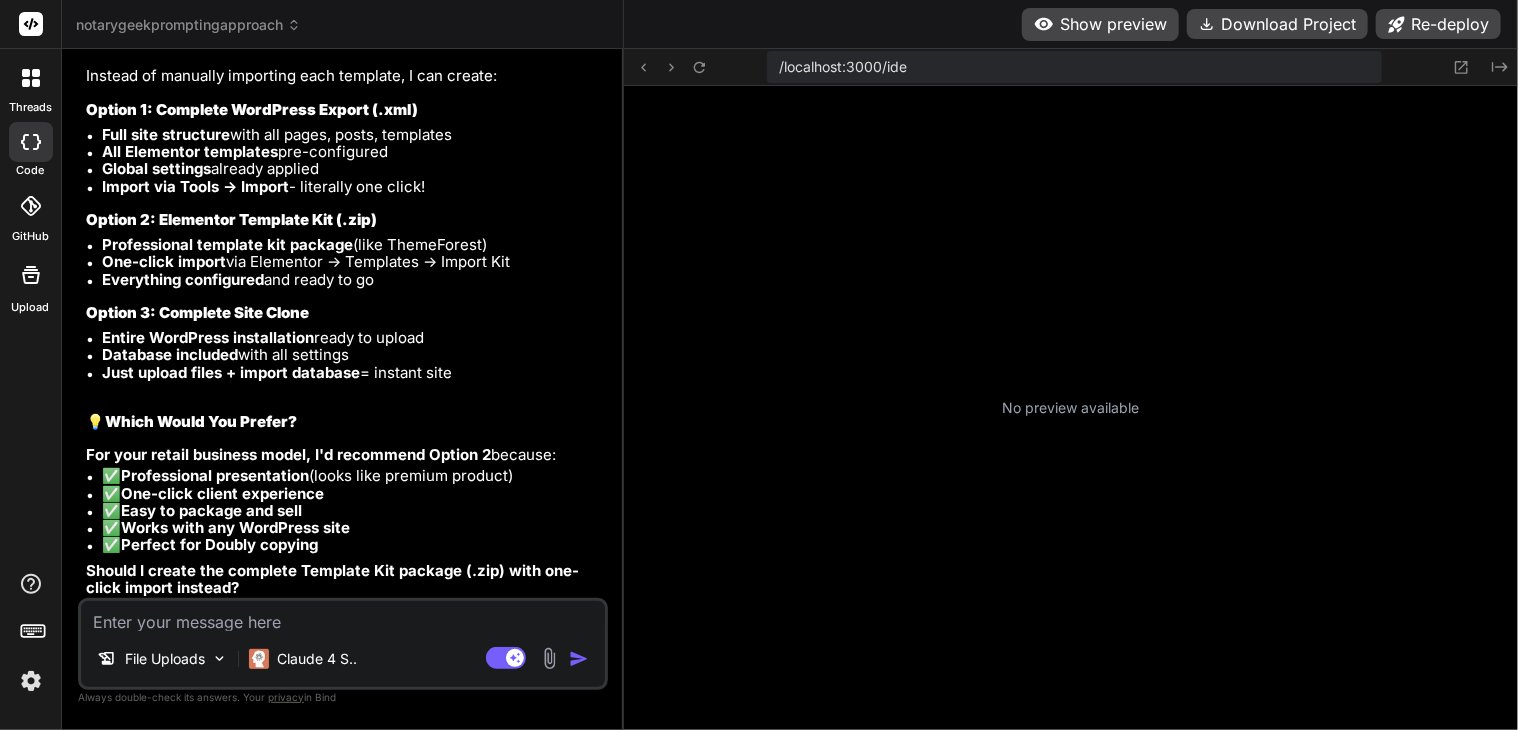 scroll, scrollTop: 19313, scrollLeft: 0, axis: vertical 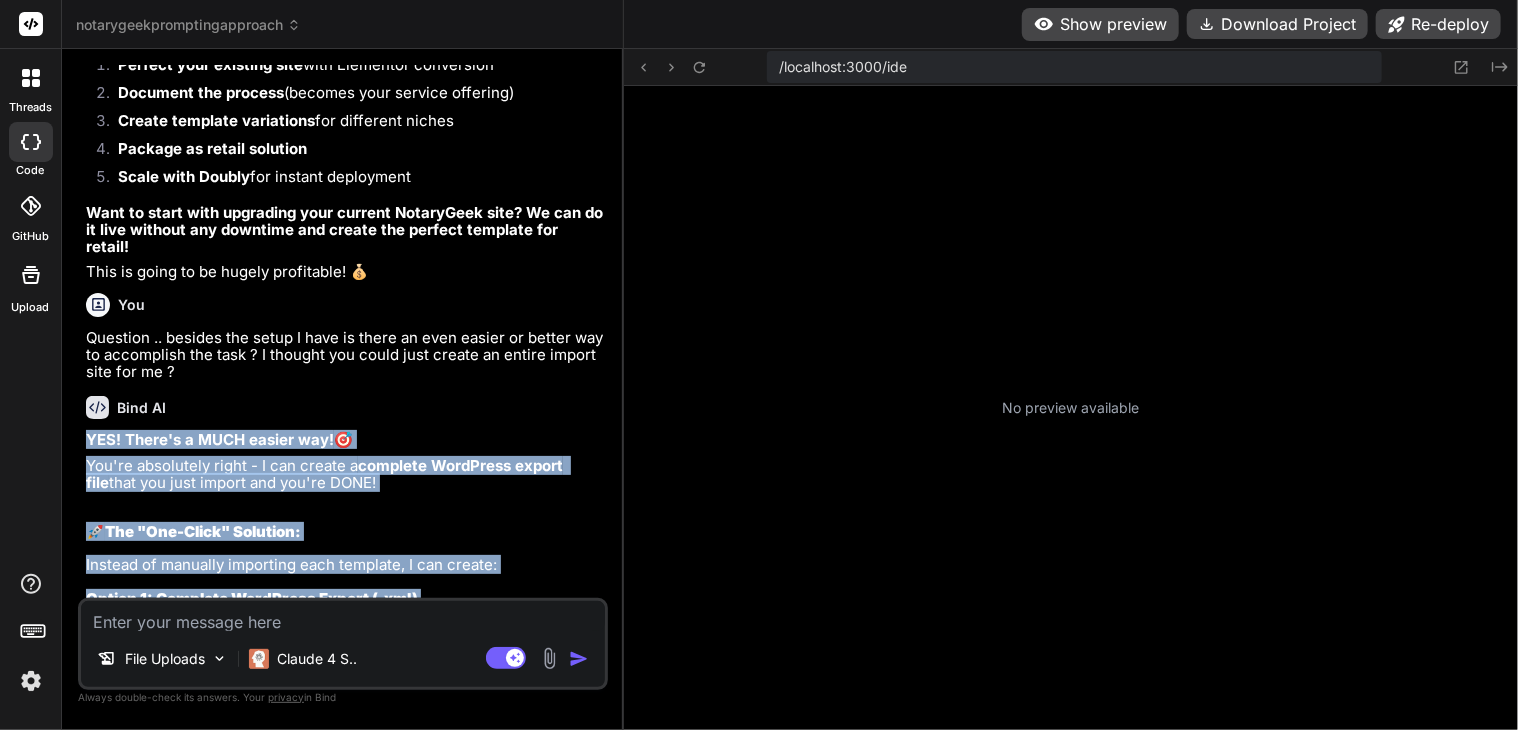 drag, startPoint x: 412, startPoint y: 590, endPoint x: 81, endPoint y: 413, distance: 375.35318 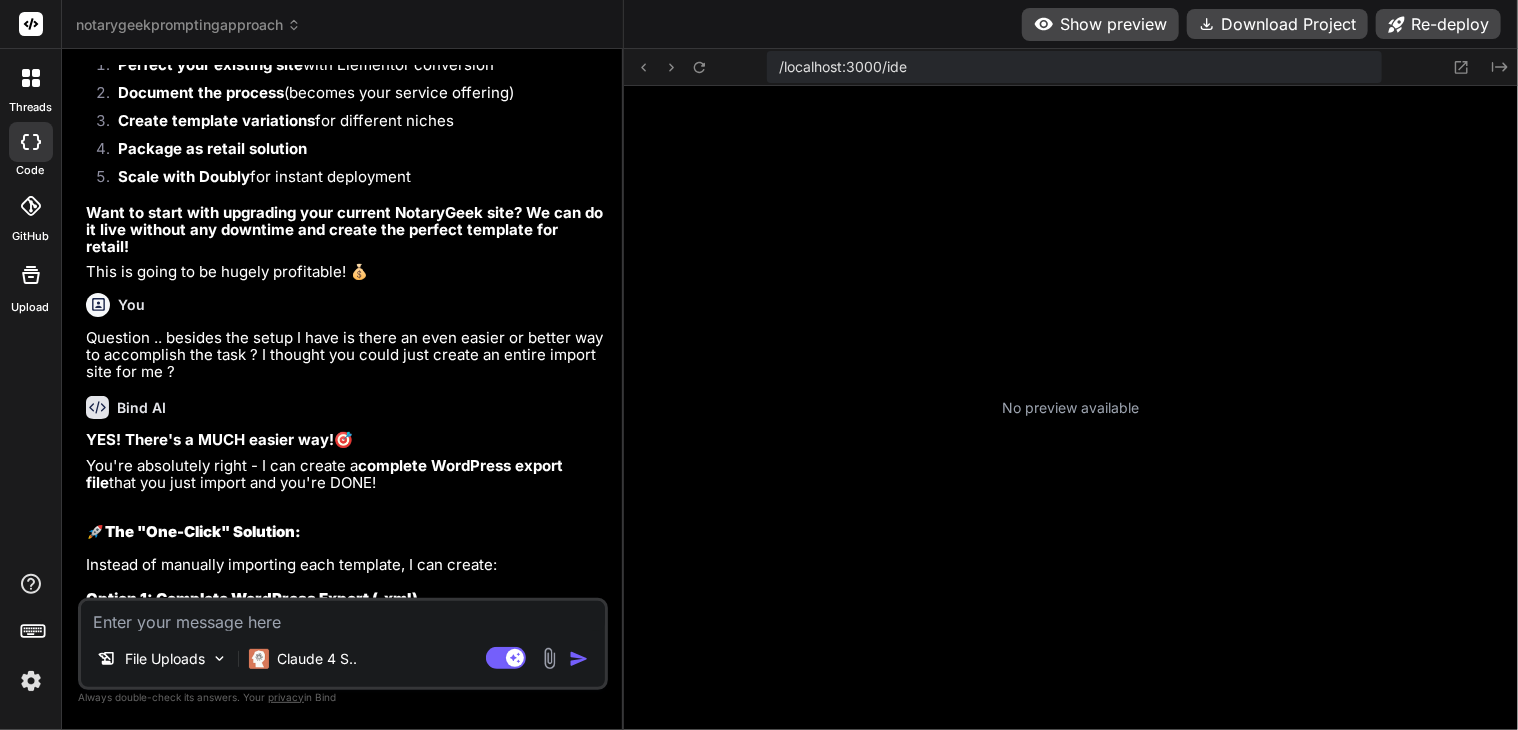 click at bounding box center (343, 616) 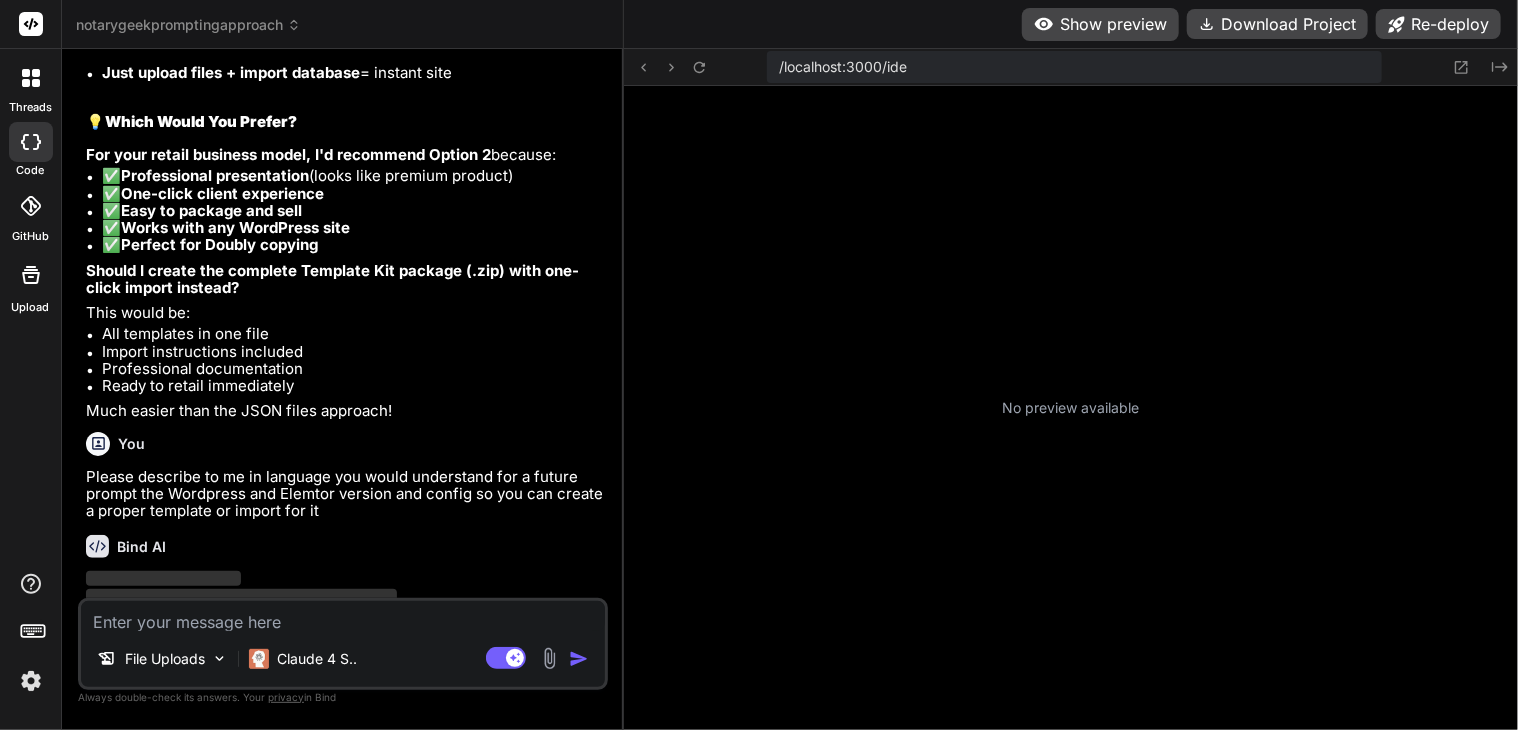 scroll, scrollTop: 19530, scrollLeft: 0, axis: vertical 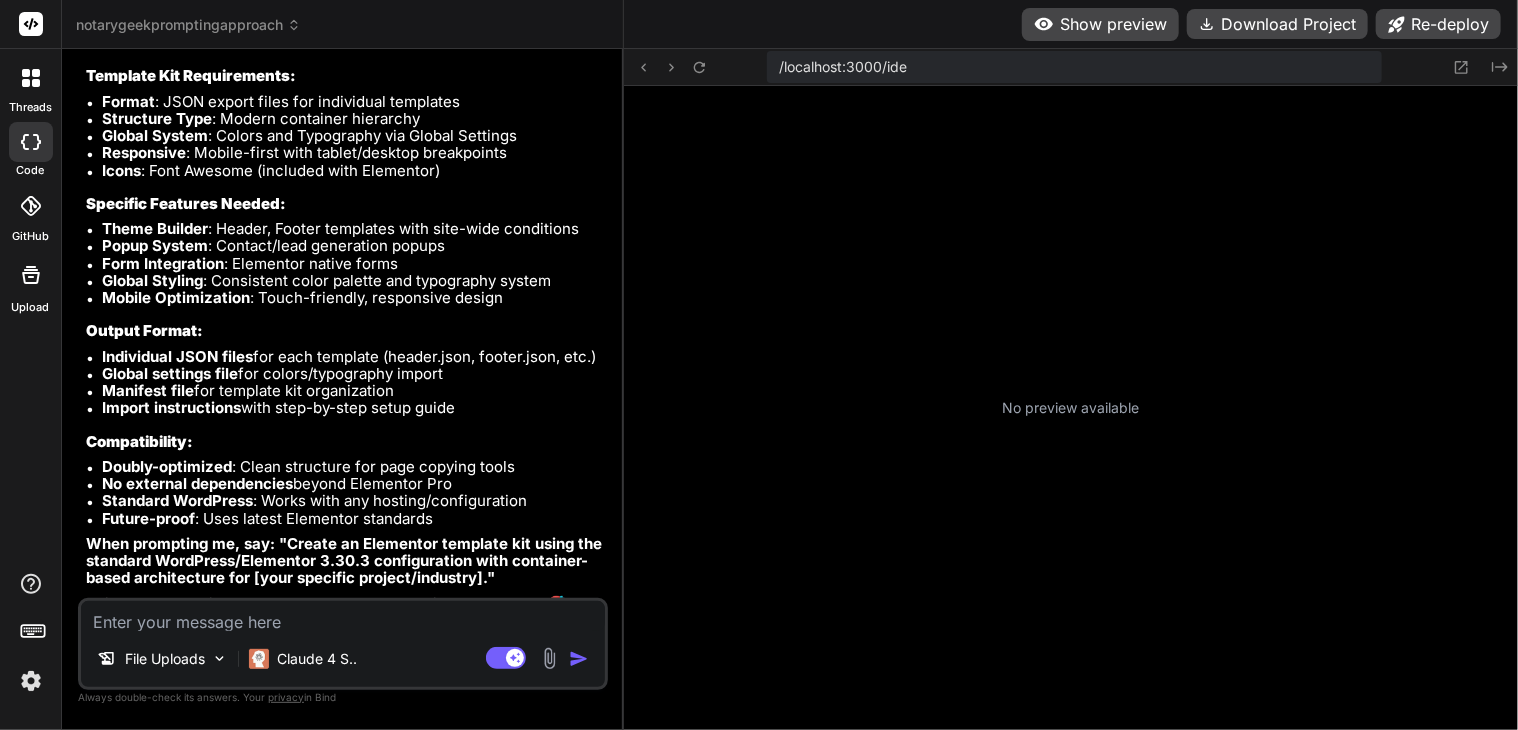 click at bounding box center (343, 616) 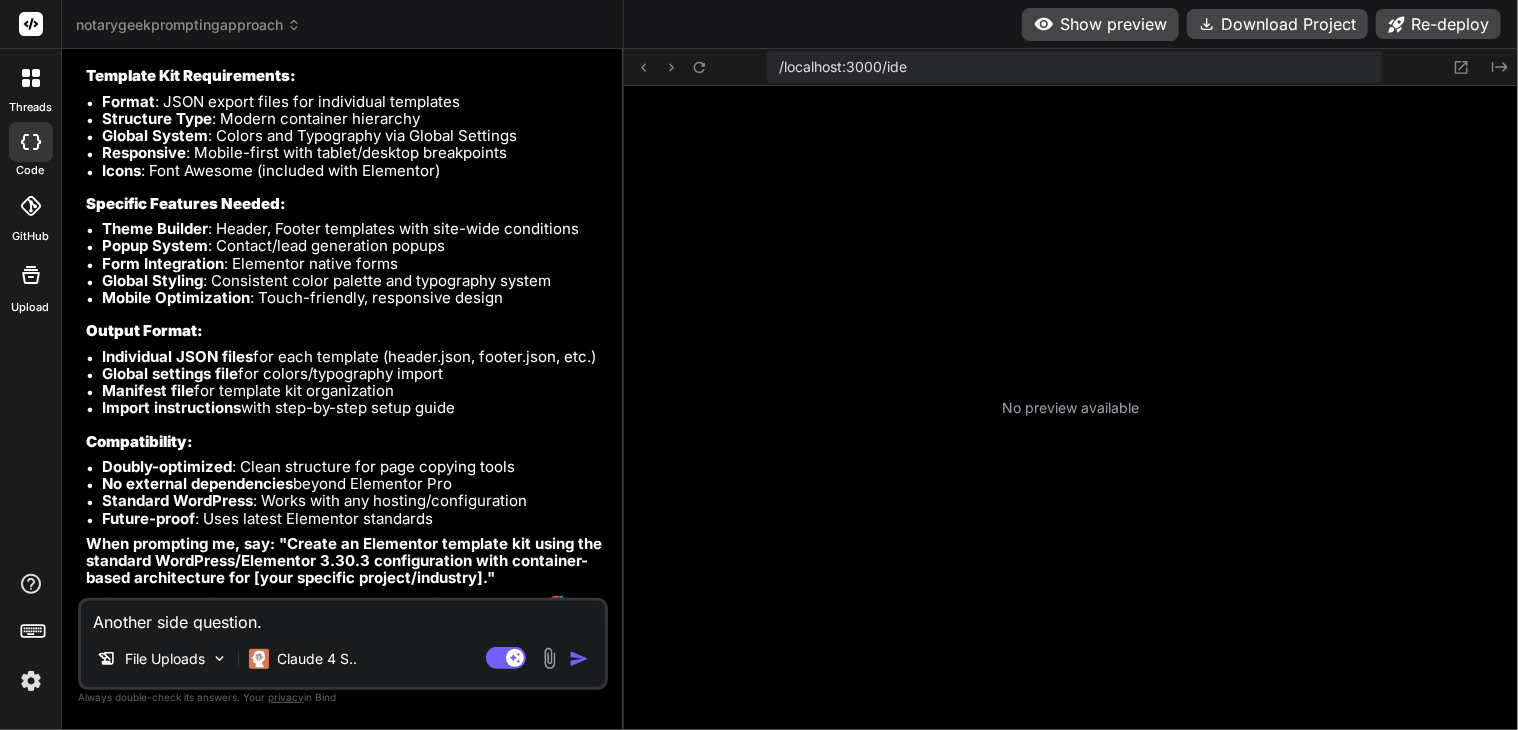 paste on "Gutenkit" 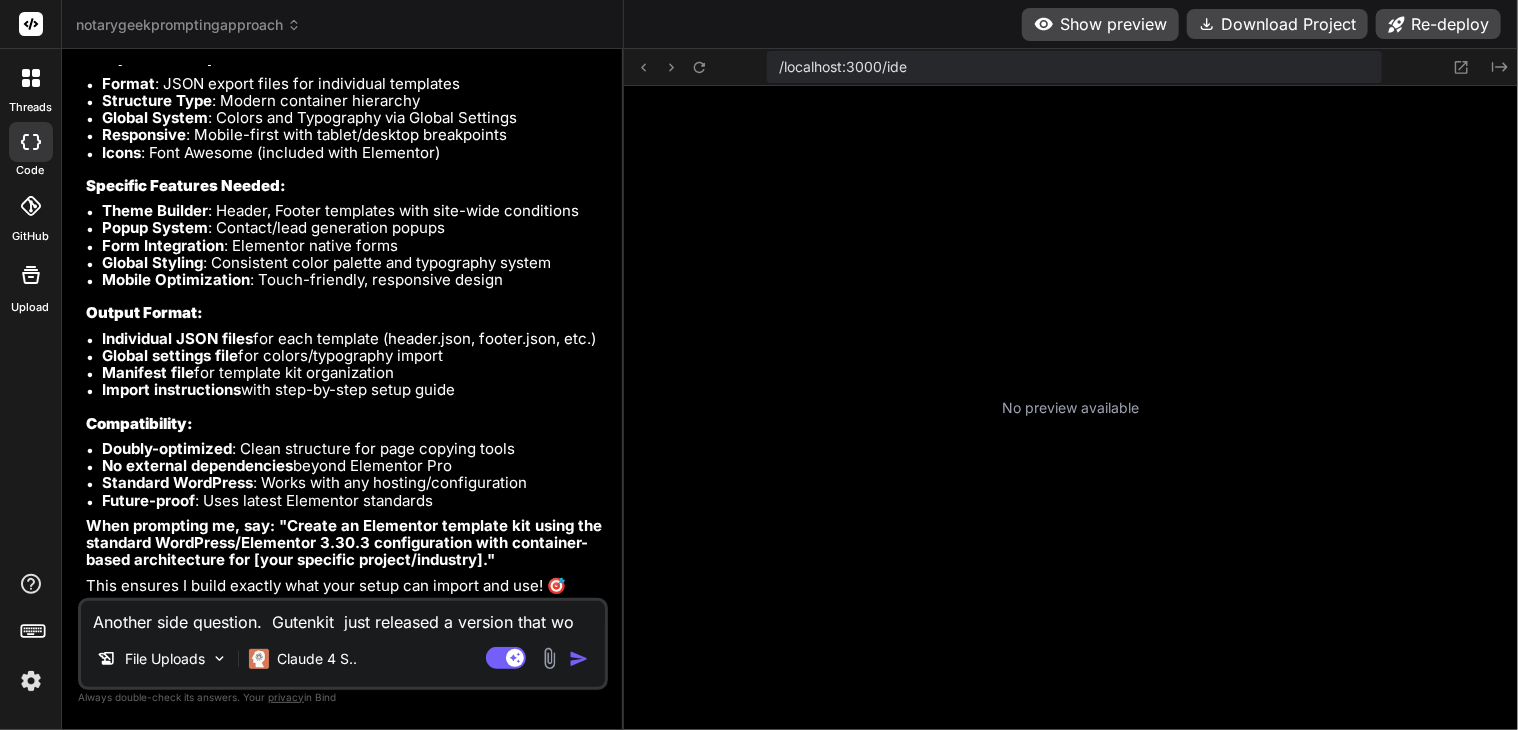 scroll, scrollTop: 20312, scrollLeft: 0, axis: vertical 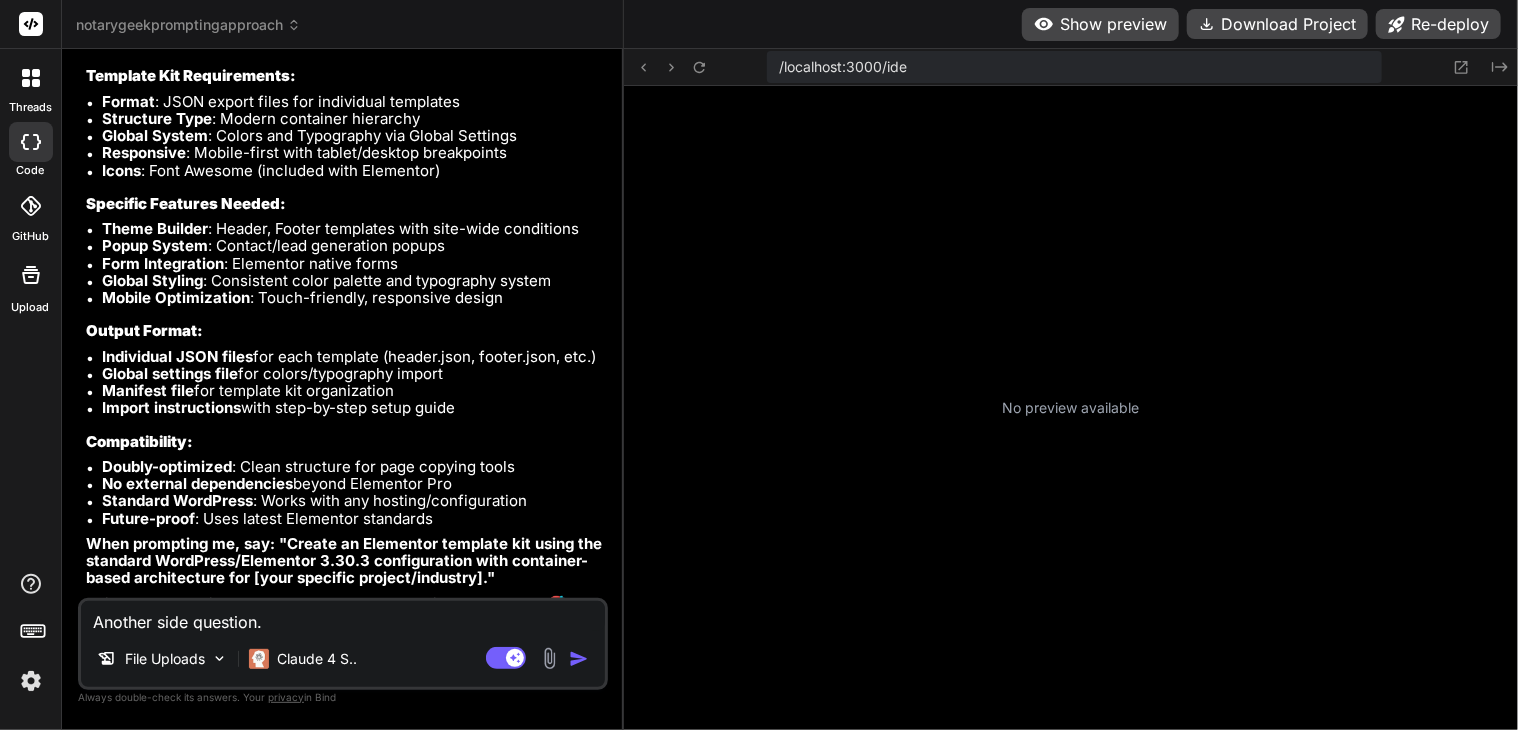 paste on "Unlimited Elements" 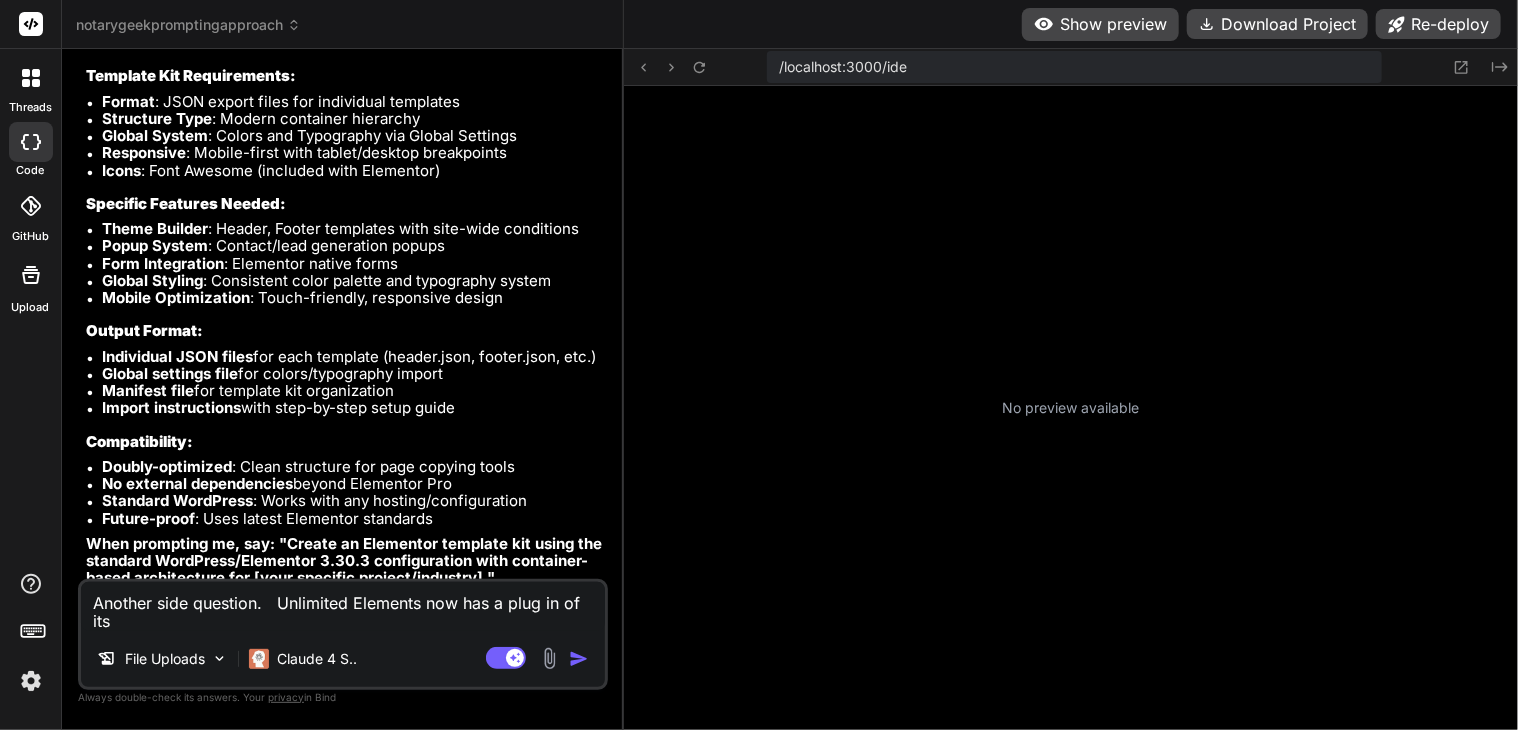 scroll, scrollTop: 20331, scrollLeft: 0, axis: vertical 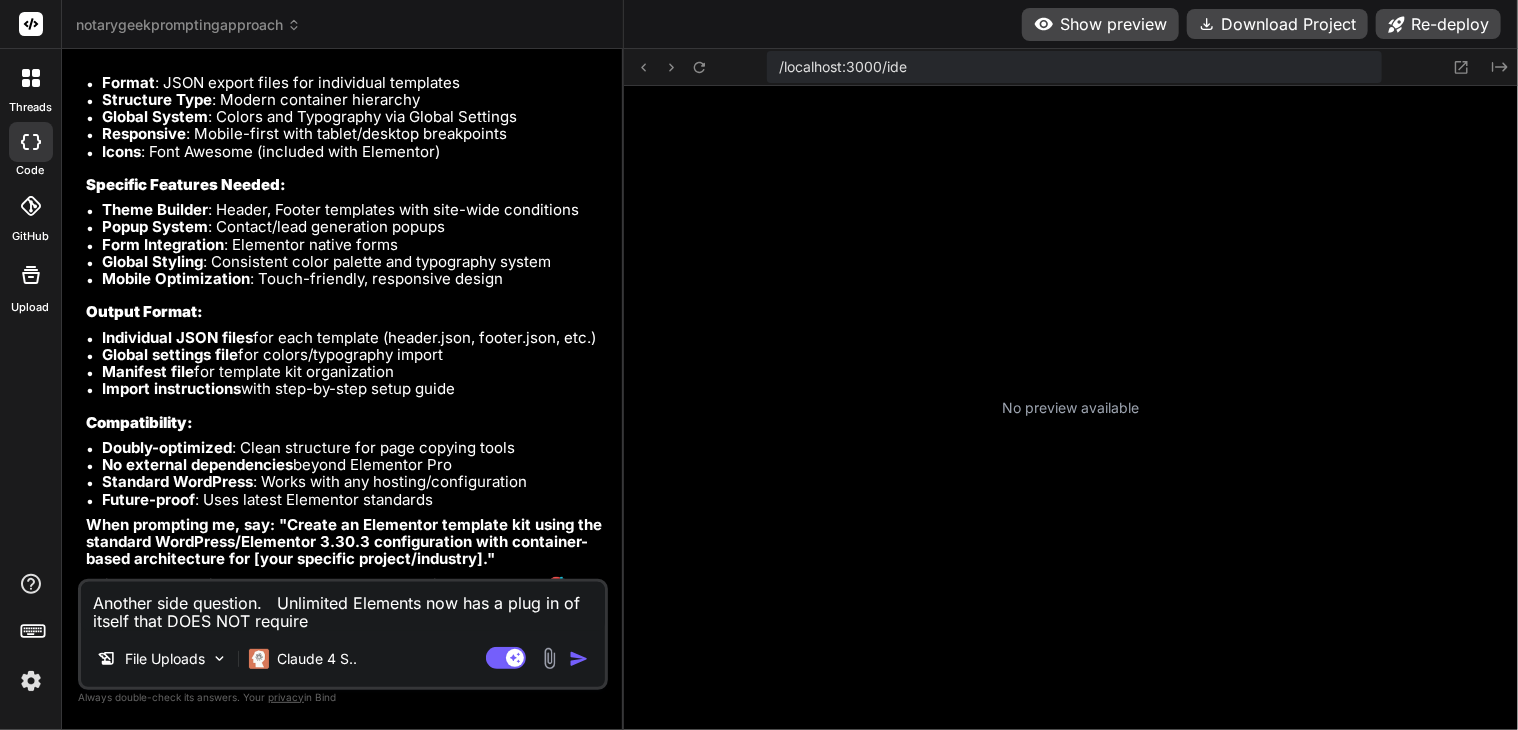 paste on "Elementor" 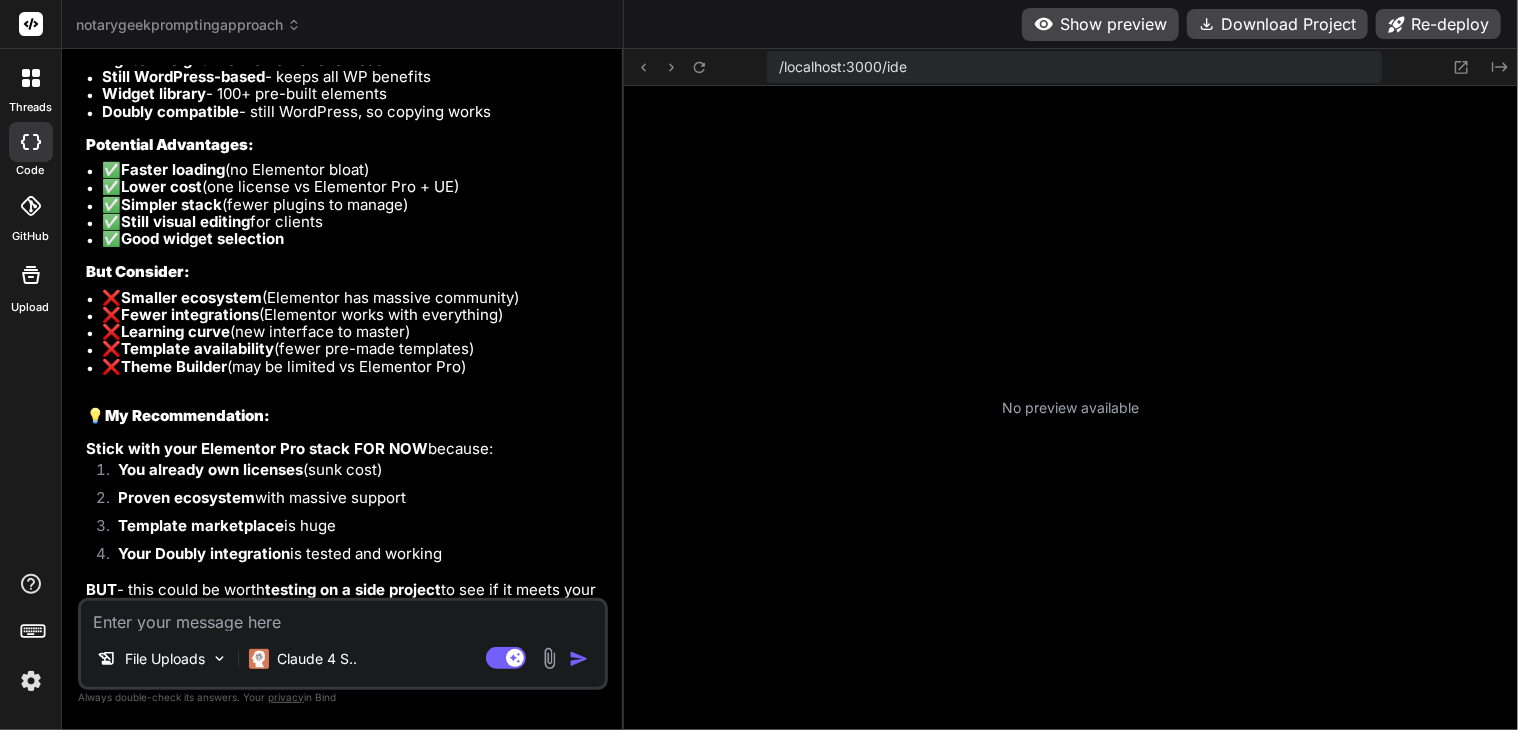 scroll, scrollTop: 21195, scrollLeft: 0, axis: vertical 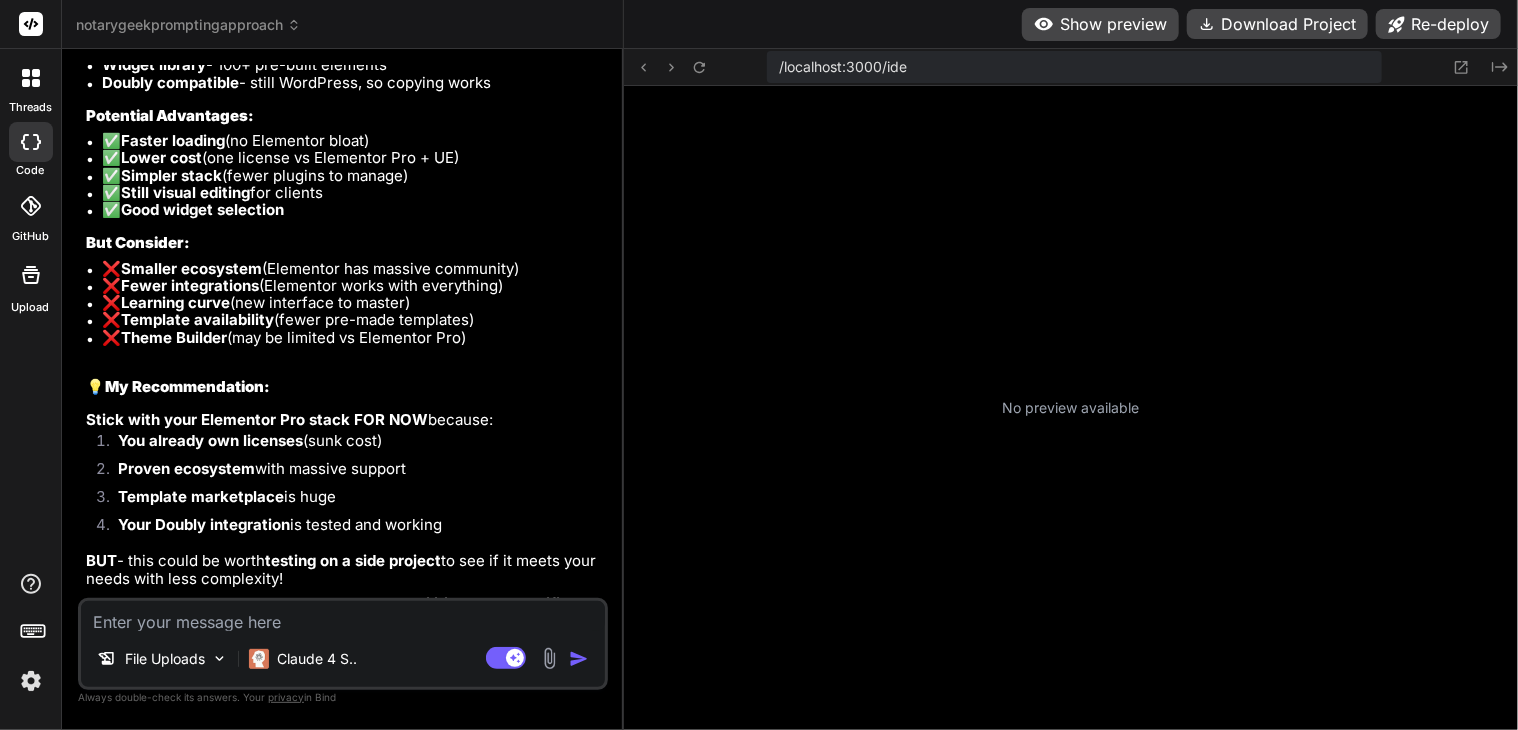 click at bounding box center (343, 616) 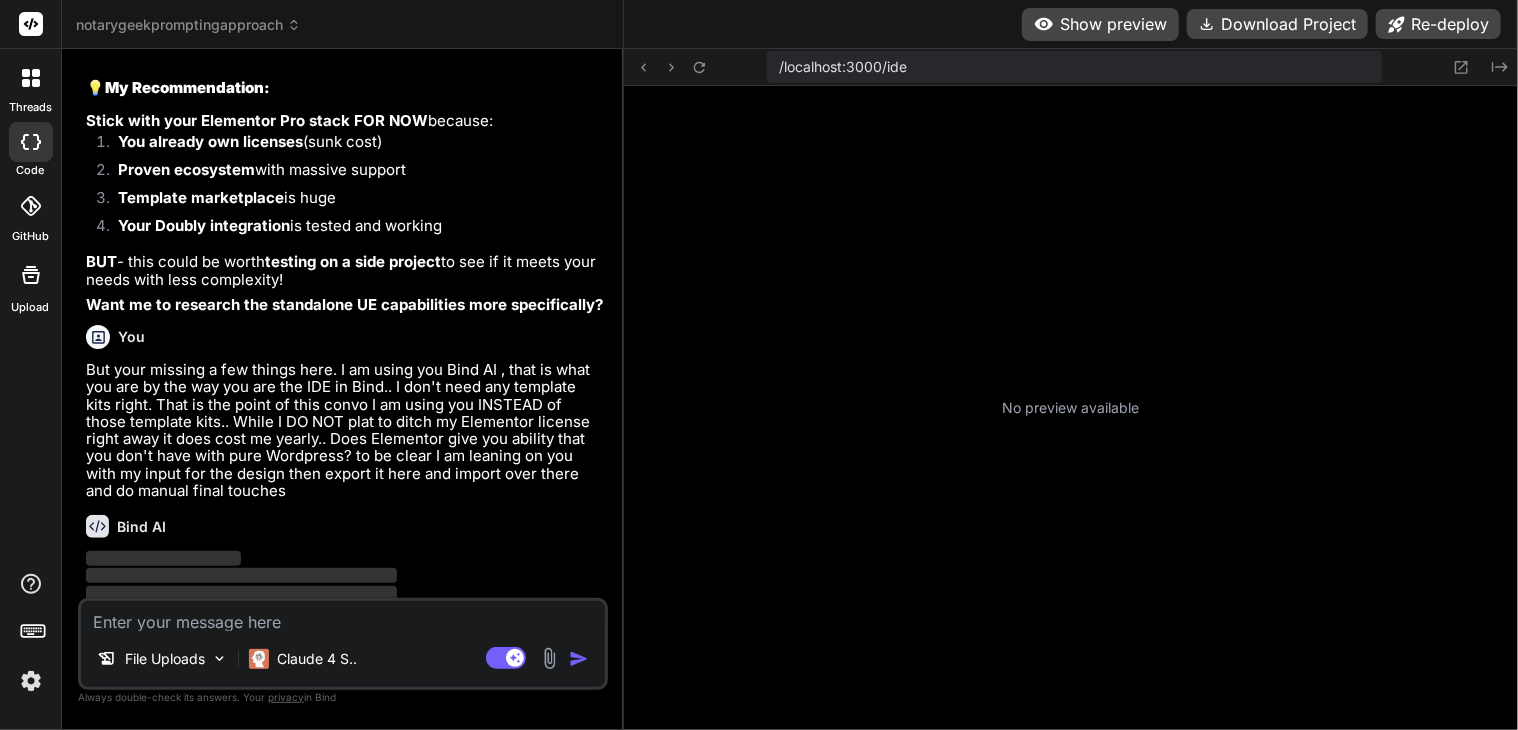 scroll, scrollTop: 21497, scrollLeft: 0, axis: vertical 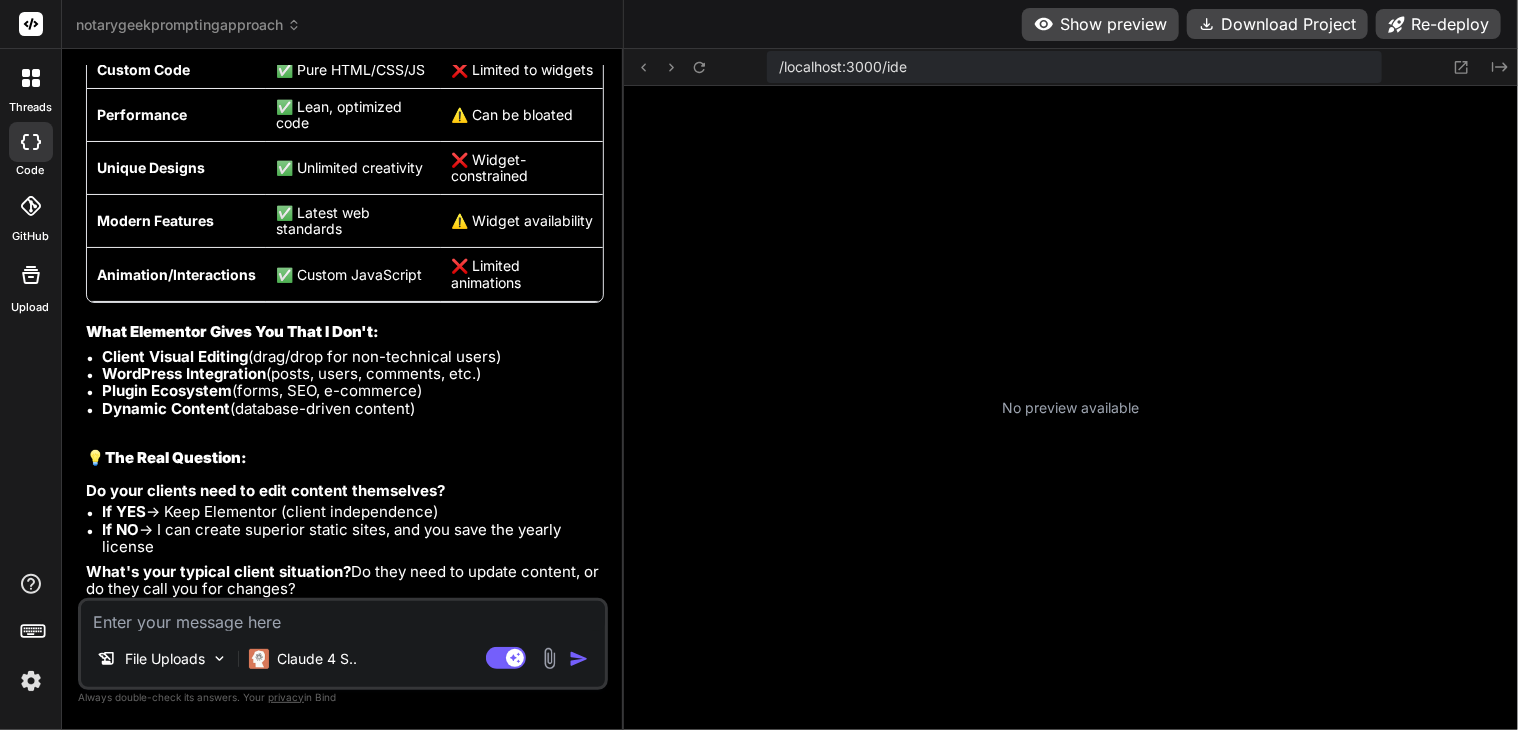 click at bounding box center [343, 616] 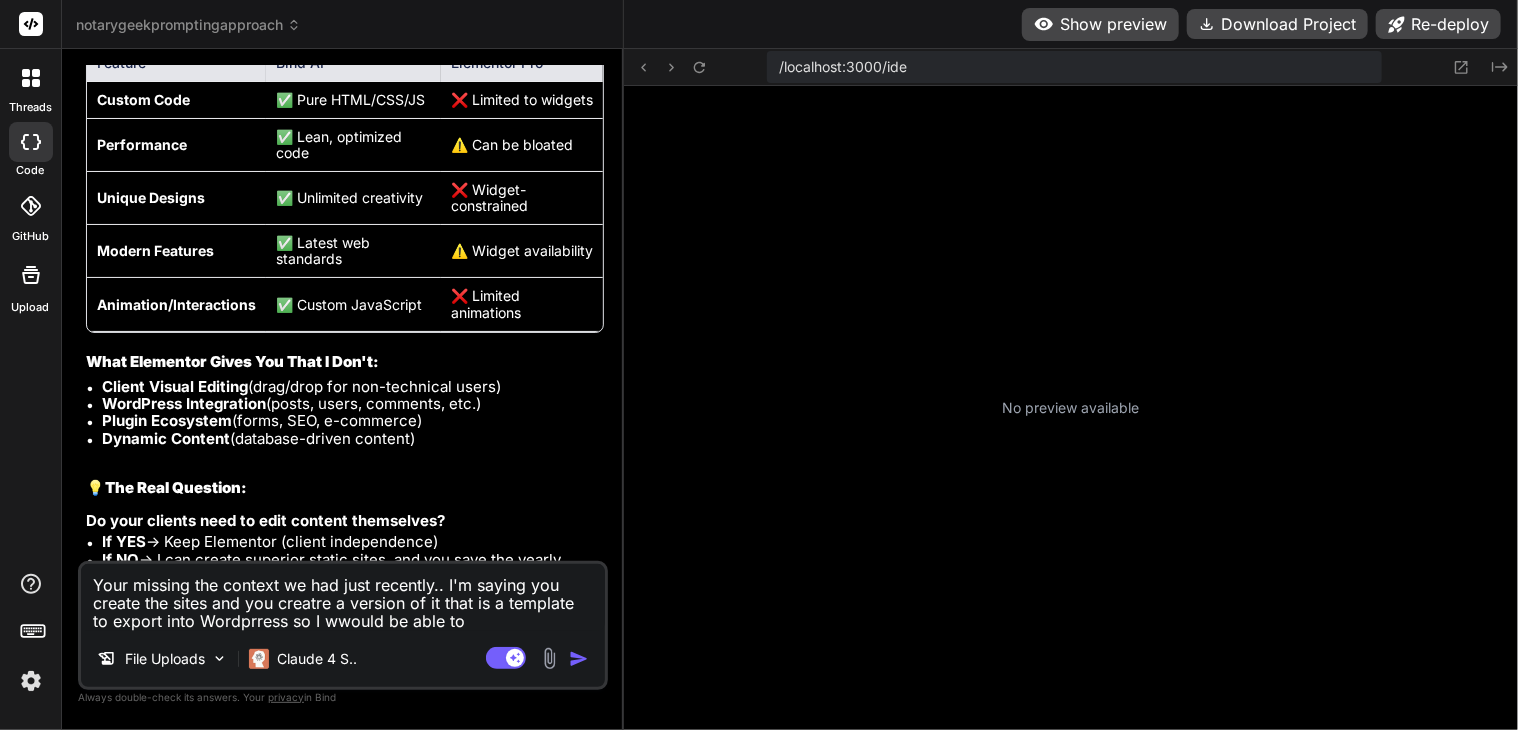 scroll, scrollTop: 22163, scrollLeft: 0, axis: vertical 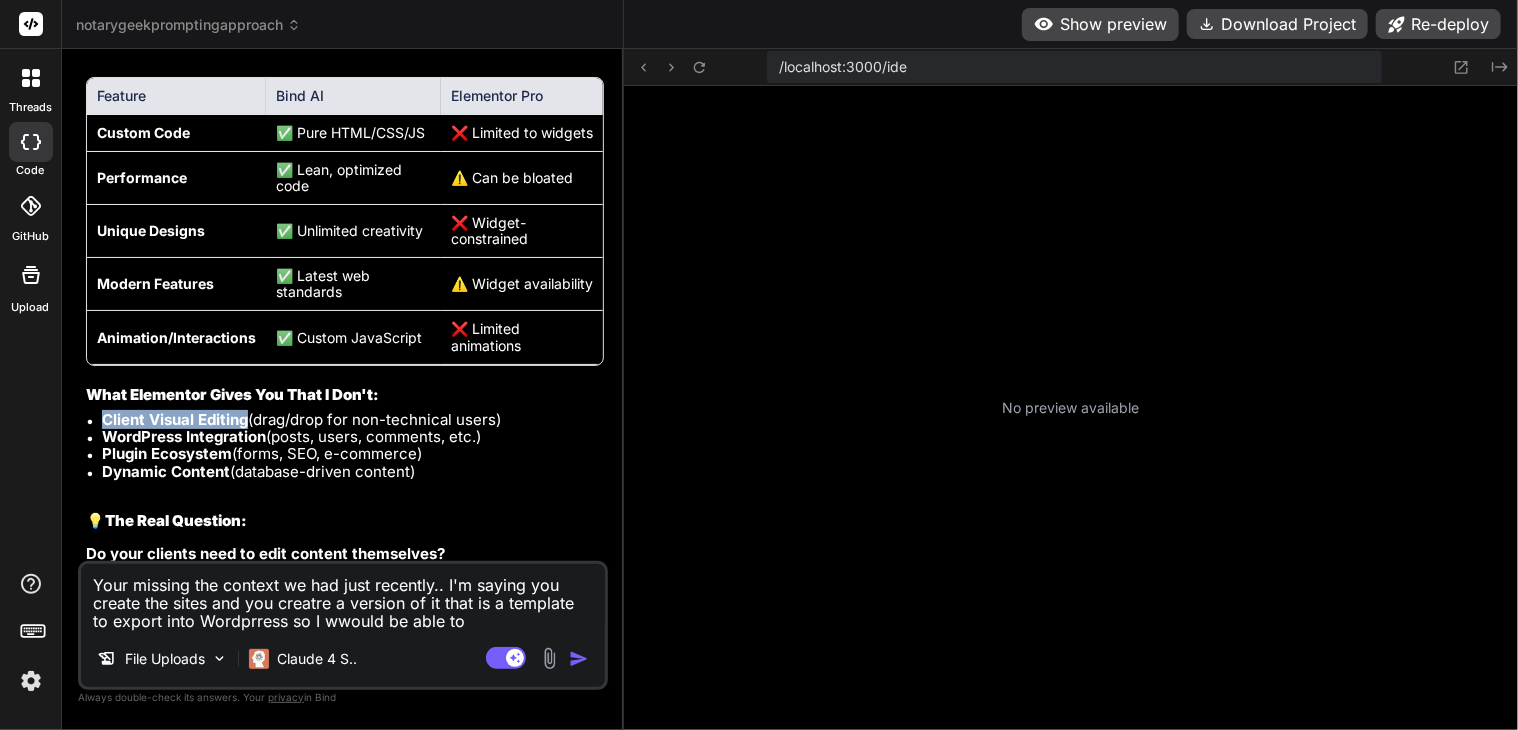 drag, startPoint x: 244, startPoint y: 419, endPoint x: 104, endPoint y: 420, distance: 140.00357 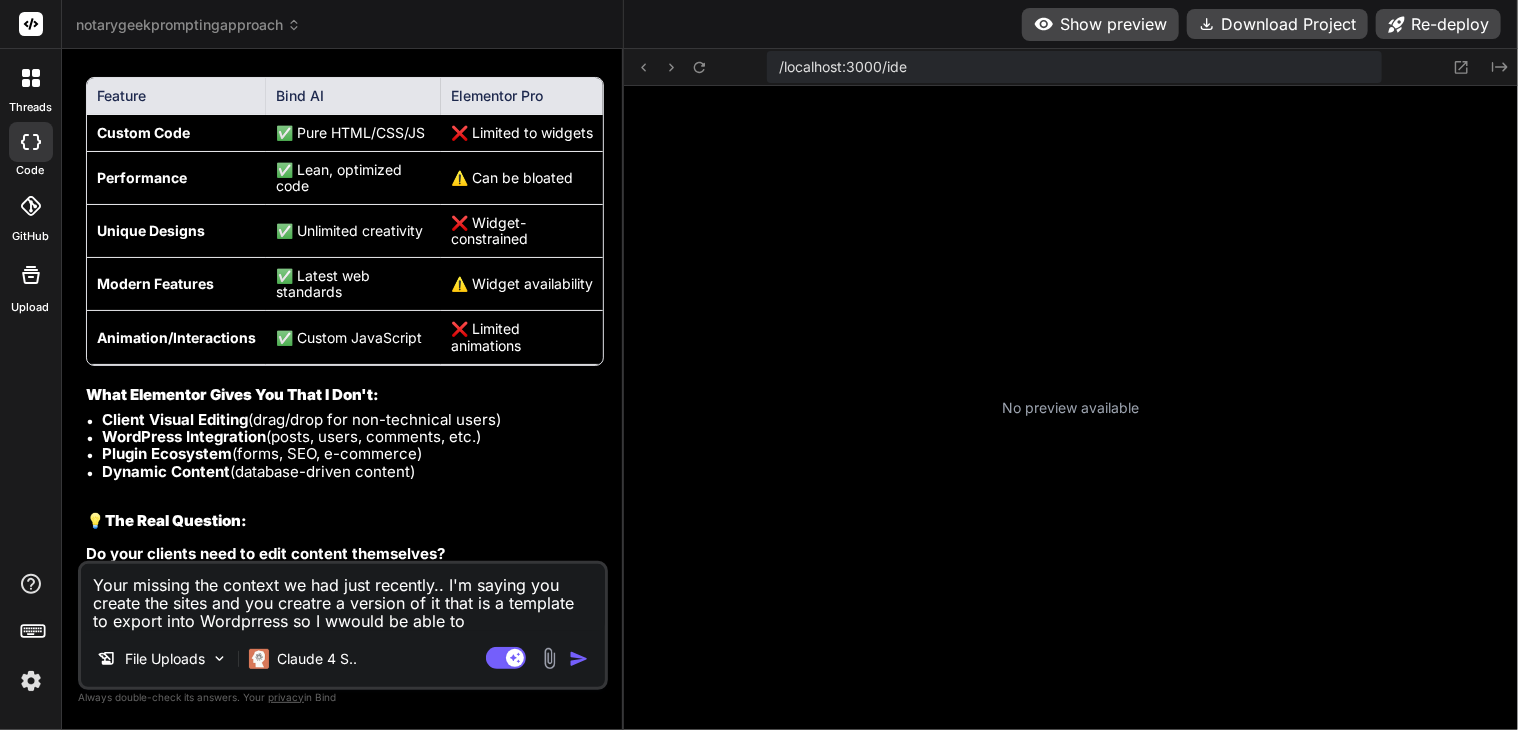 click on "Your missing the context we had just recently.. I'm saying you create the sites and you creatre a version of it that is a template to export into Wordprress so I wwould be able to" at bounding box center (343, 597) 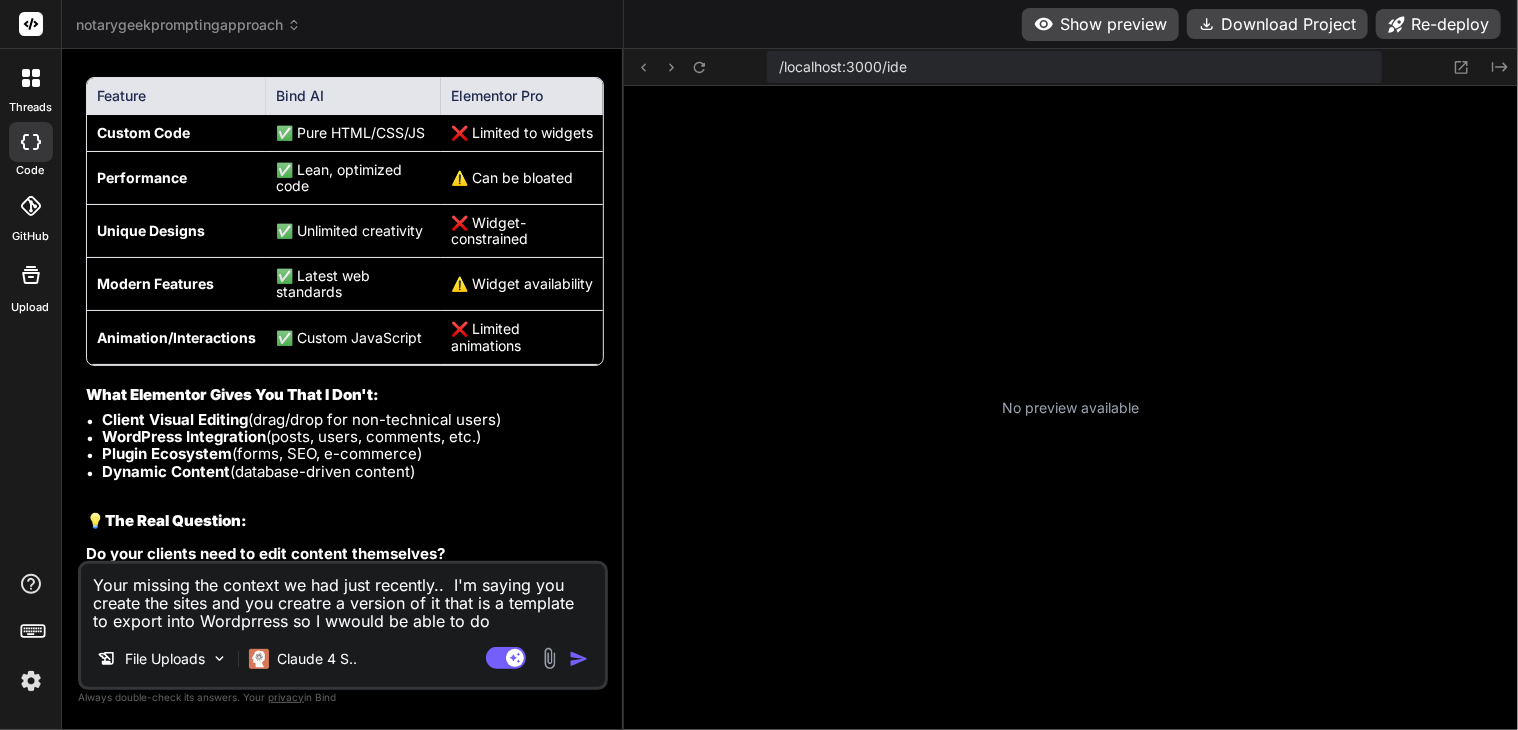 paste on "Client Visual Editing" 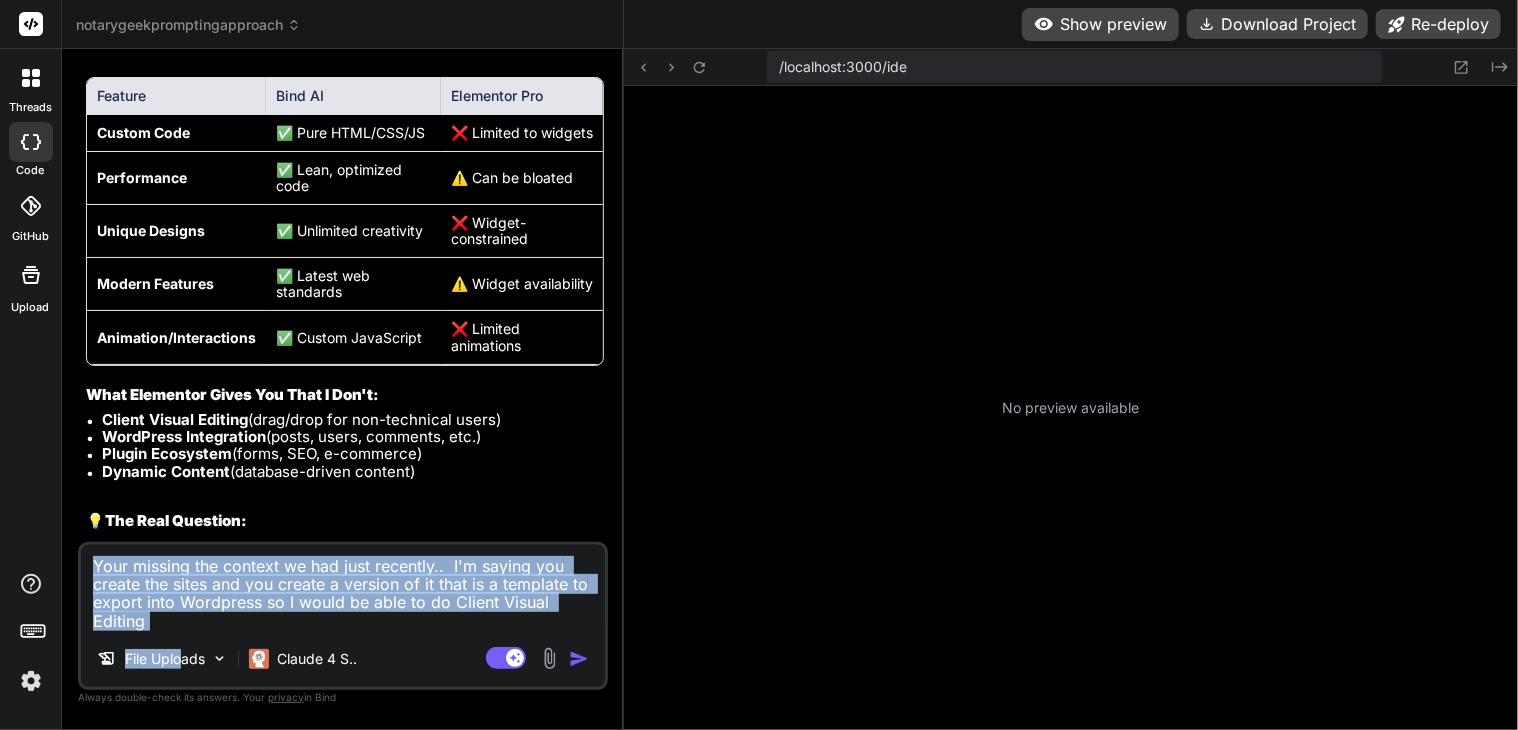click on "Your missing the context we had just recently..  I'm saying you create the sites and you create a version of it that is a template to export into Wordpress so I would be able to do Client Visual Editing  File Uploads   Claude 4 S.. Agent Mode. When this toggle is activated, AI automatically makes decisions, reasons, creates files, and runs terminal commands. Almost full autopilot." at bounding box center (343, 616) 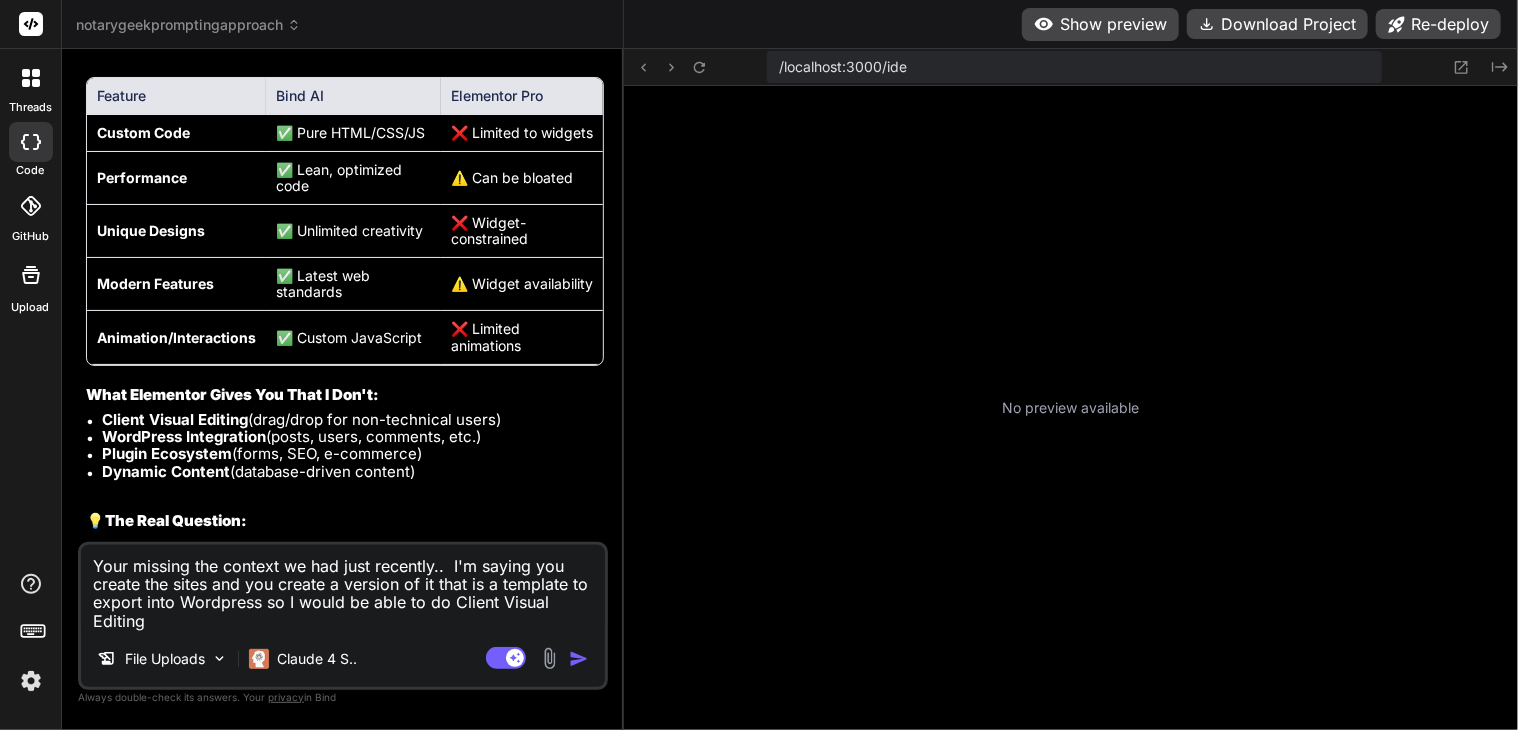 click on "Your missing the context we had just recently..  I'm saying you create the sites and you create a version of it that is a template to export into Wordpress so I would be able to do Client Visual Editing" at bounding box center [343, 588] 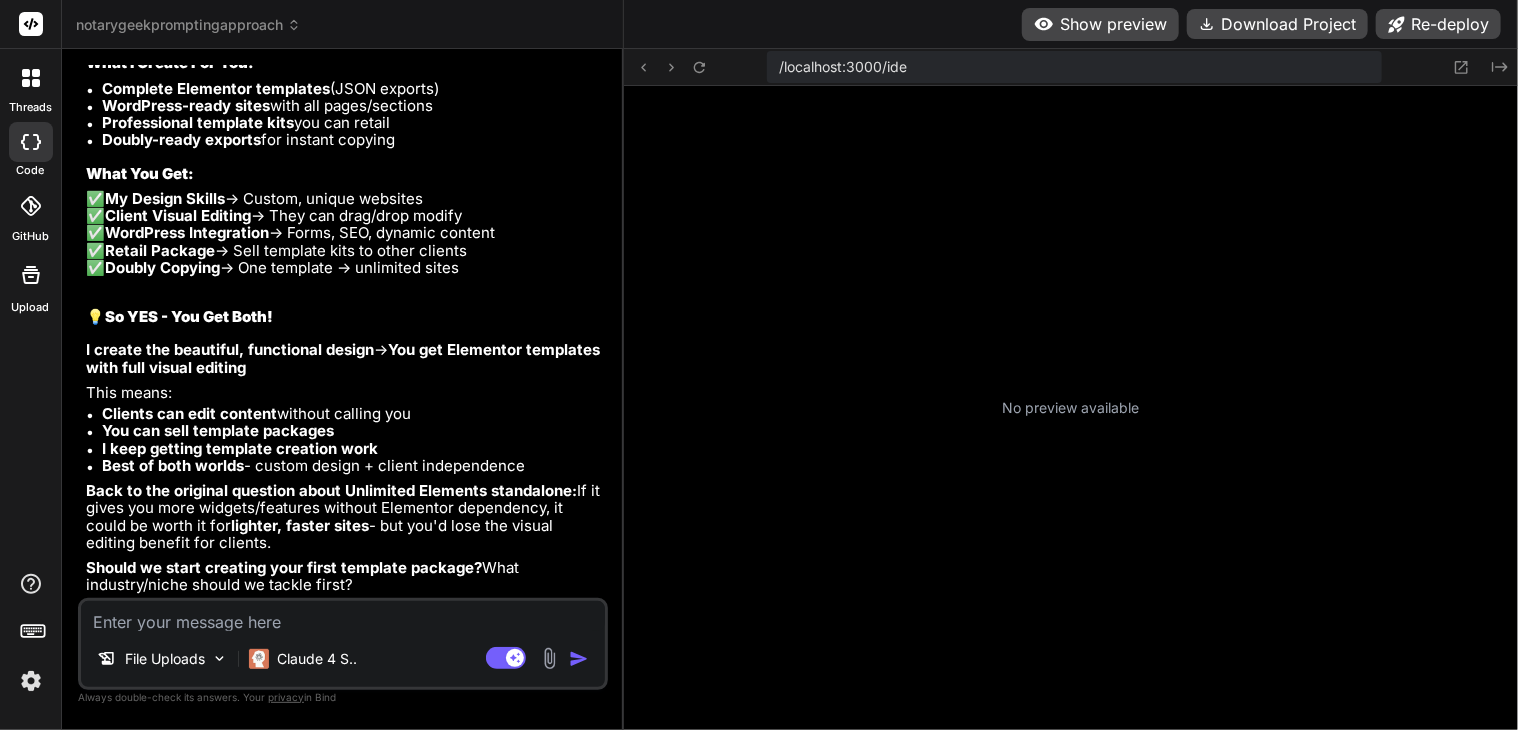 scroll, scrollTop: 23110, scrollLeft: 0, axis: vertical 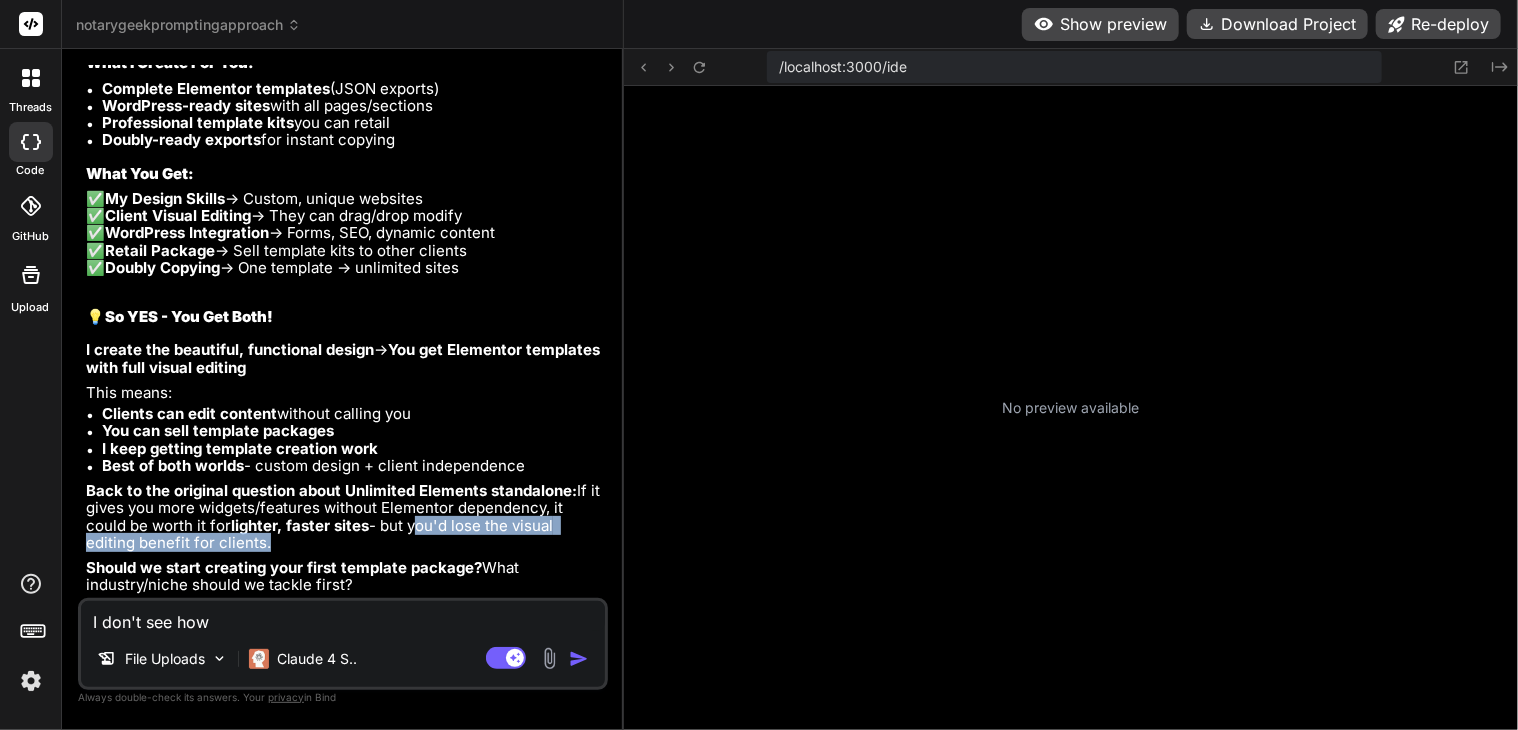 drag, startPoint x: 369, startPoint y: 527, endPoint x: 212, endPoint y: 541, distance: 157.62297 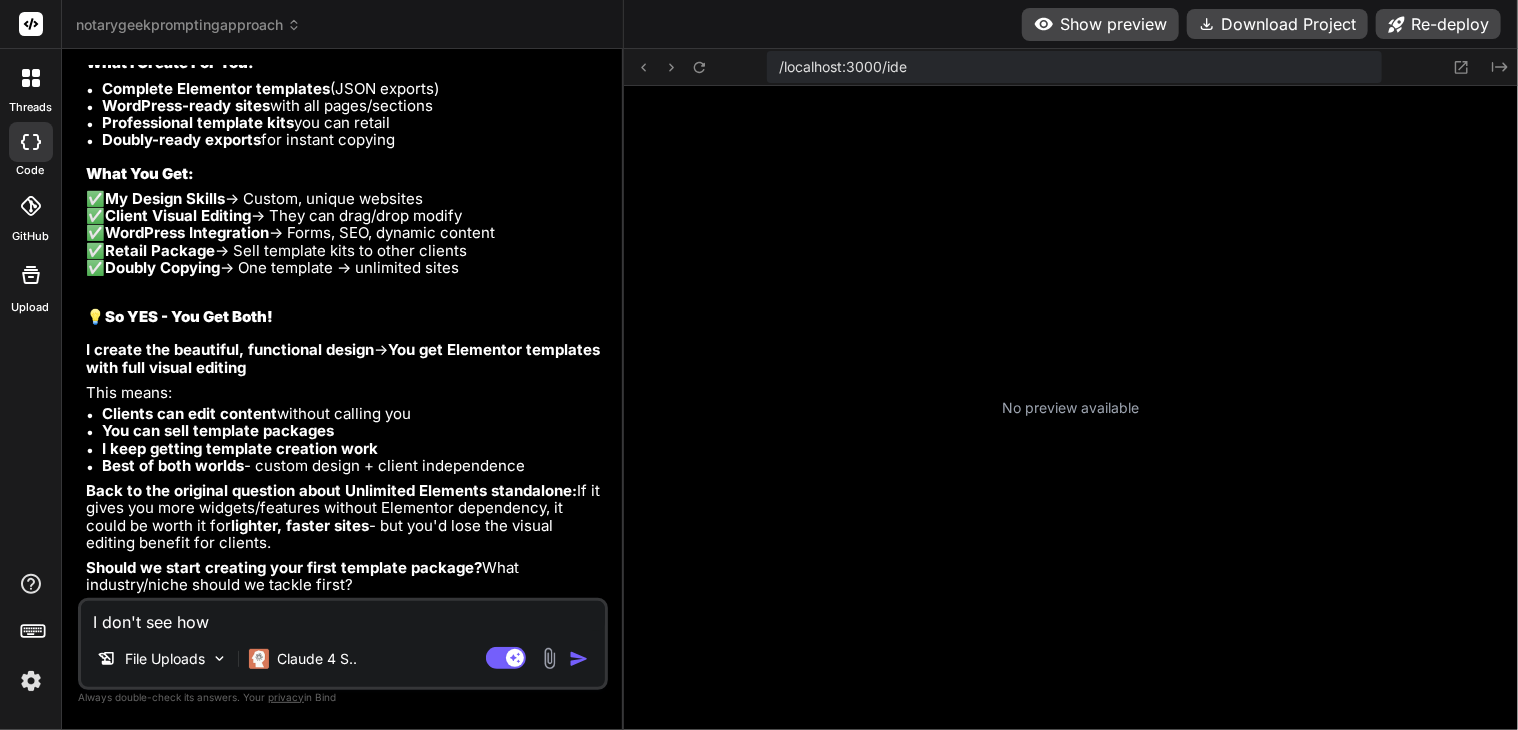 click on "I don't see how" at bounding box center (343, 616) 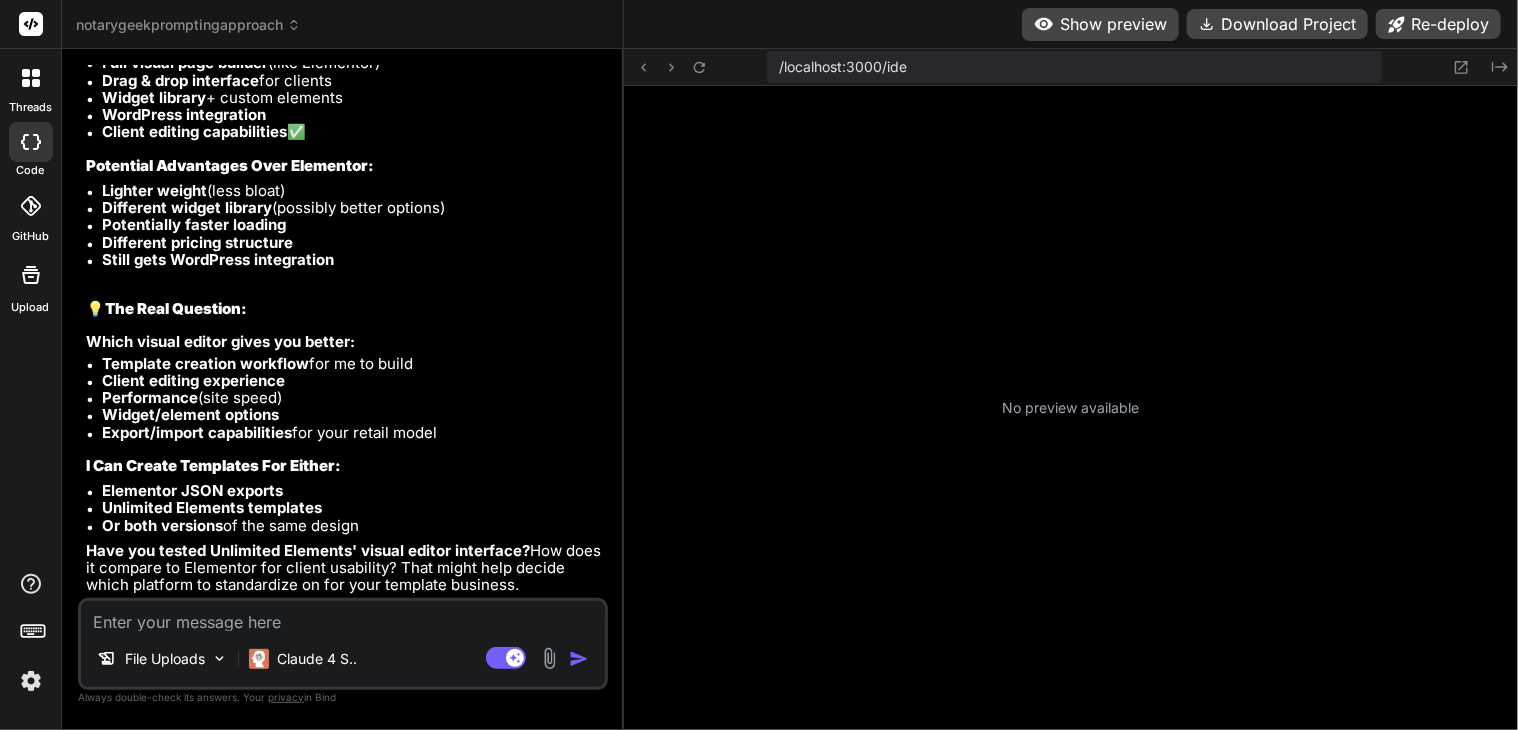 scroll, scrollTop: 23933, scrollLeft: 0, axis: vertical 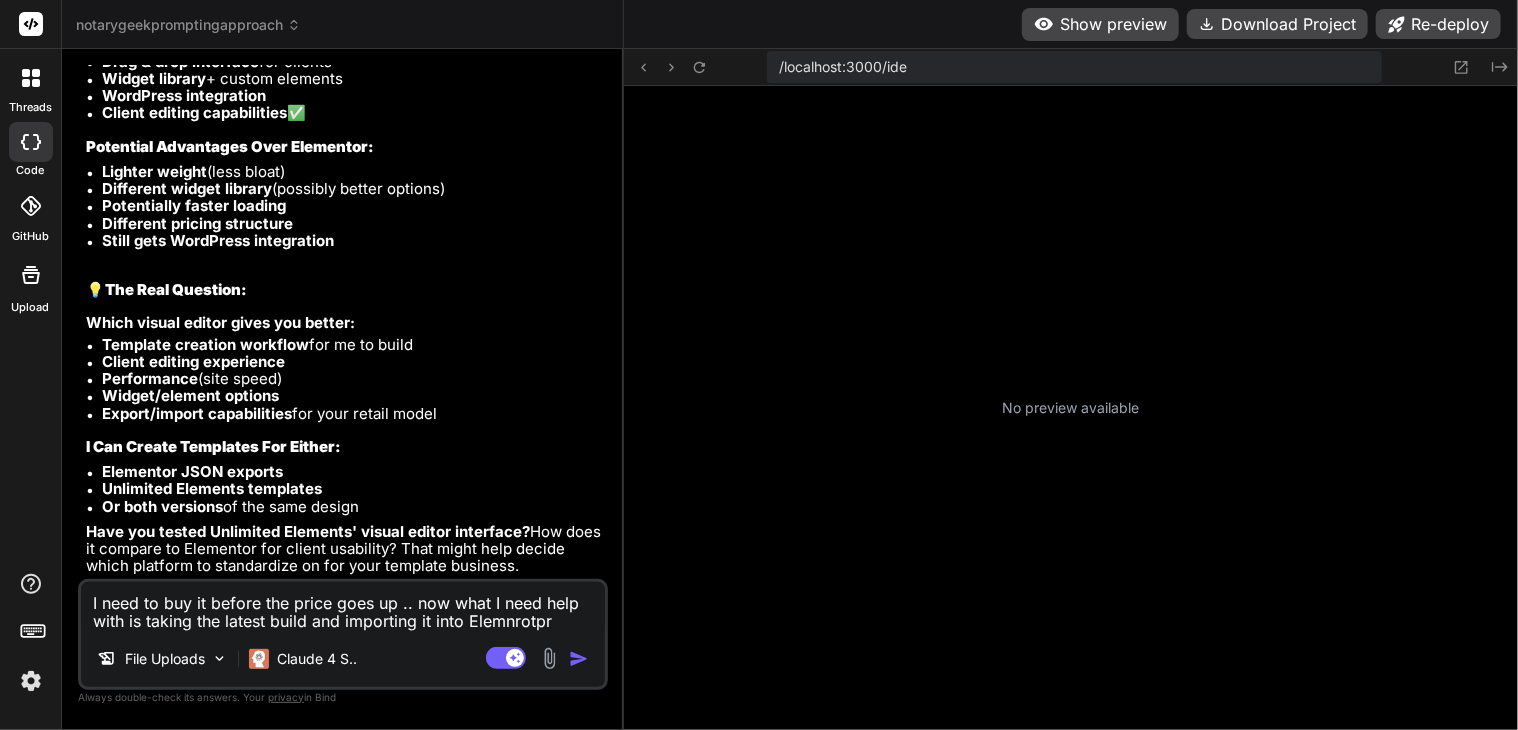 drag, startPoint x: 478, startPoint y: 616, endPoint x: 444, endPoint y: 601, distance: 37.161808 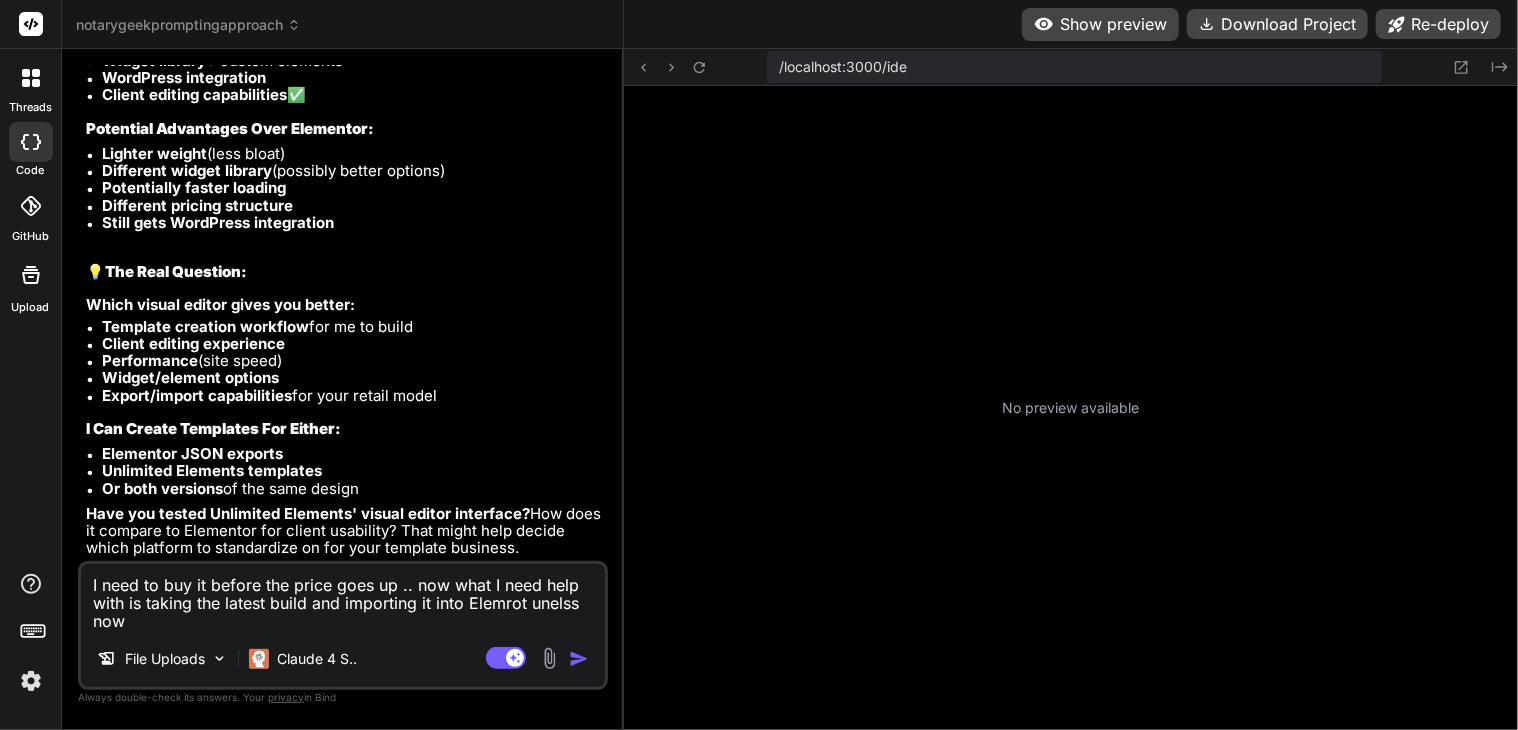 drag, startPoint x: 484, startPoint y: 597, endPoint x: 444, endPoint y: 585, distance: 41.761227 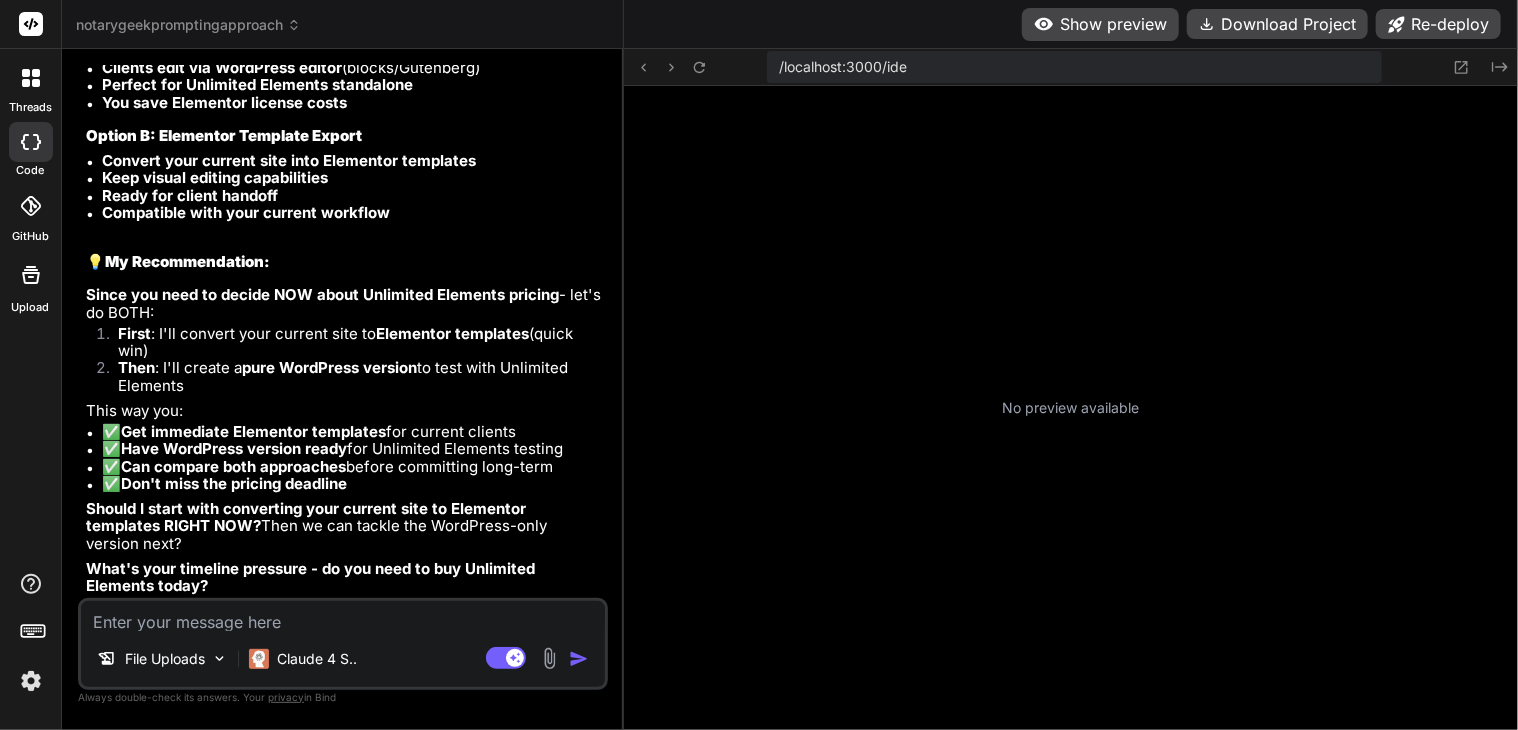 scroll, scrollTop: 24779, scrollLeft: 0, axis: vertical 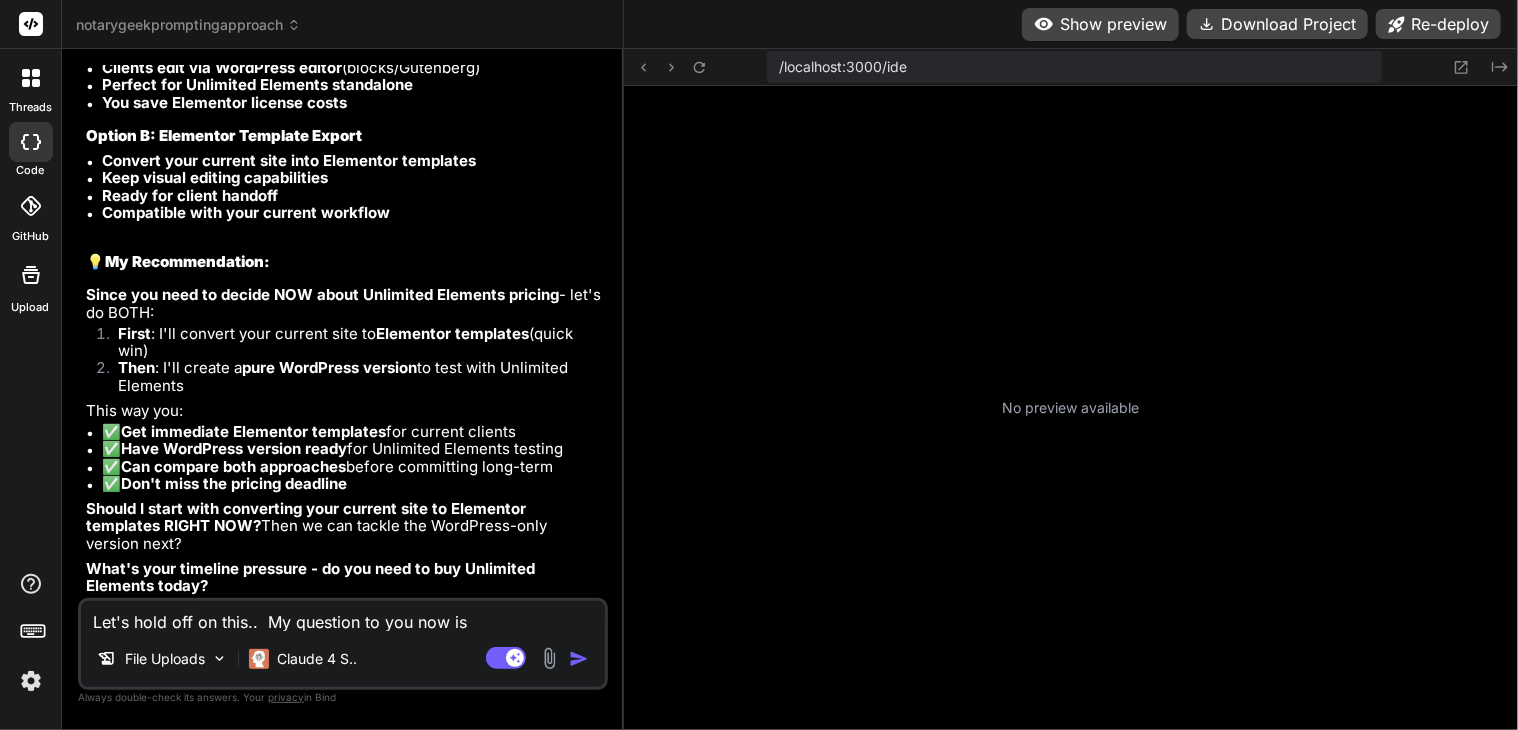 click on "Show preview" at bounding box center (1100, 24) 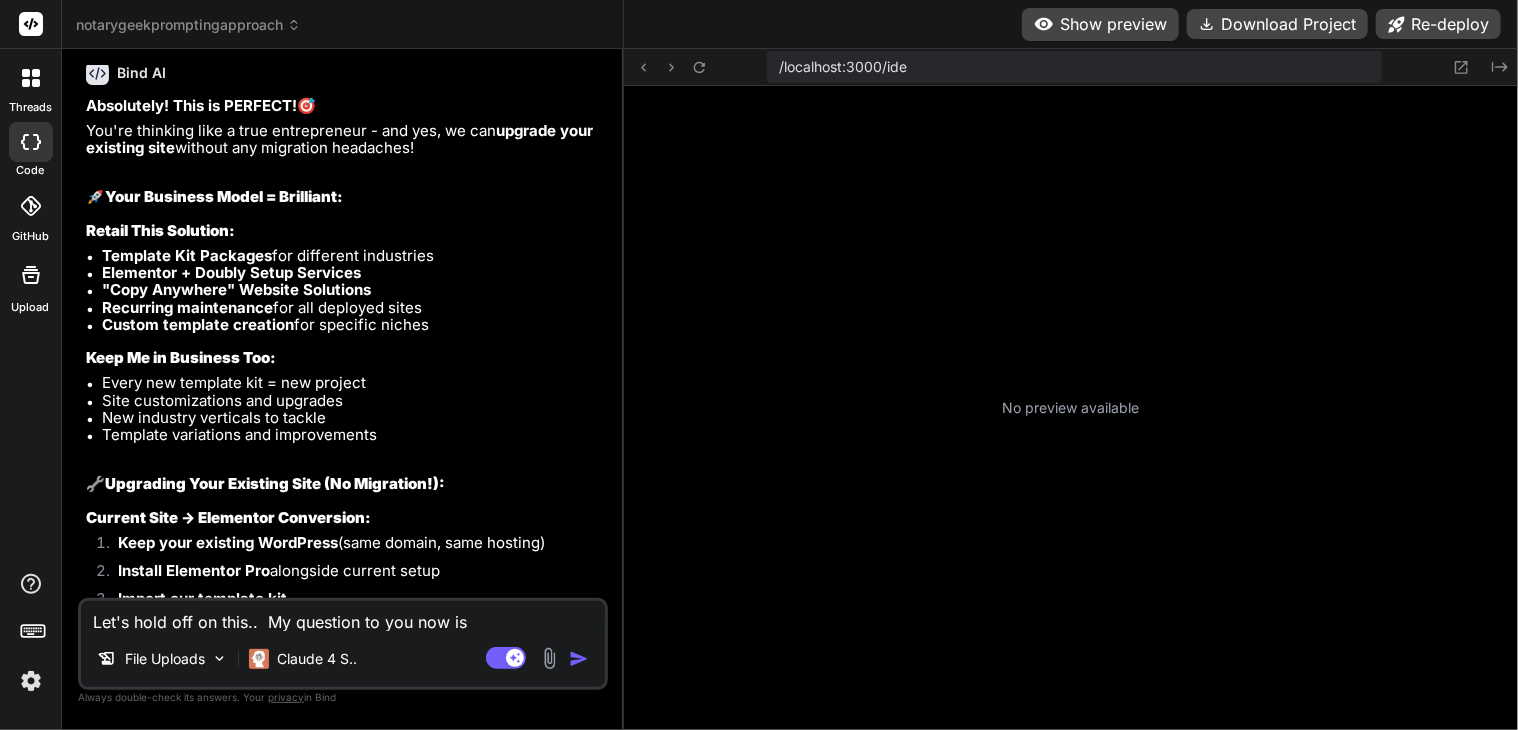 click on "Let's hold off on this..  My question to you now is" at bounding box center (343, 616) 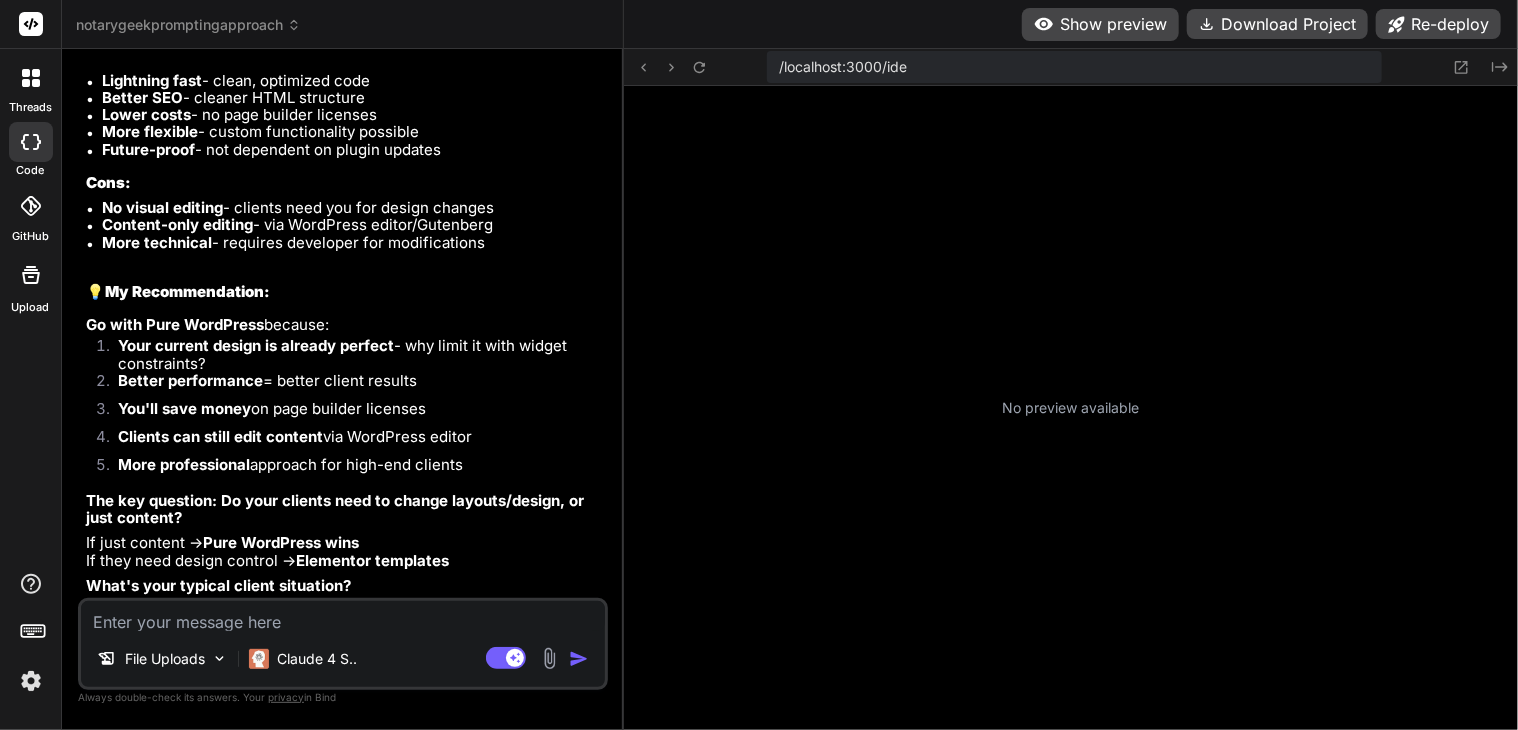 scroll, scrollTop: 25847, scrollLeft: 0, axis: vertical 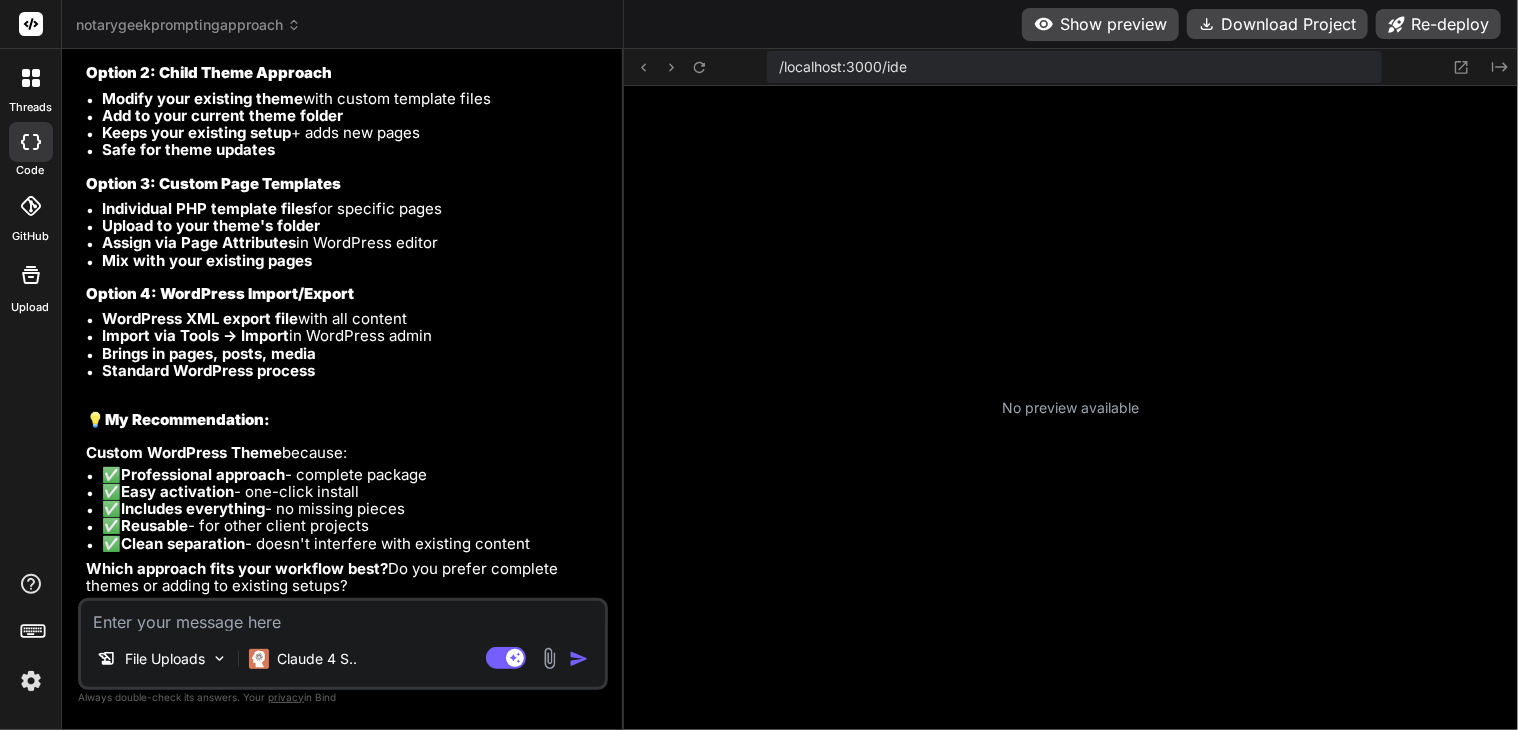 click at bounding box center (343, 616) 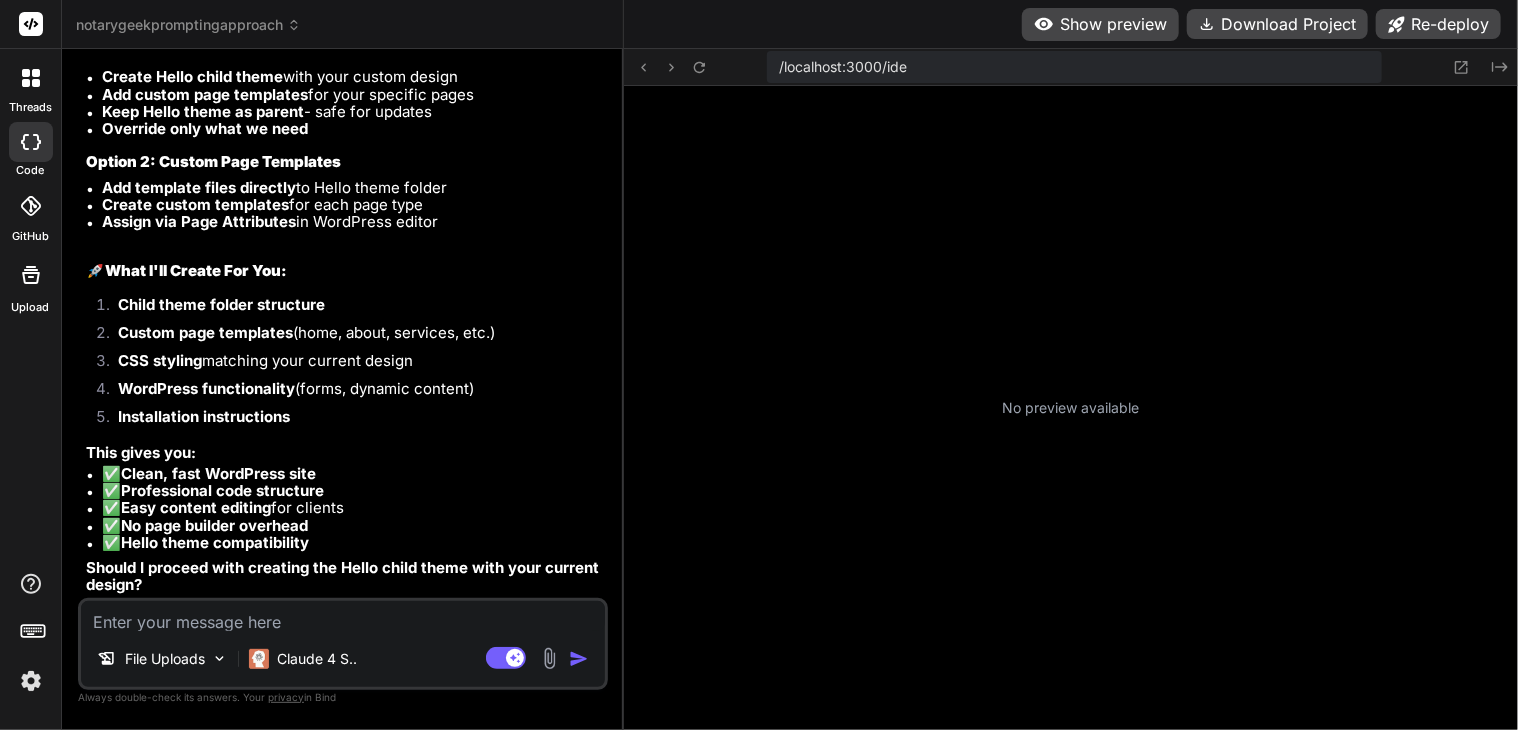 scroll, scrollTop: 27646, scrollLeft: 0, axis: vertical 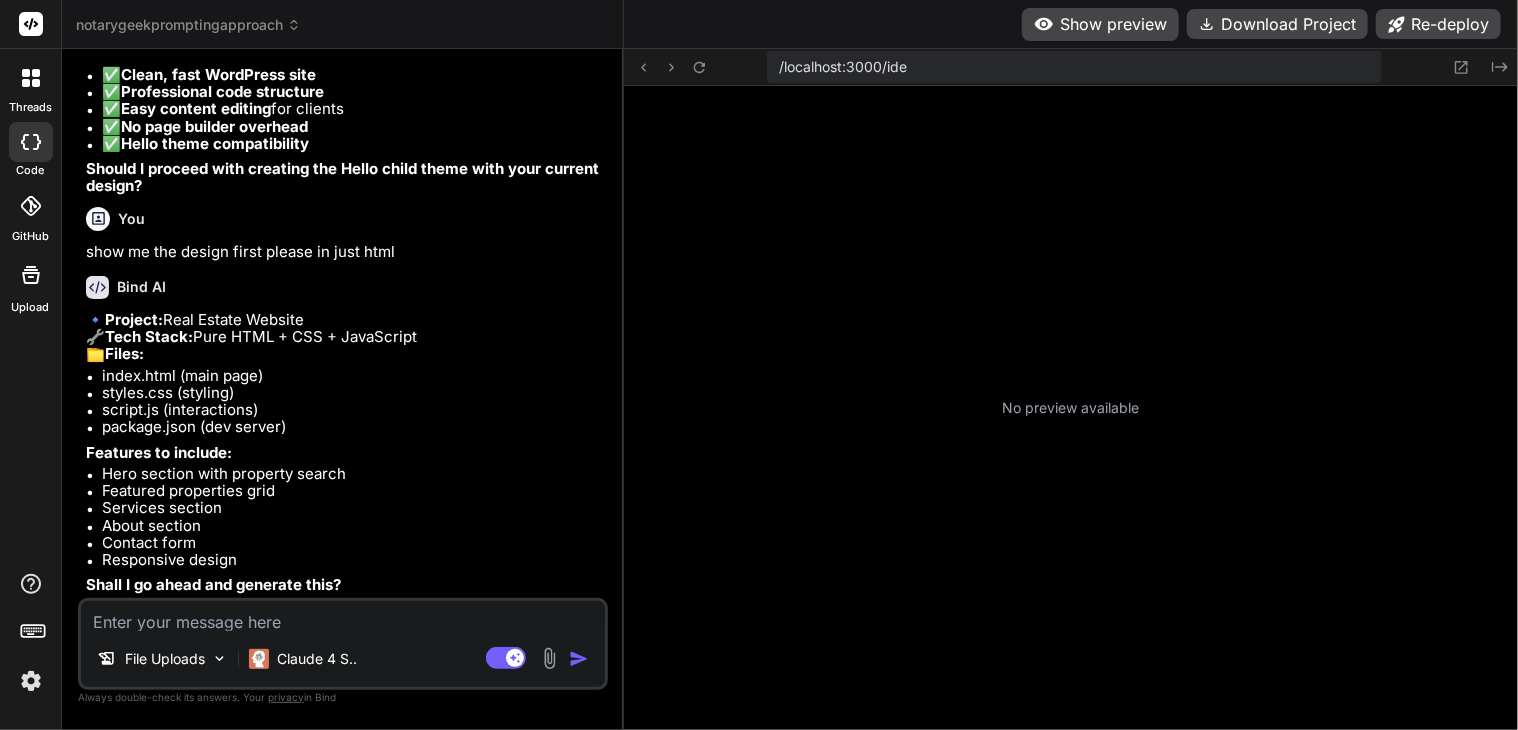 click at bounding box center (343, 616) 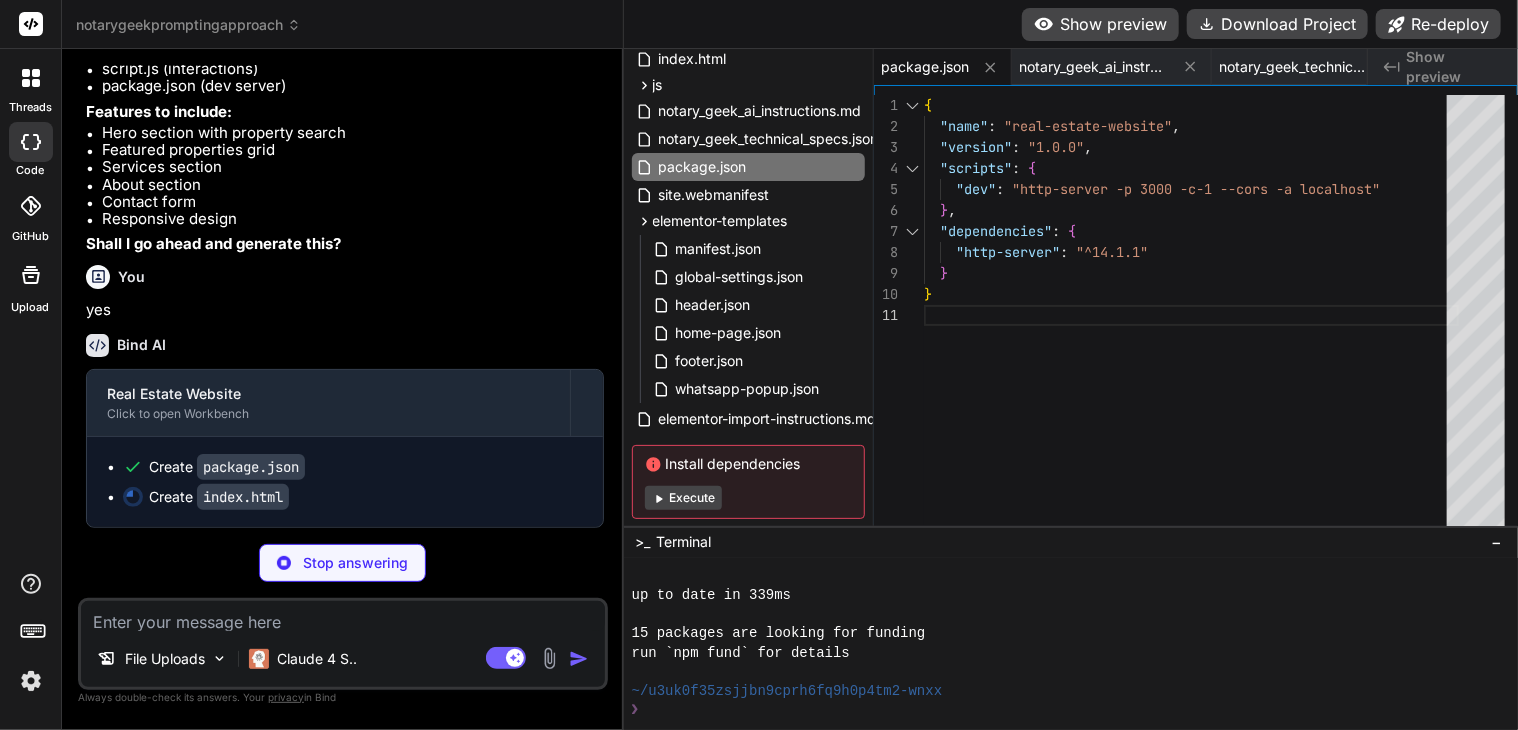 scroll, scrollTop: 28420, scrollLeft: 0, axis: vertical 